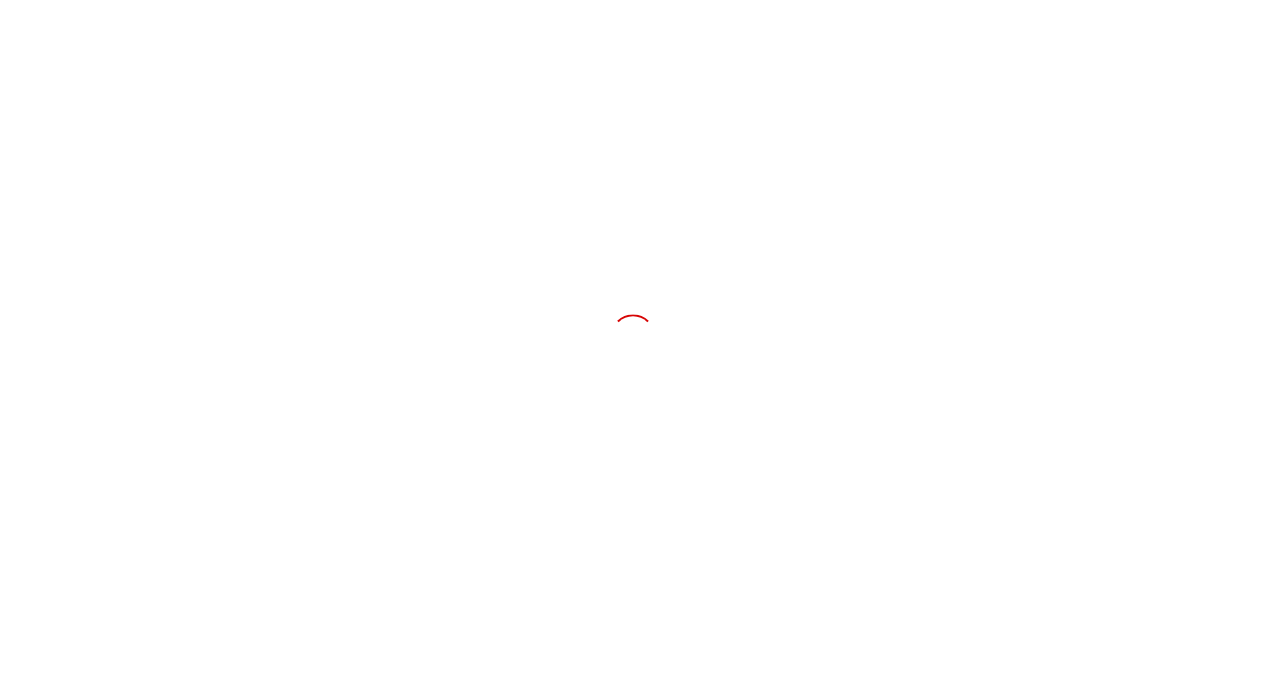 scroll, scrollTop: 0, scrollLeft: 0, axis: both 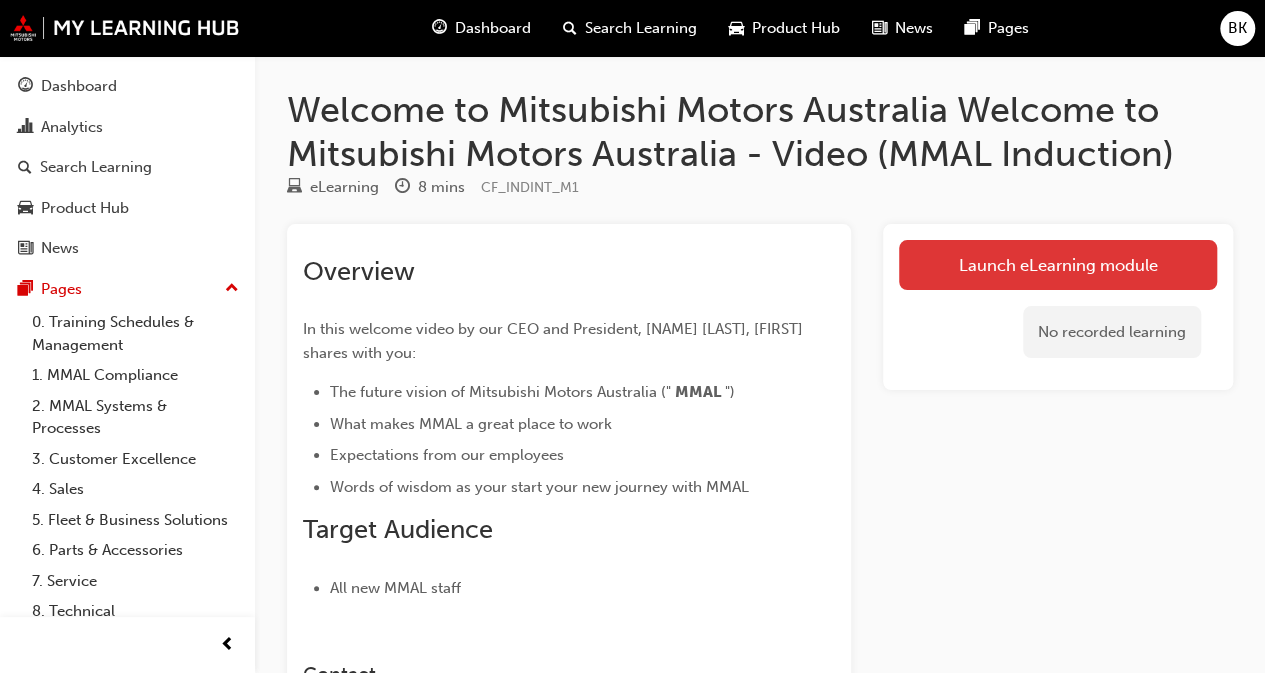 click on "Launch eLearning module" at bounding box center [1058, 265] 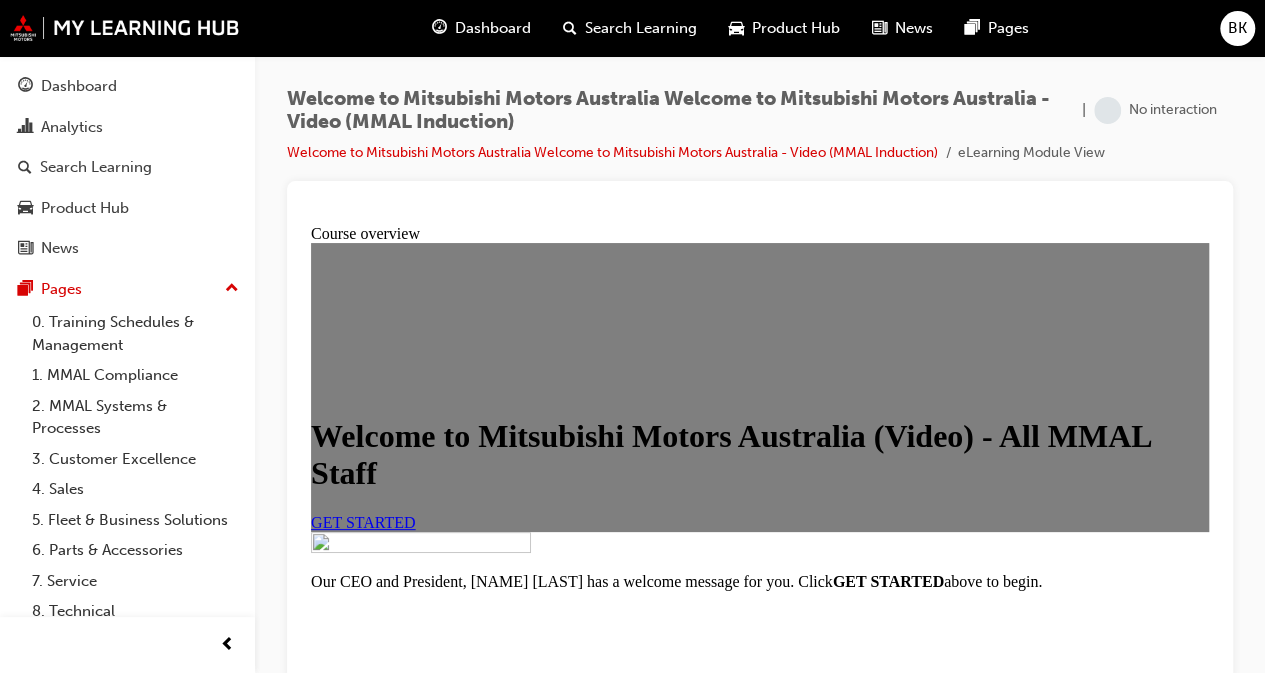 scroll, scrollTop: 0, scrollLeft: 0, axis: both 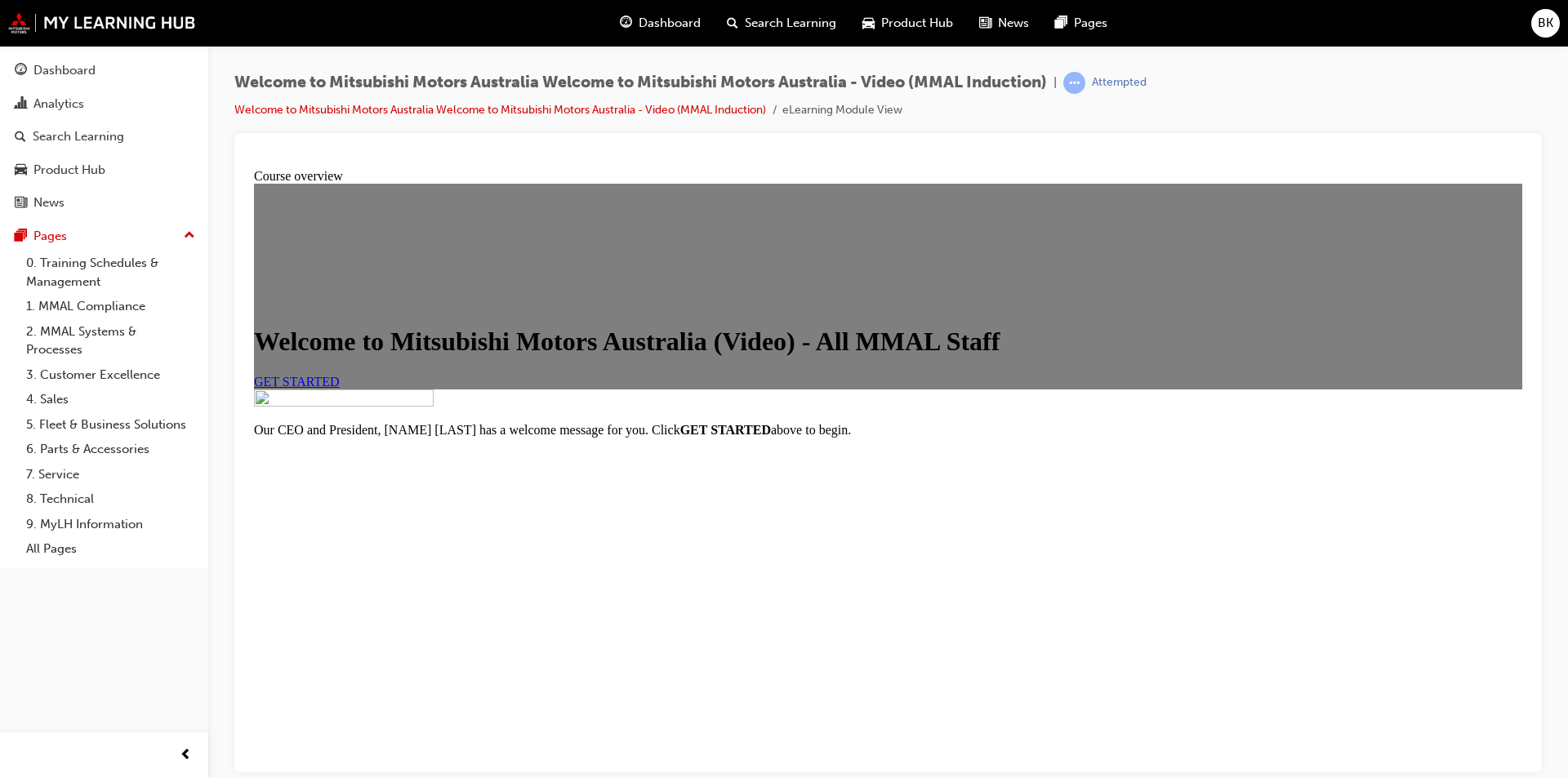 click at bounding box center (888, 452) 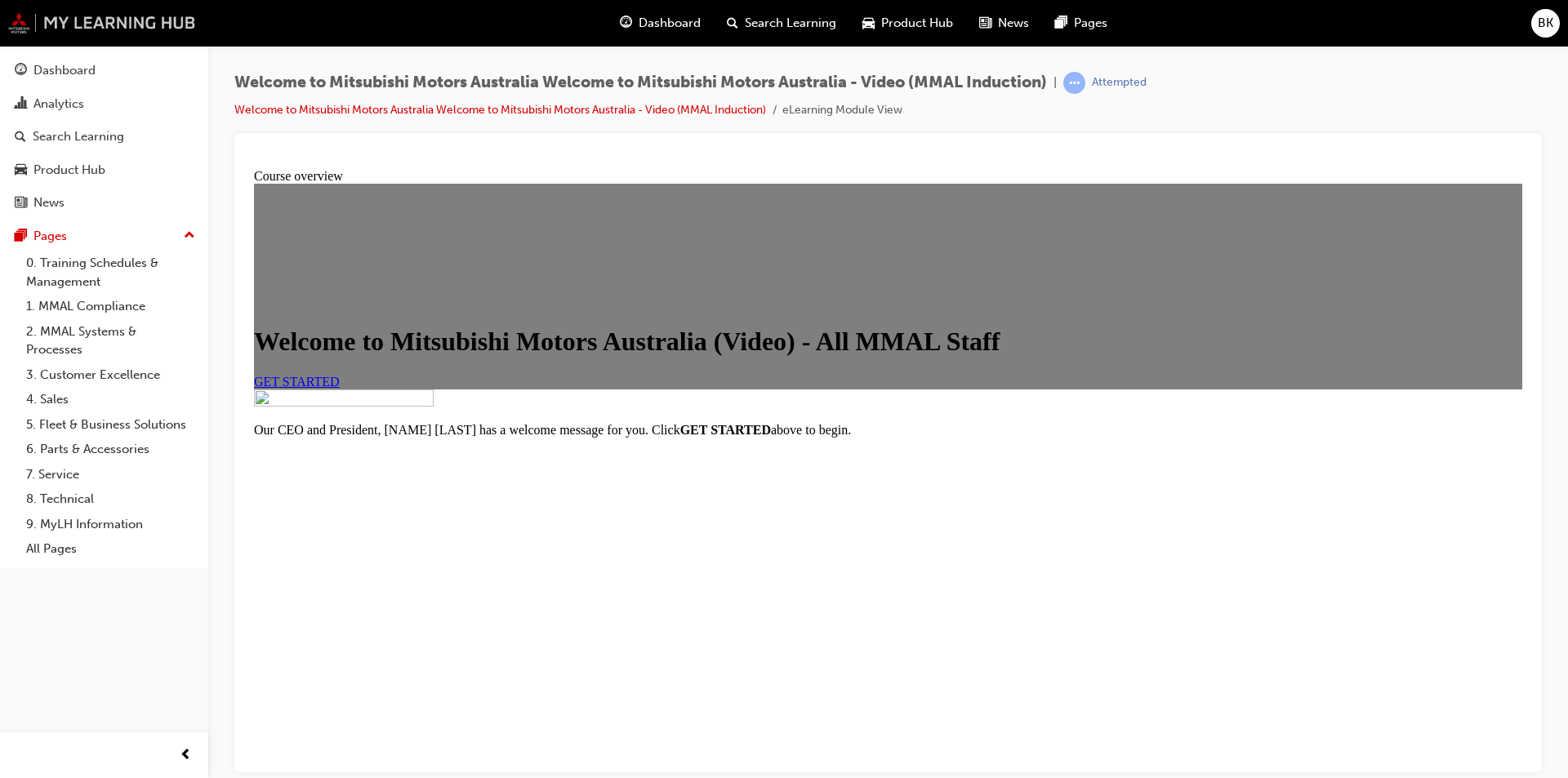 click at bounding box center (102, 23) 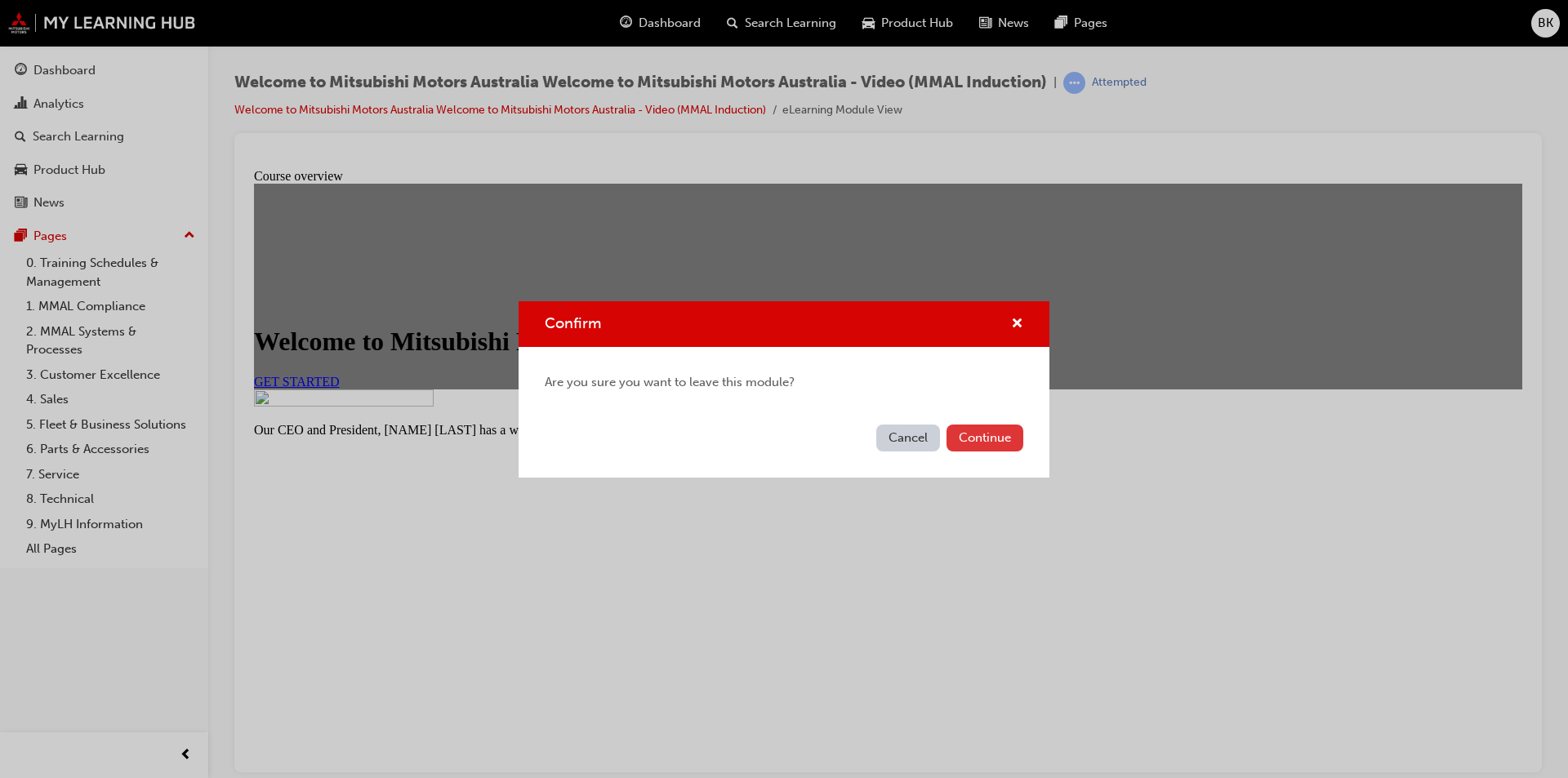 click on "Continue" at bounding box center (985, 438) 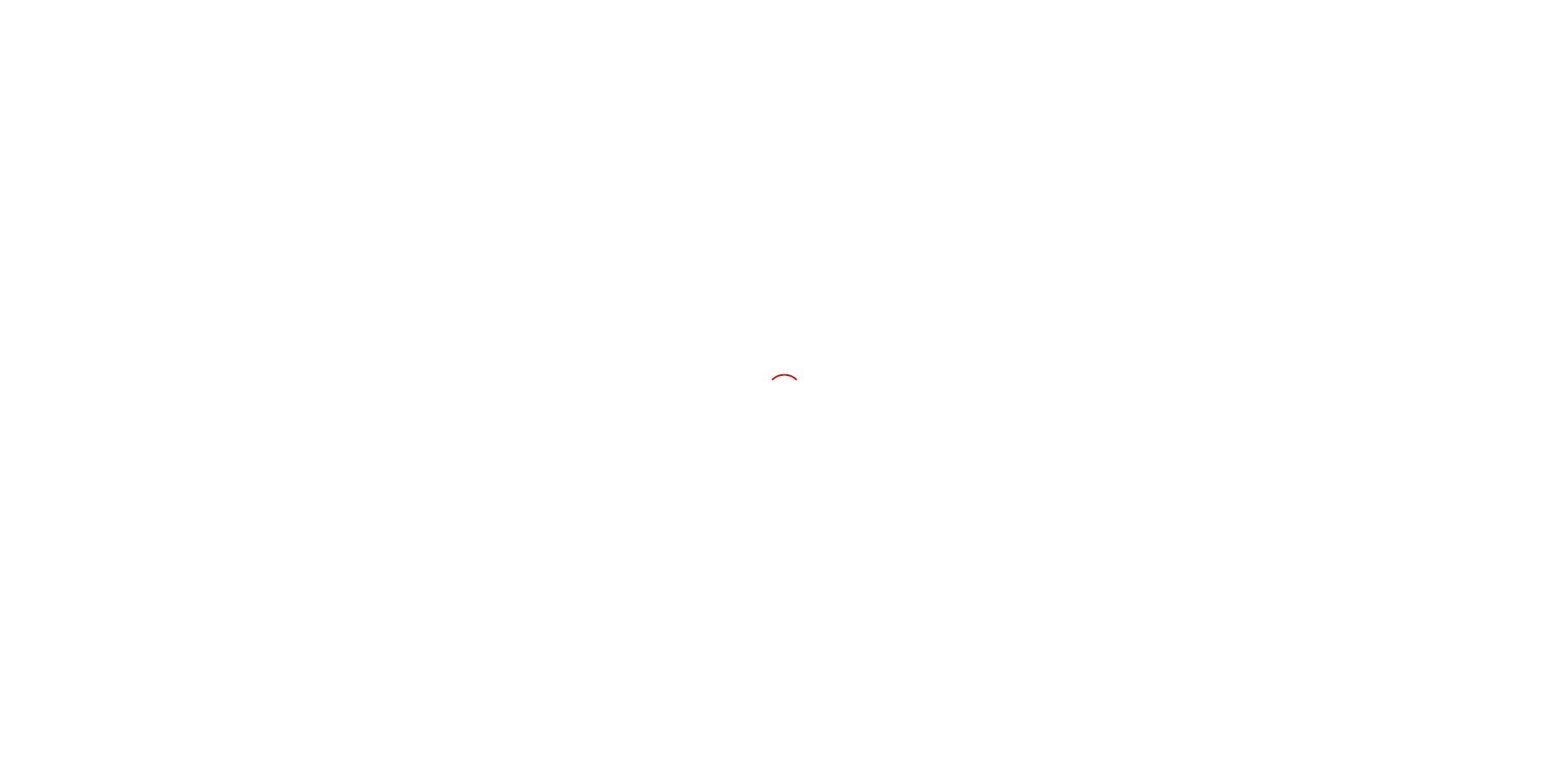 scroll, scrollTop: 0, scrollLeft: 0, axis: both 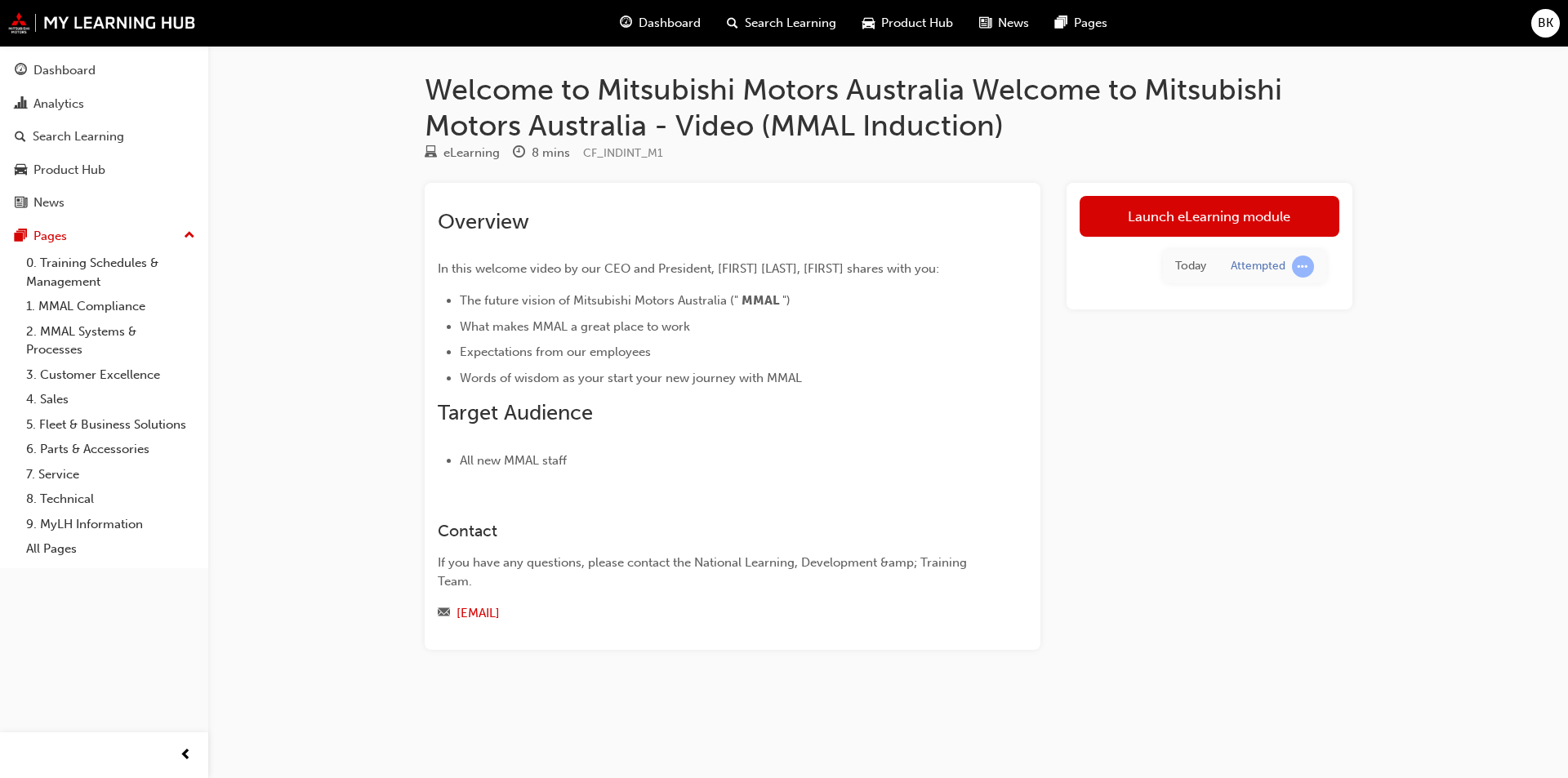 click on "Welcome to Mitsubishi Motors Australia Welcome to Mitsubishi Motors Australia - Video (MMAL Induction)" at bounding box center [889, 107] 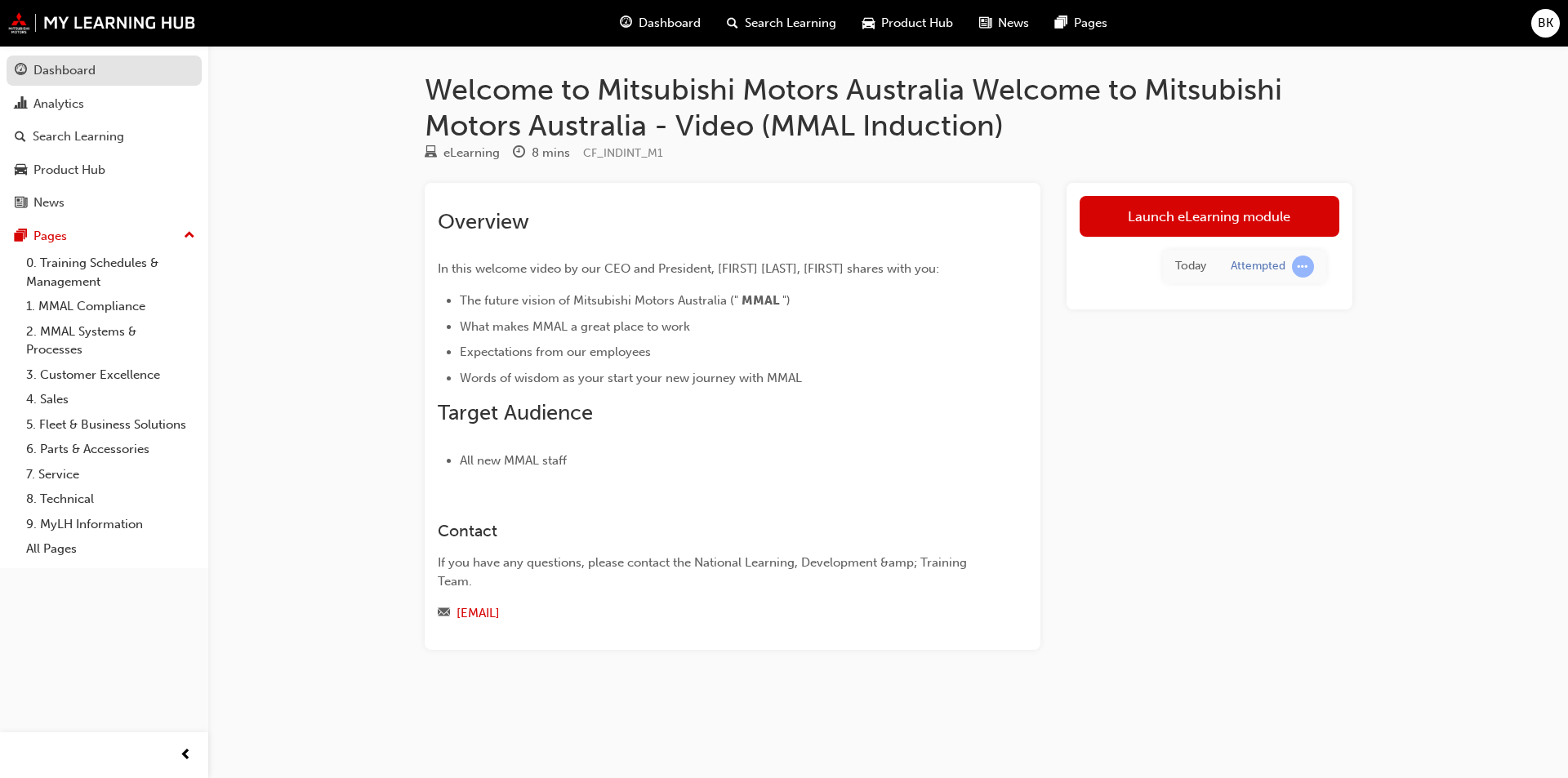 click on "Dashboard" at bounding box center (65, 70) 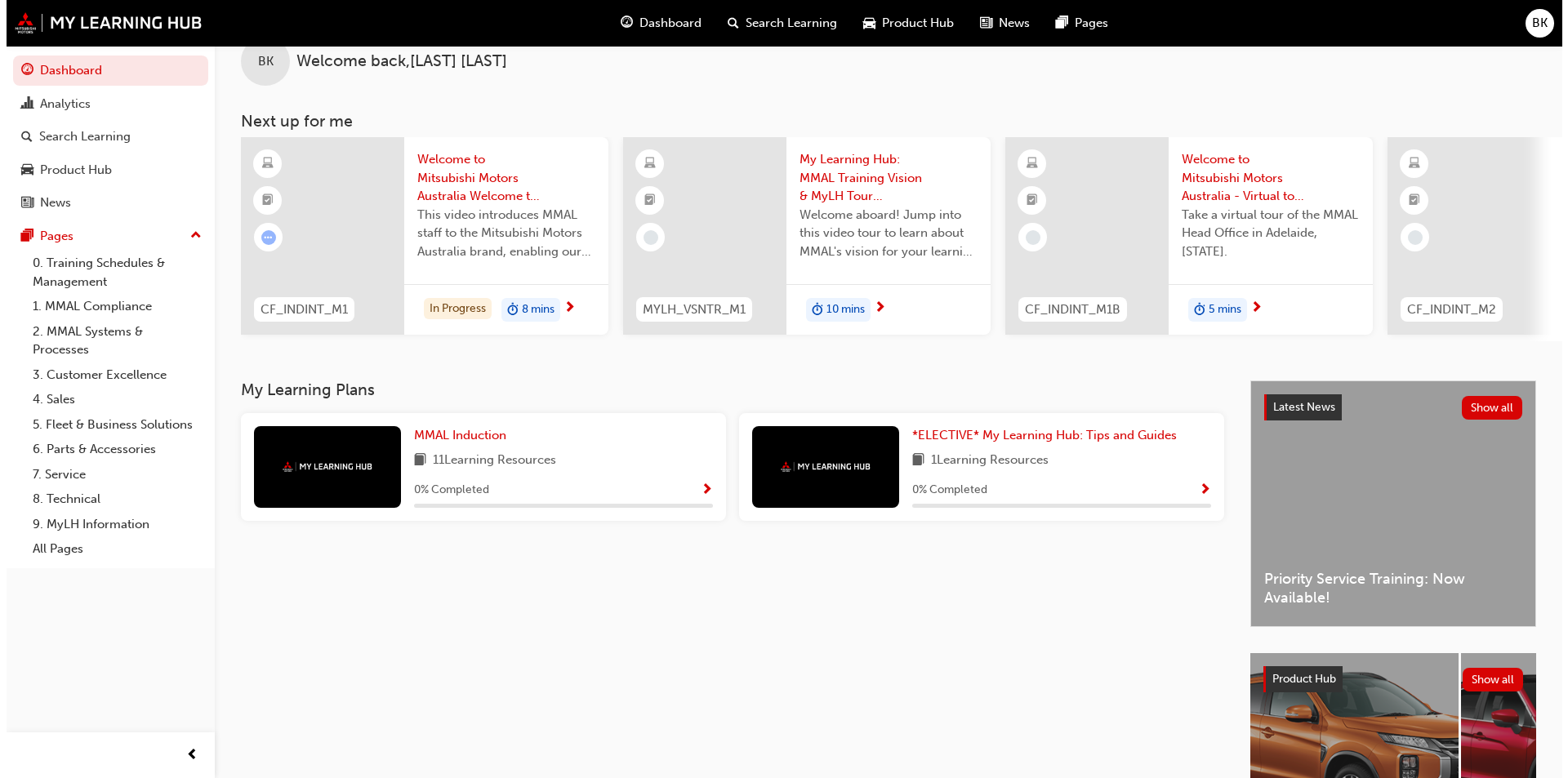 scroll, scrollTop: 0, scrollLeft: 0, axis: both 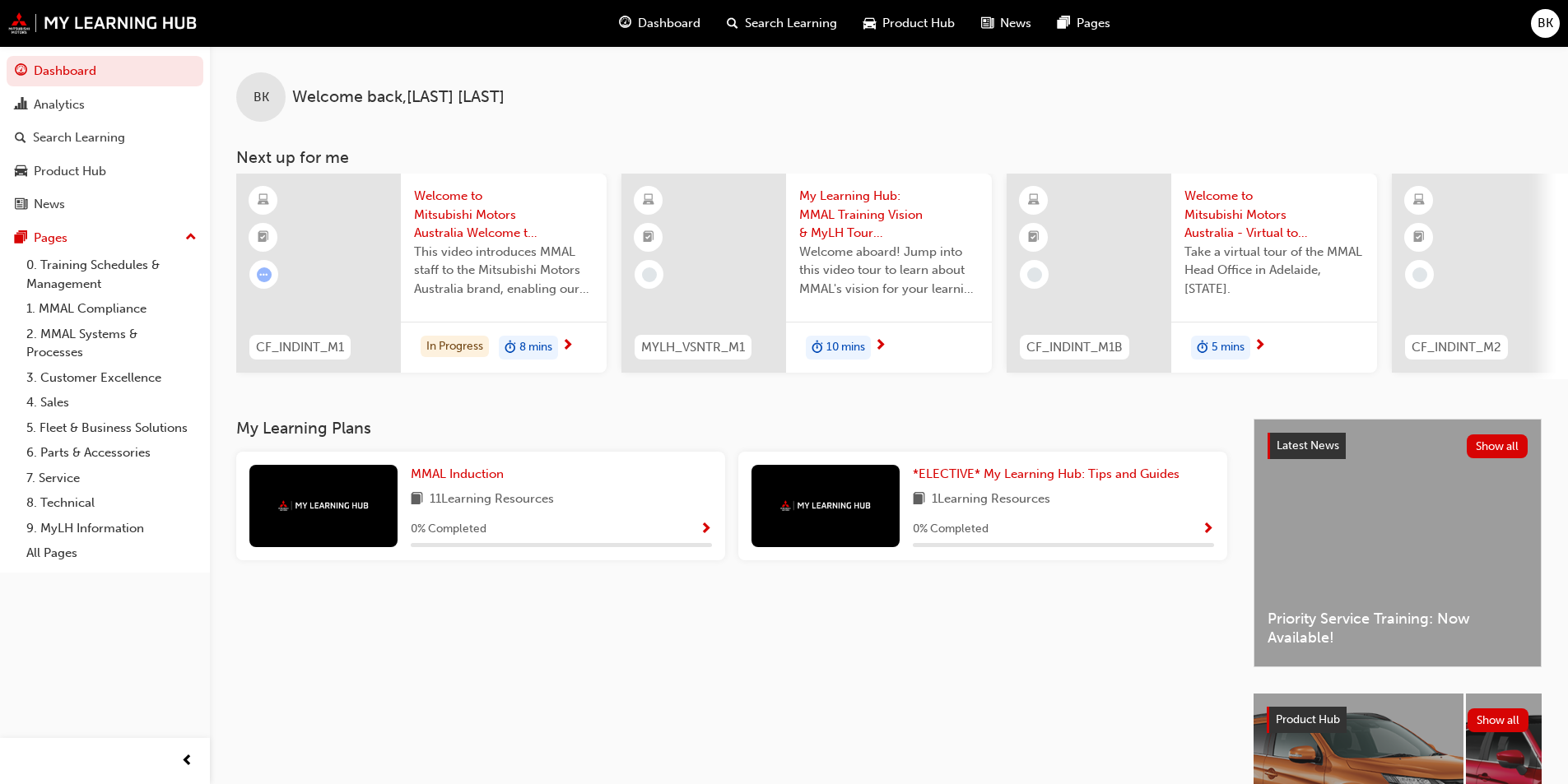 click on "Welcome to Mitsubishi Motors Australia Welcome to Mitsubishi Motors Australia - Video (MMAL Inducti..." at bounding box center (504, 215) 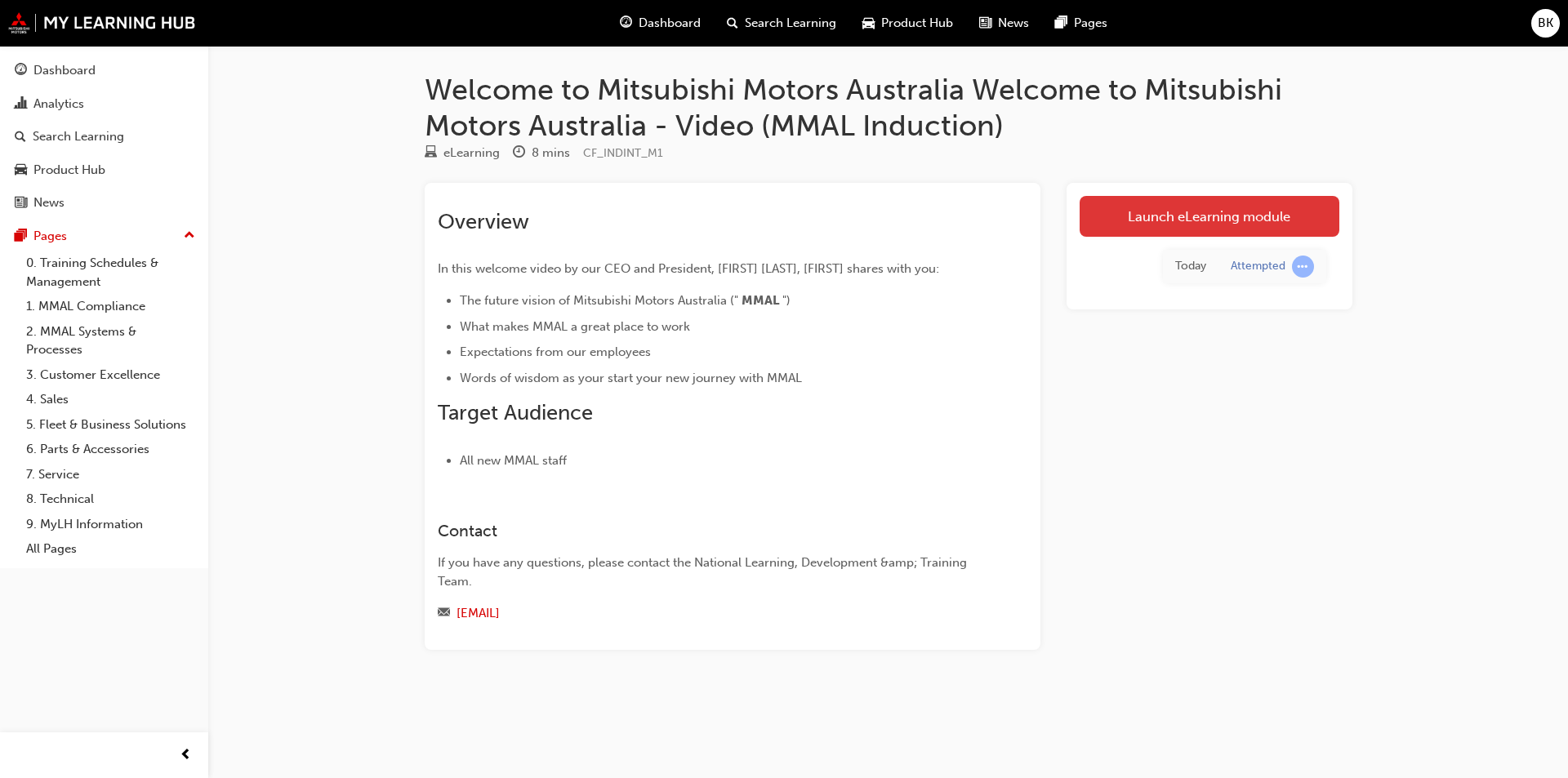 click on "Launch eLearning module" at bounding box center (1209, 216) 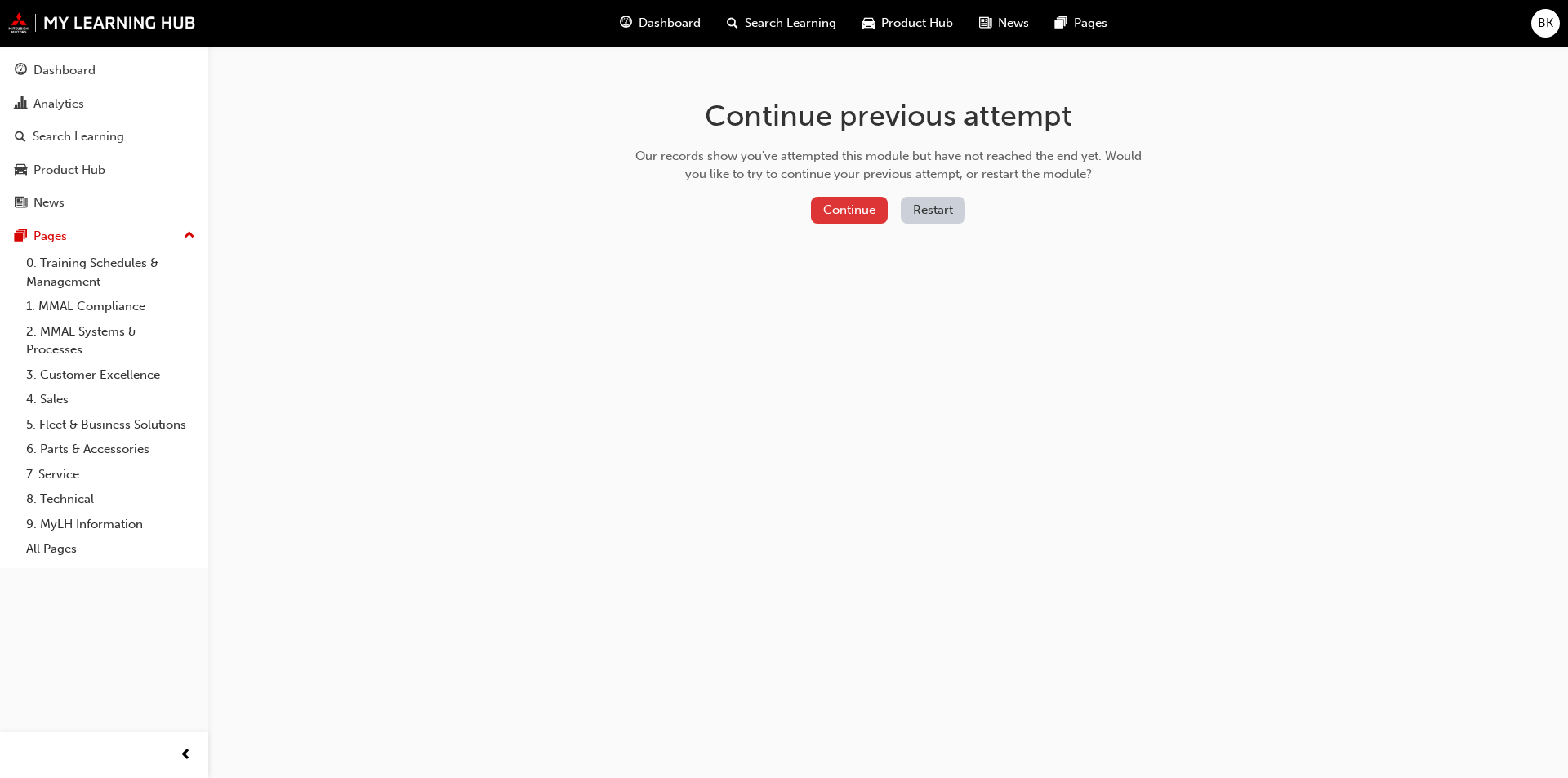 click on "Continue" at bounding box center [849, 210] 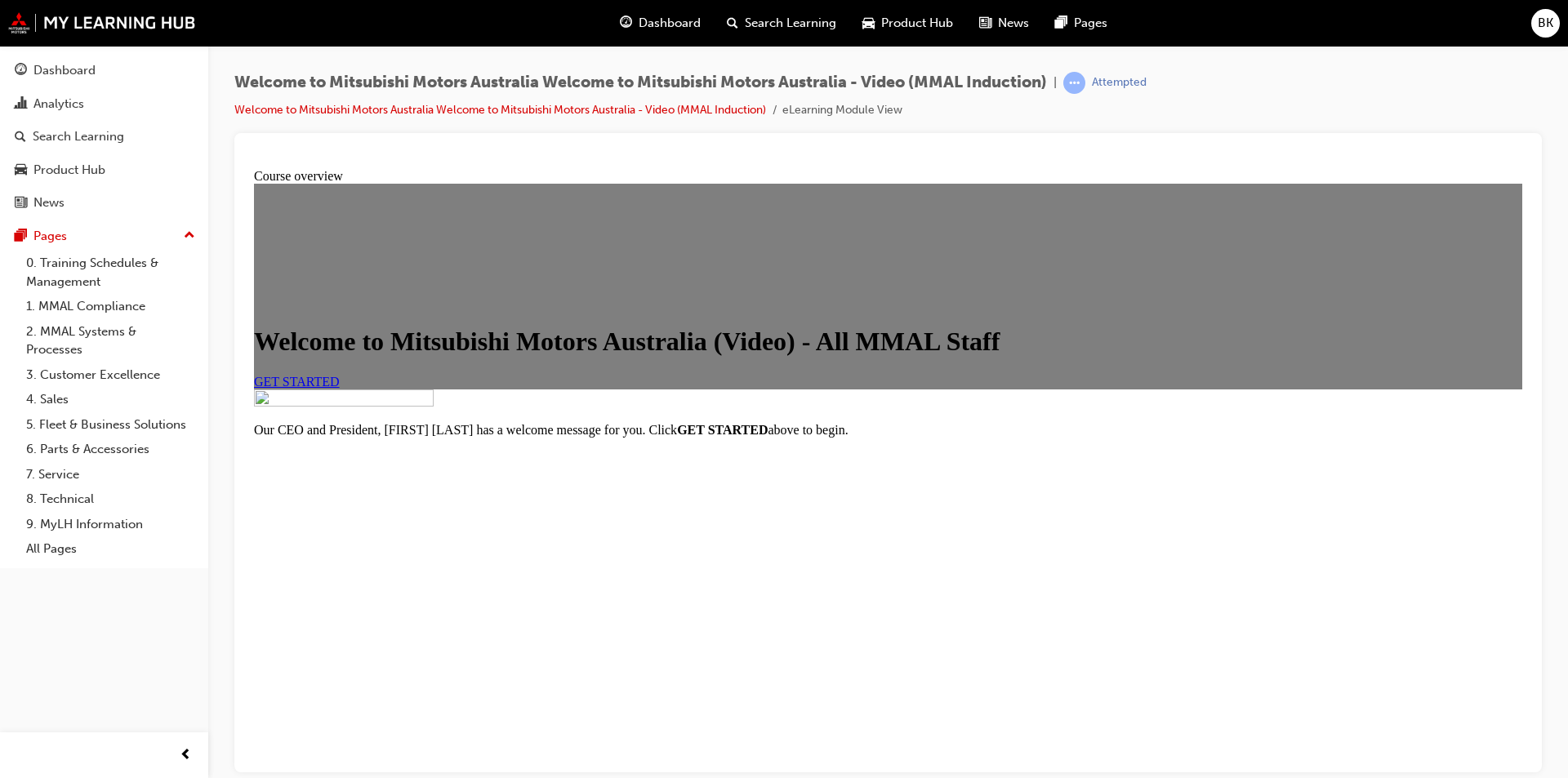 scroll, scrollTop: 0, scrollLeft: 0, axis: both 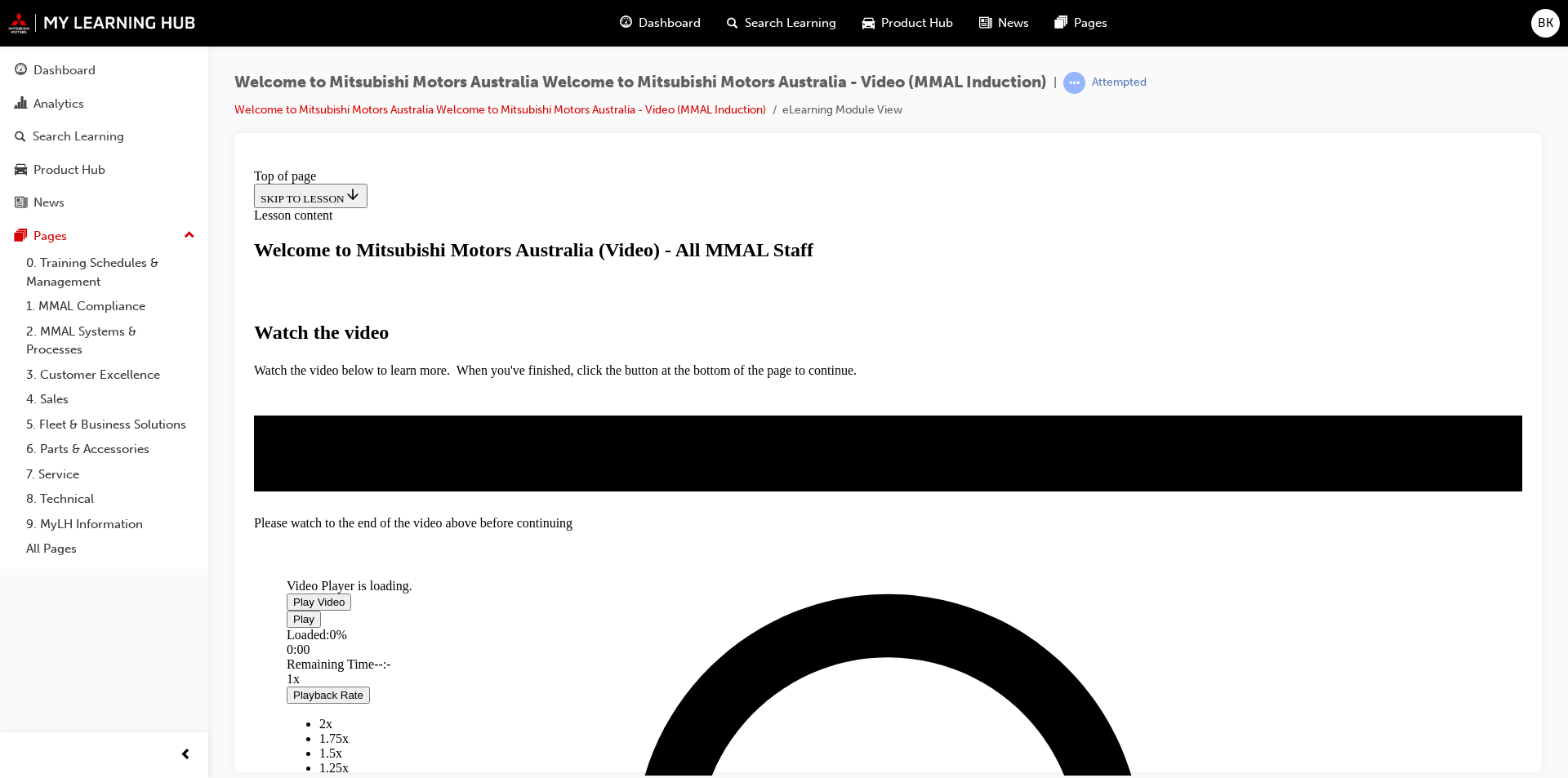 click at bounding box center (293, 601) 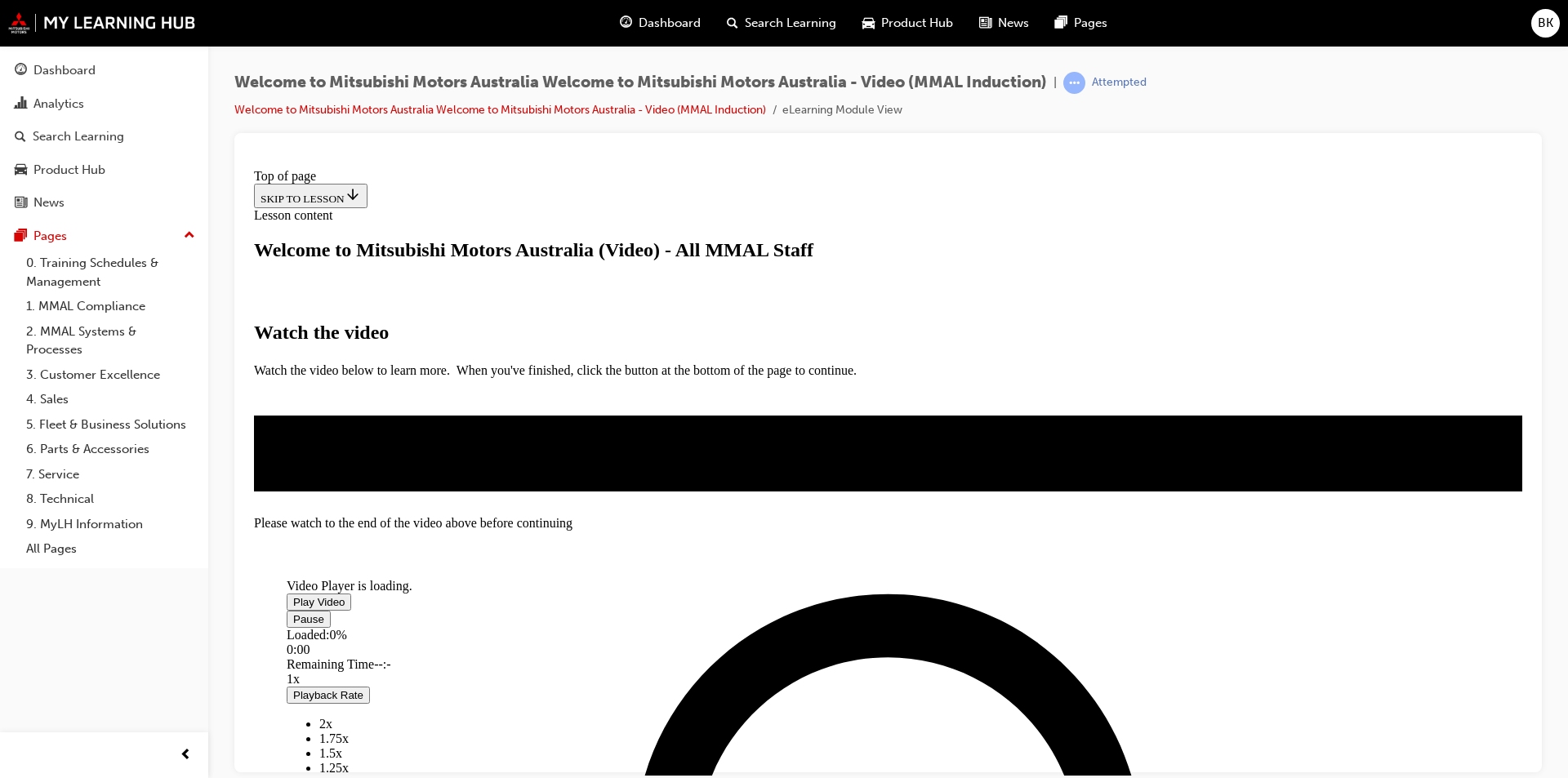 scroll, scrollTop: 268, scrollLeft: 0, axis: vertical 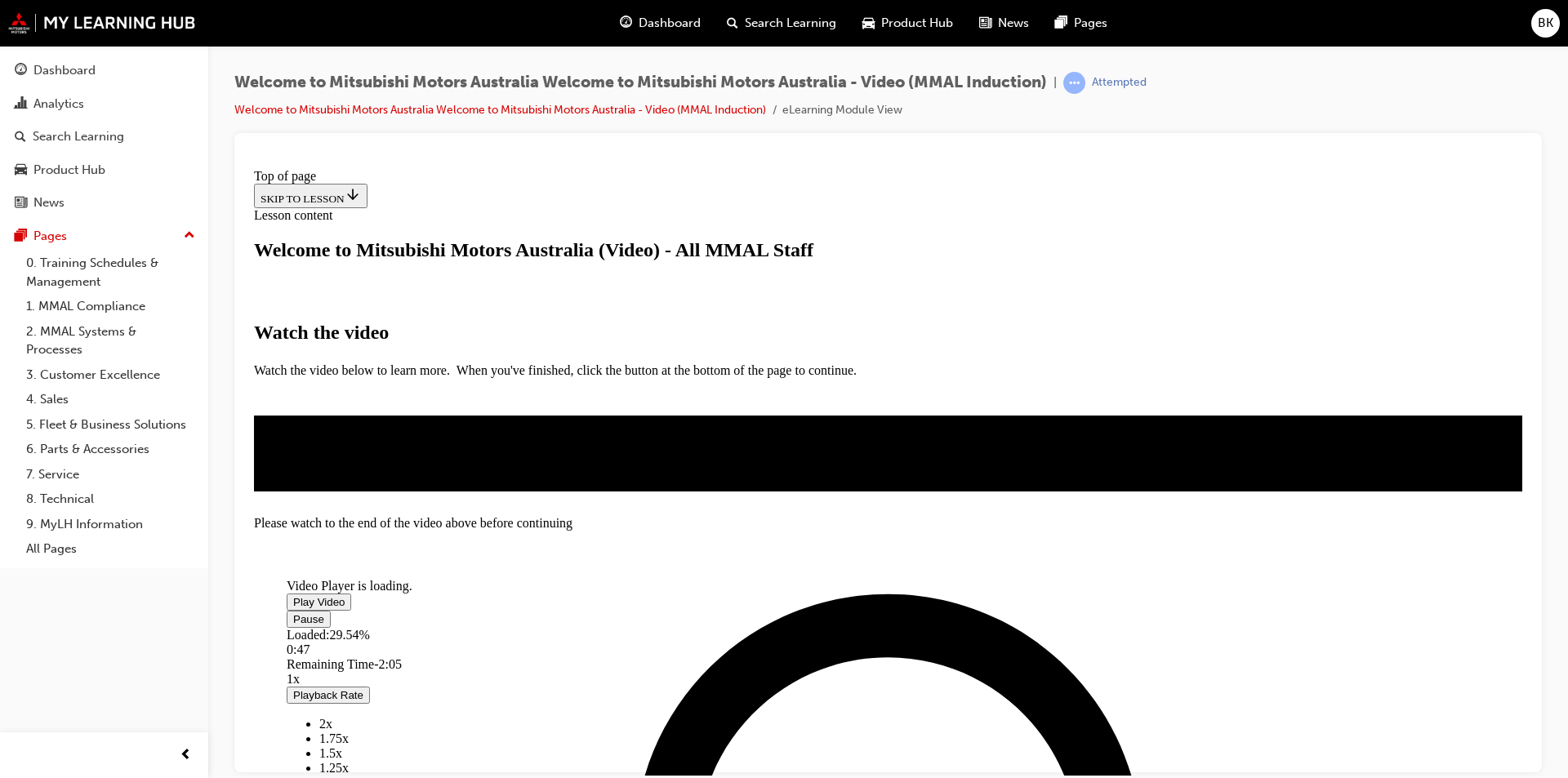 click on "Video Player is loading. Play Video Pause Loaded :  29.54% 0:47 Remaining Time  - 2:05 1x Playback Rate 2x 1.75x 1.5x 1.25x 1x , selected 0.75x 0.5x 0.25x Captions captions off , selected English Picture-in-Picture Fullscreen Mute This is a modal window." at bounding box center (888, 452) 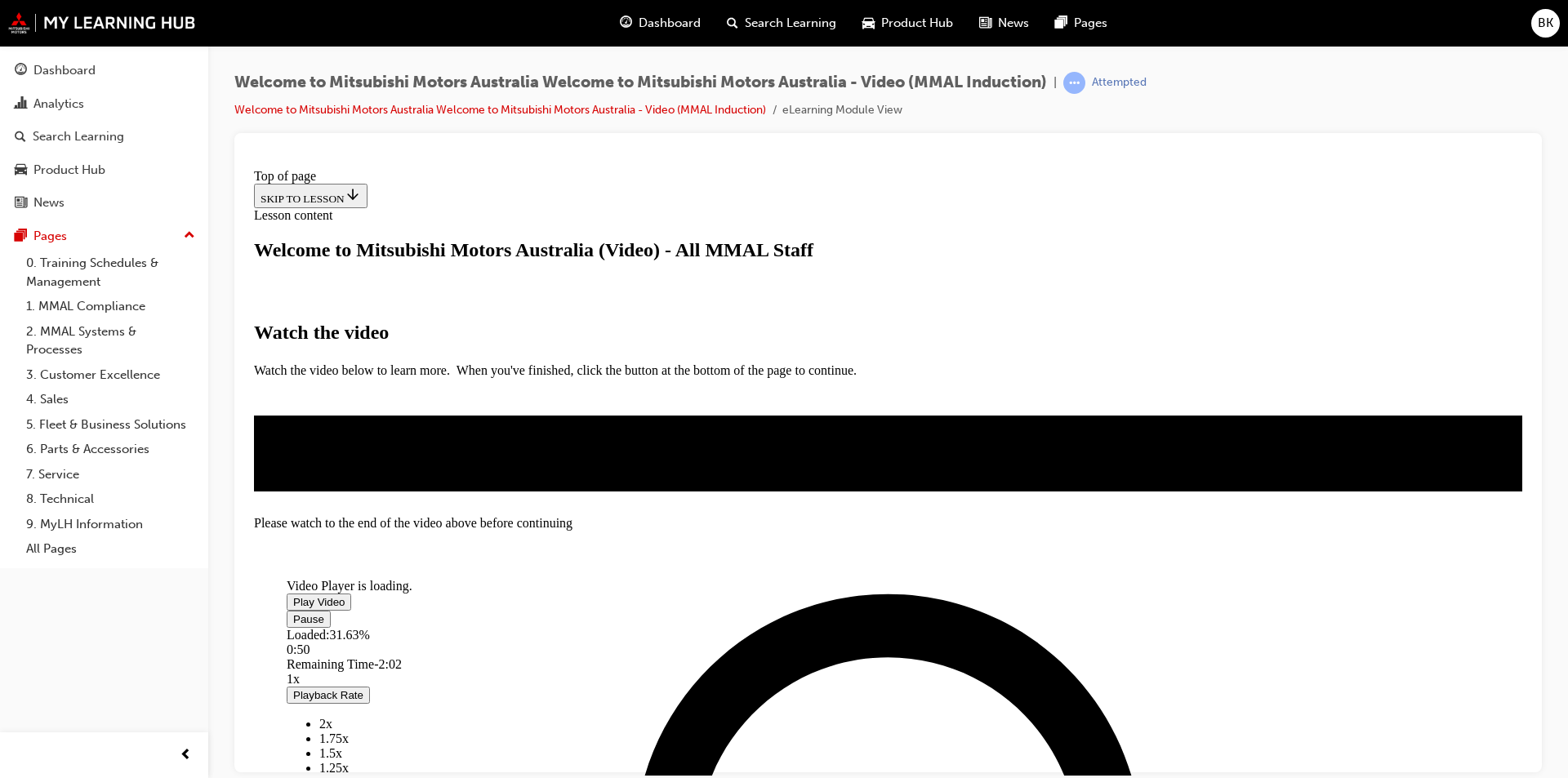 drag, startPoint x: 1323, startPoint y: 634, endPoint x: 1346, endPoint y: 636, distance: 23.086793 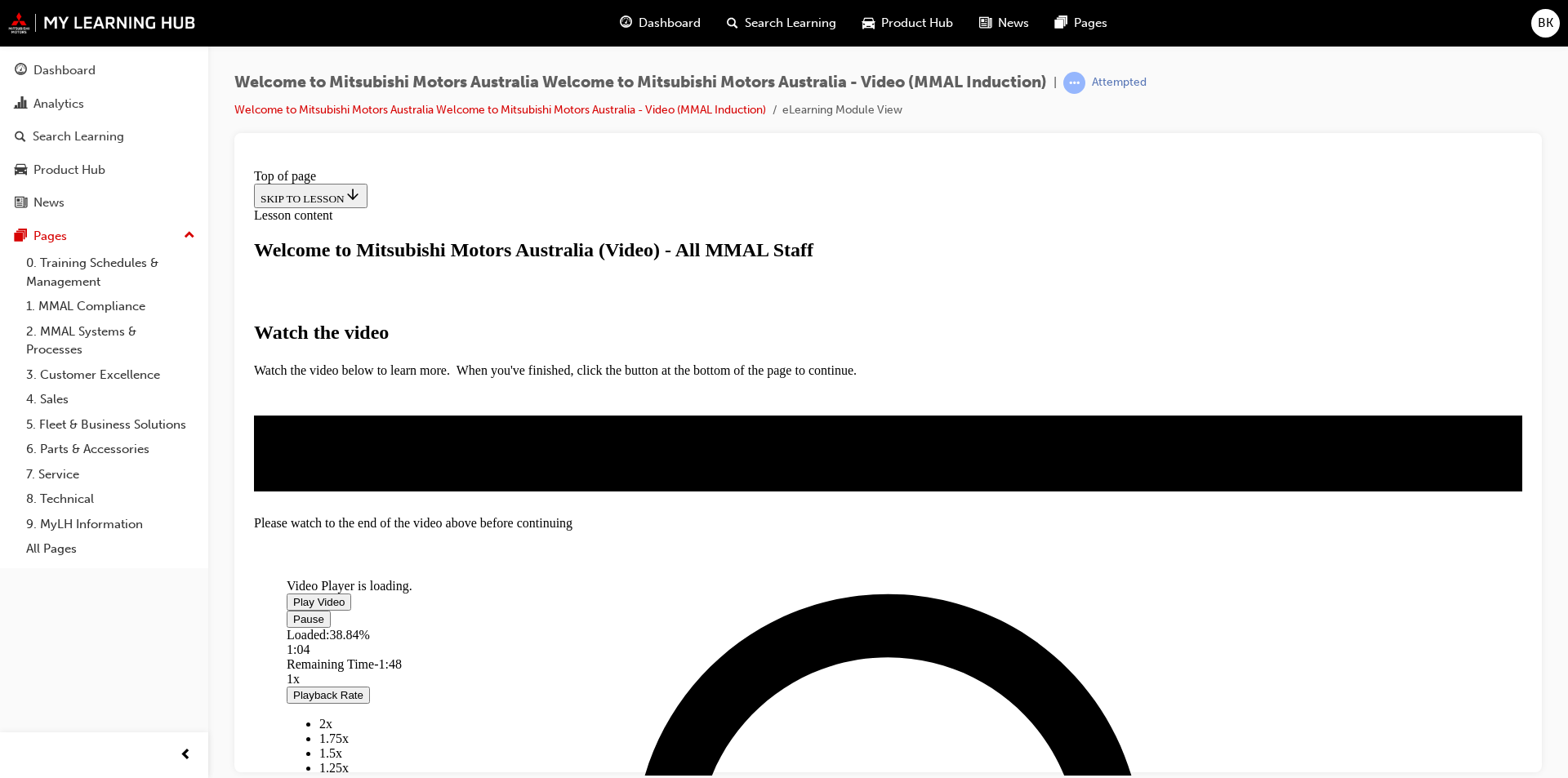 drag, startPoint x: 1323, startPoint y: 634, endPoint x: 1345, endPoint y: 642, distance: 23.4094 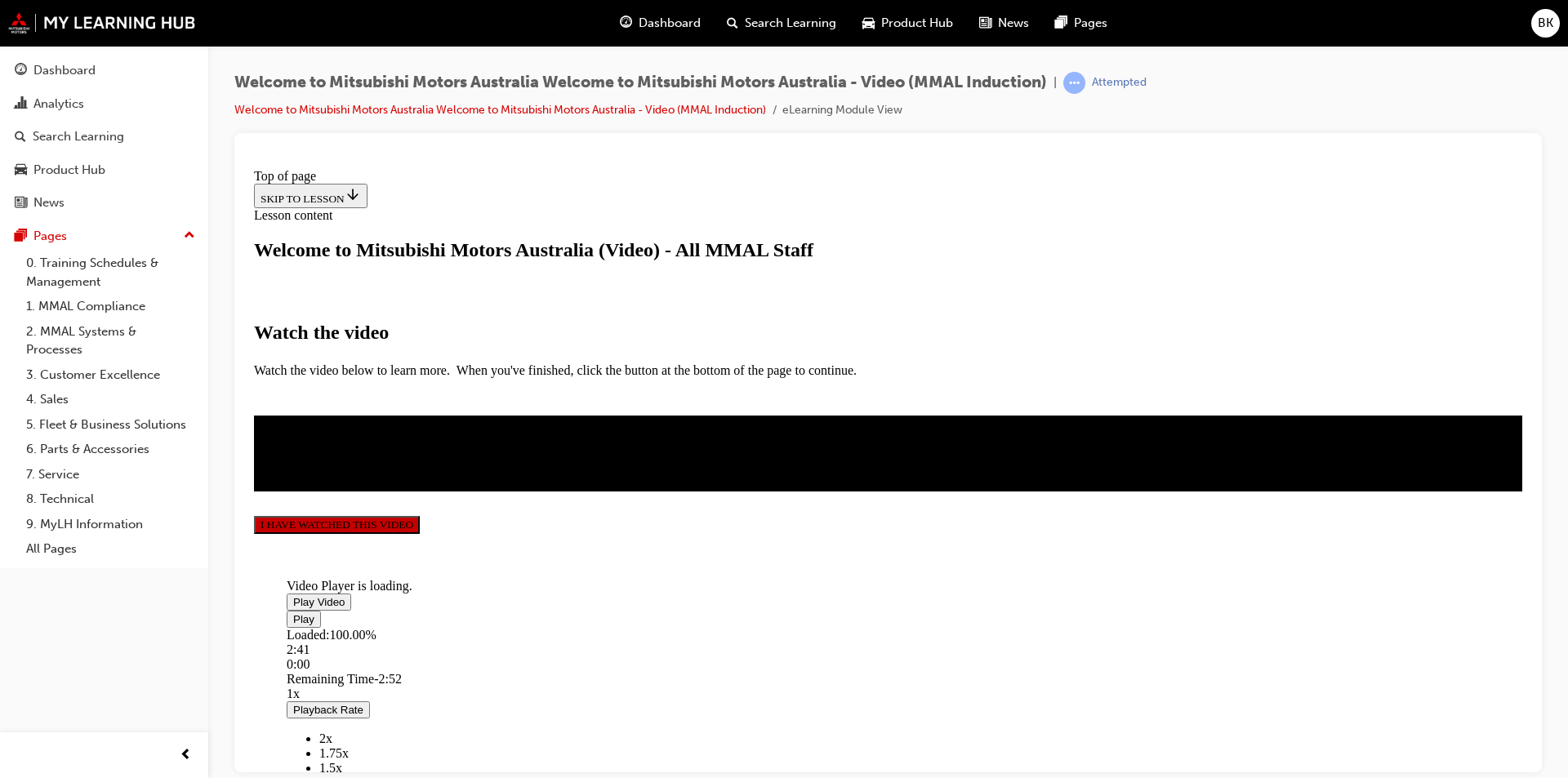scroll, scrollTop: 374, scrollLeft: 0, axis: vertical 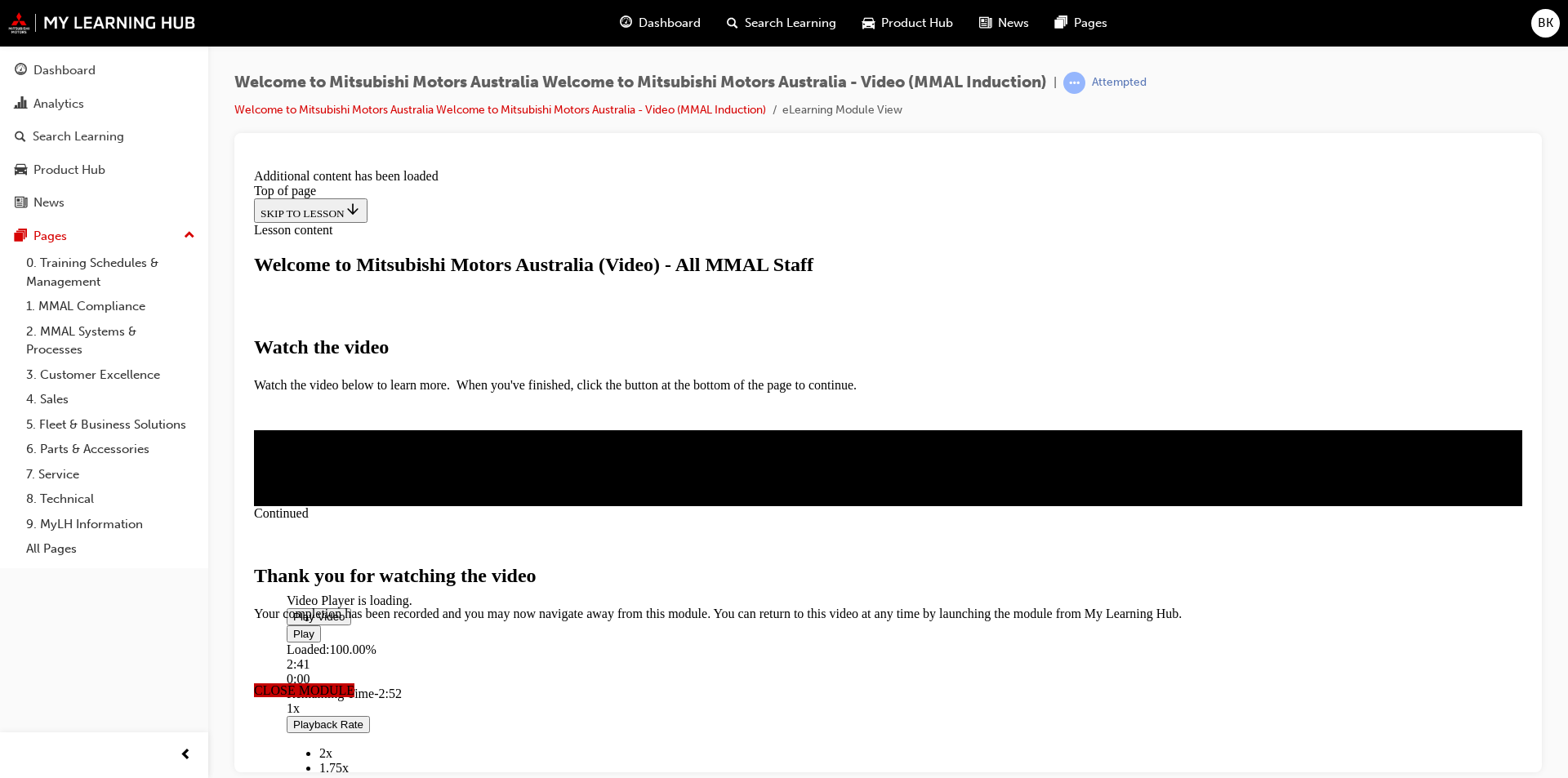 click on "CLOSE MODULE" at bounding box center [304, 689] 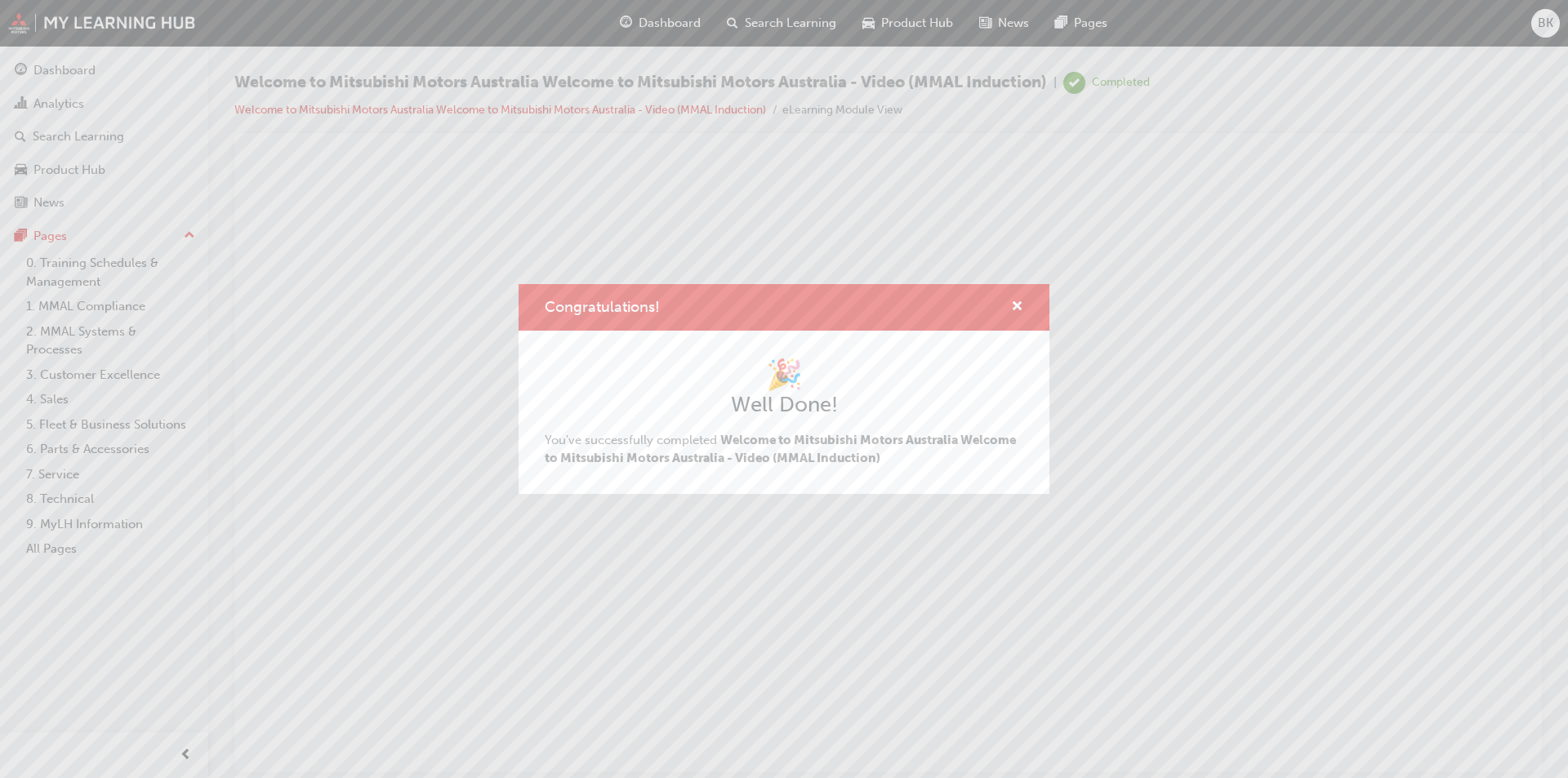 scroll, scrollTop: 0, scrollLeft: 0, axis: both 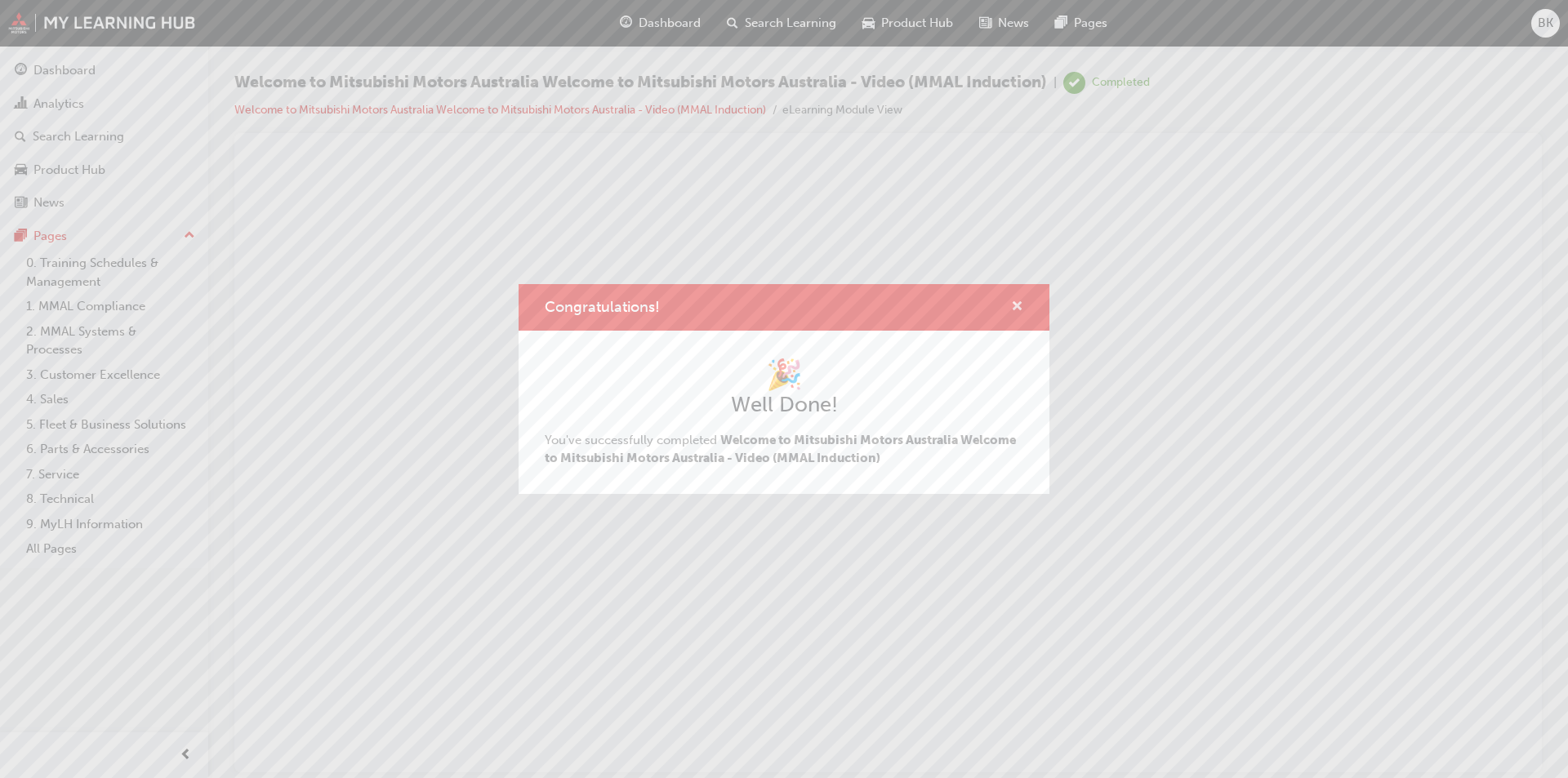 click at bounding box center (1017, 308) 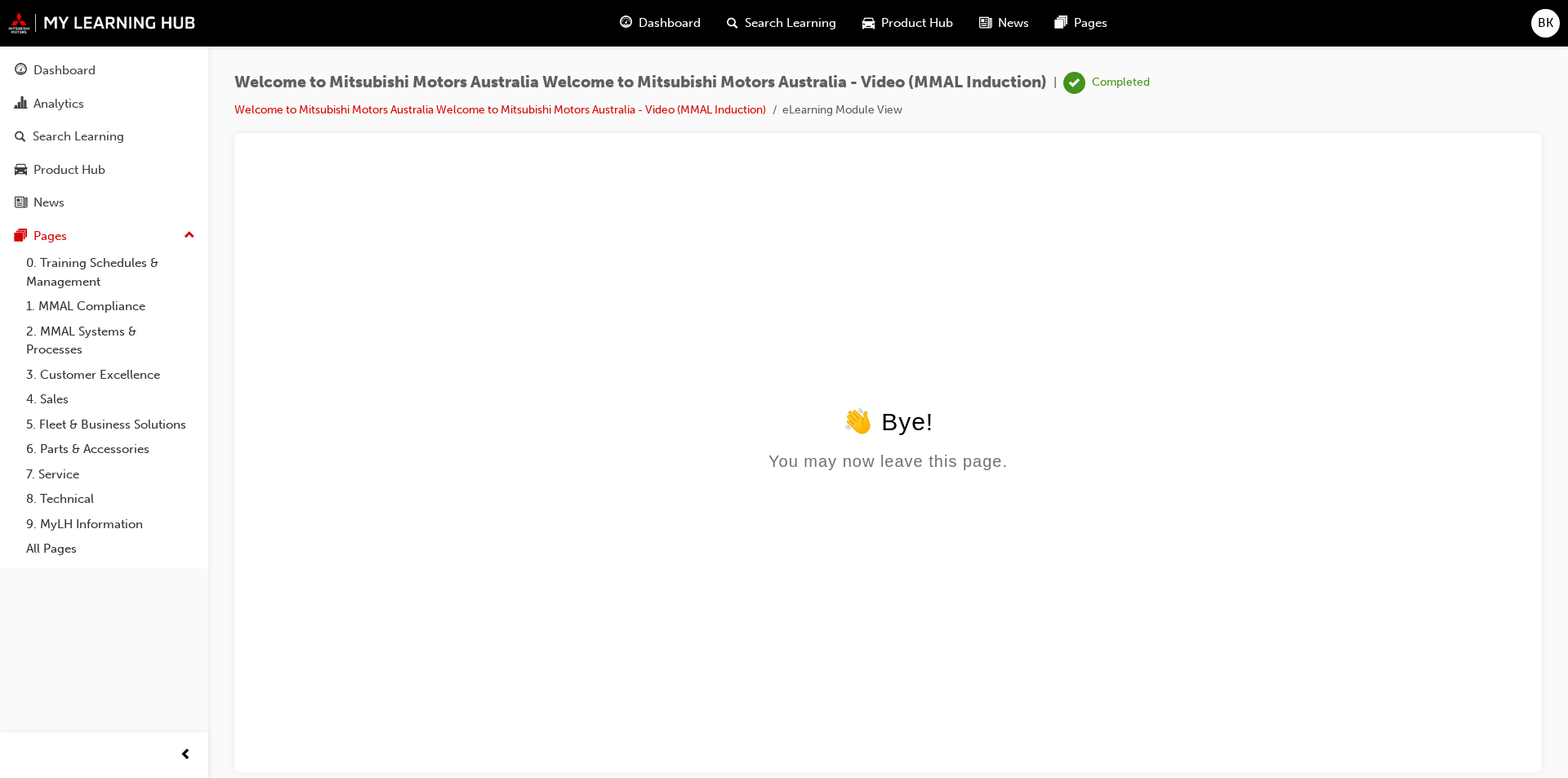 click on "👋 Bye!
You may now leave this page." 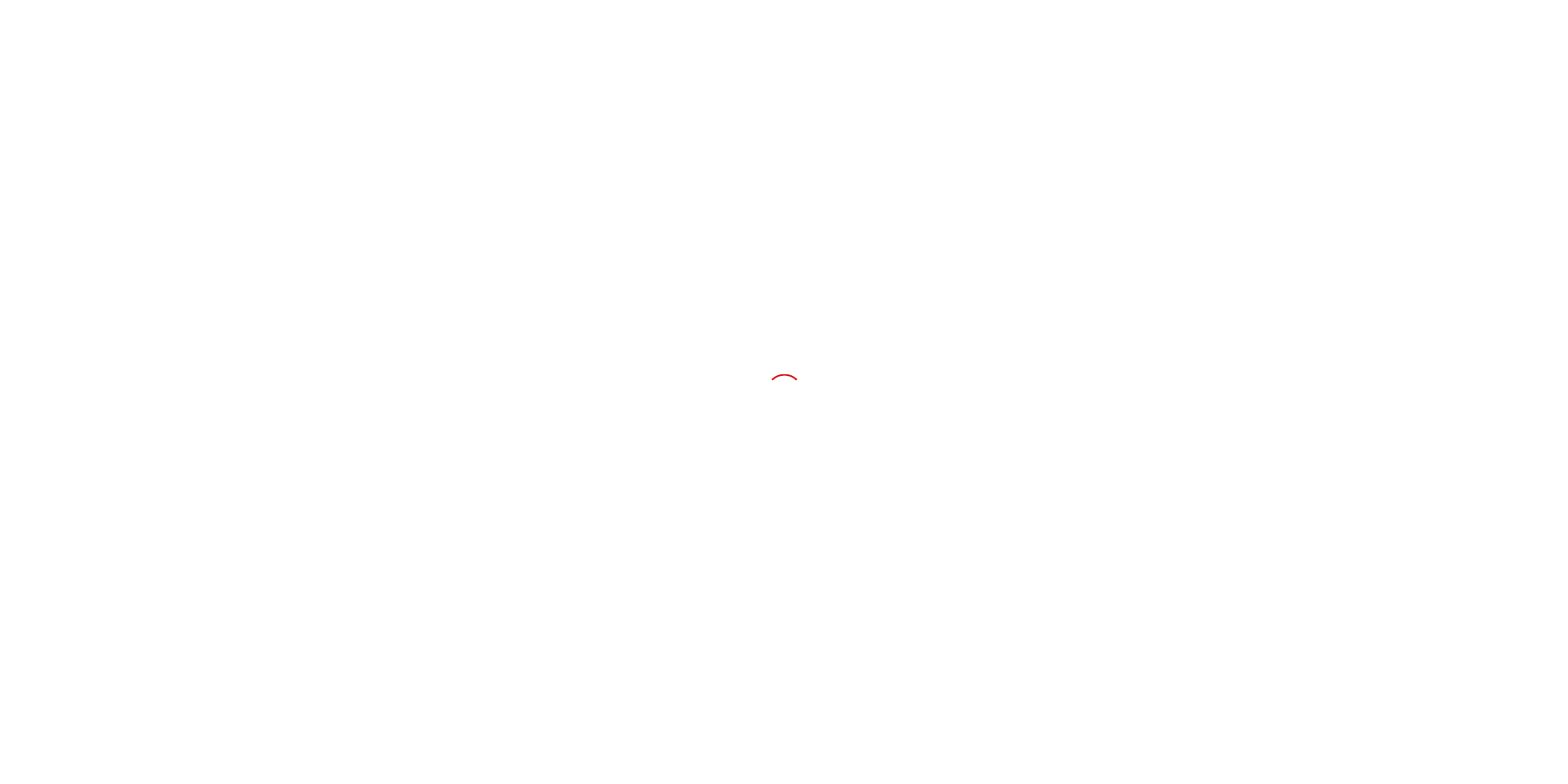 scroll, scrollTop: 0, scrollLeft: 0, axis: both 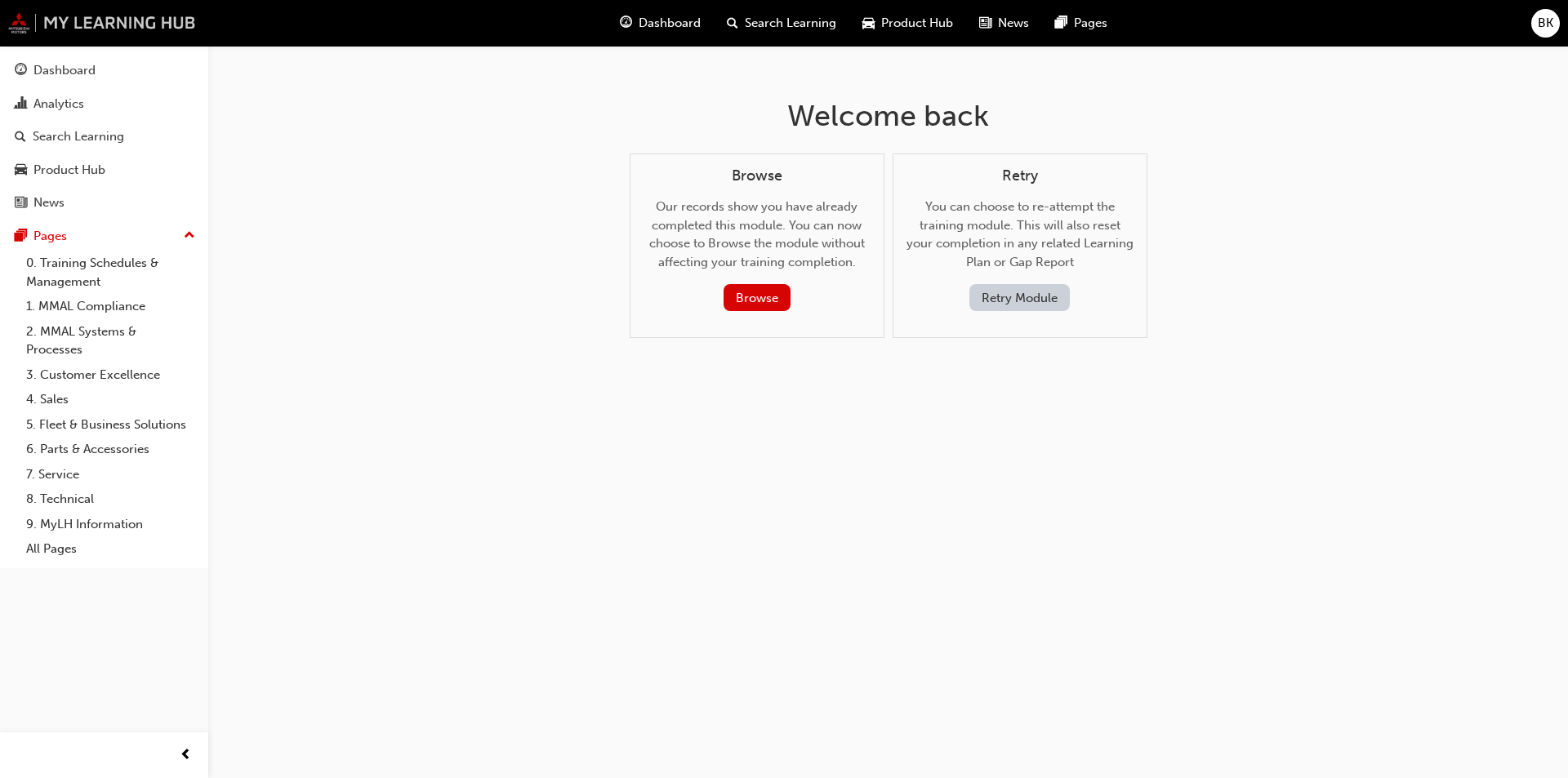 click at bounding box center (102, 23) 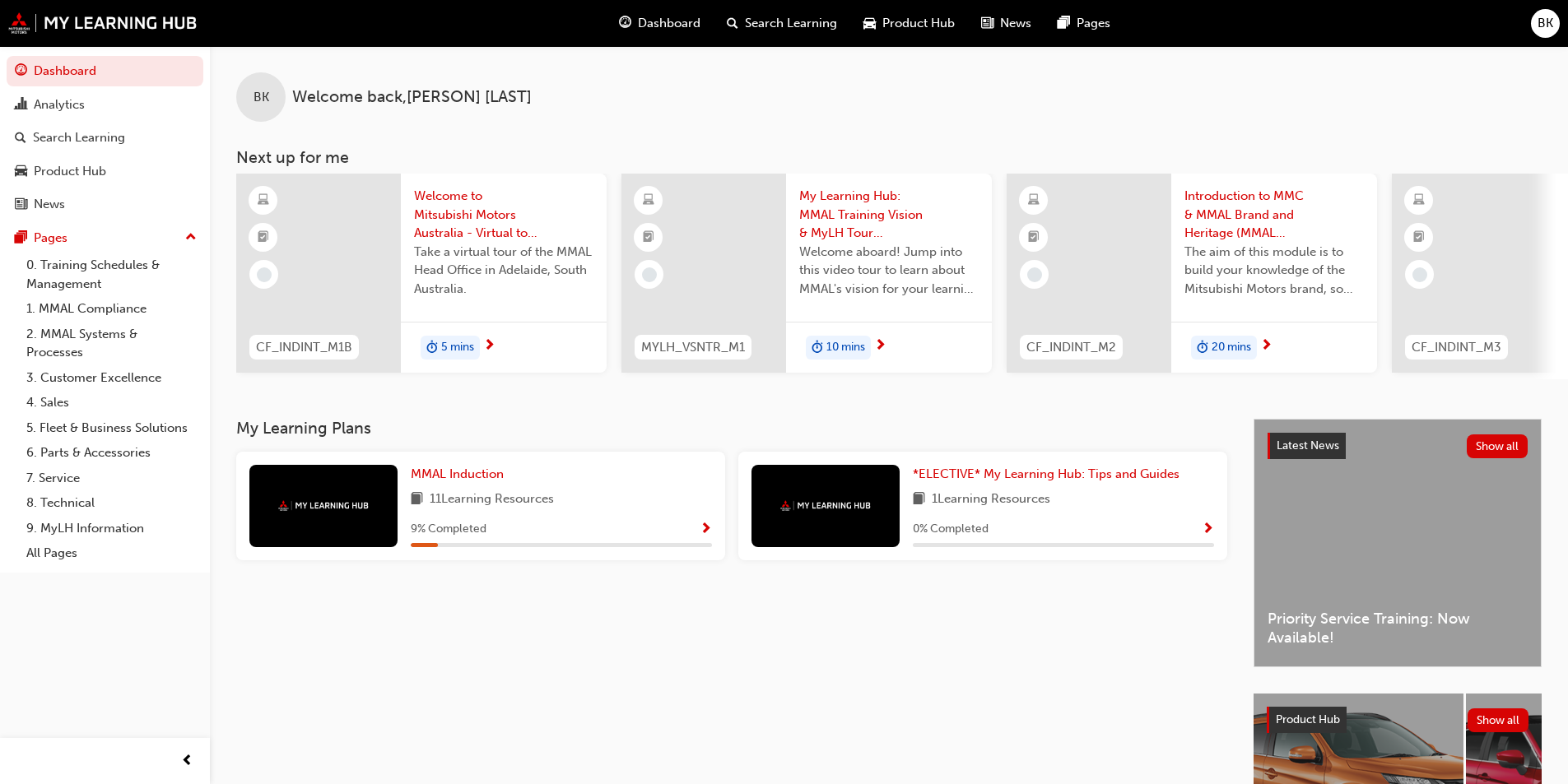 click on "11  Learning Resources" at bounding box center (561, 499) 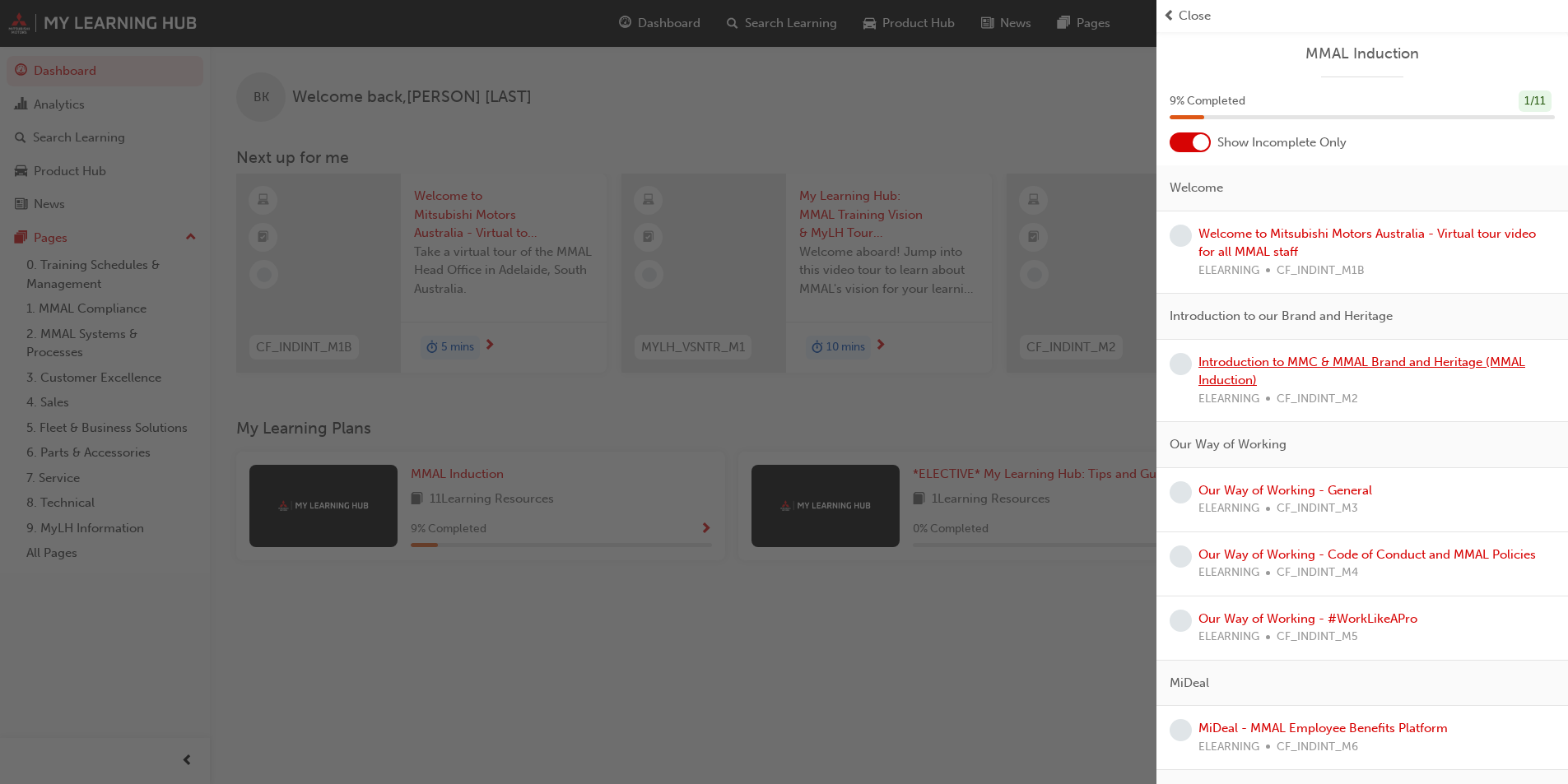 click on "Introduction to MMC & MMAL Brand and Heritage (MMAL Induction)" at bounding box center [1361, 371] 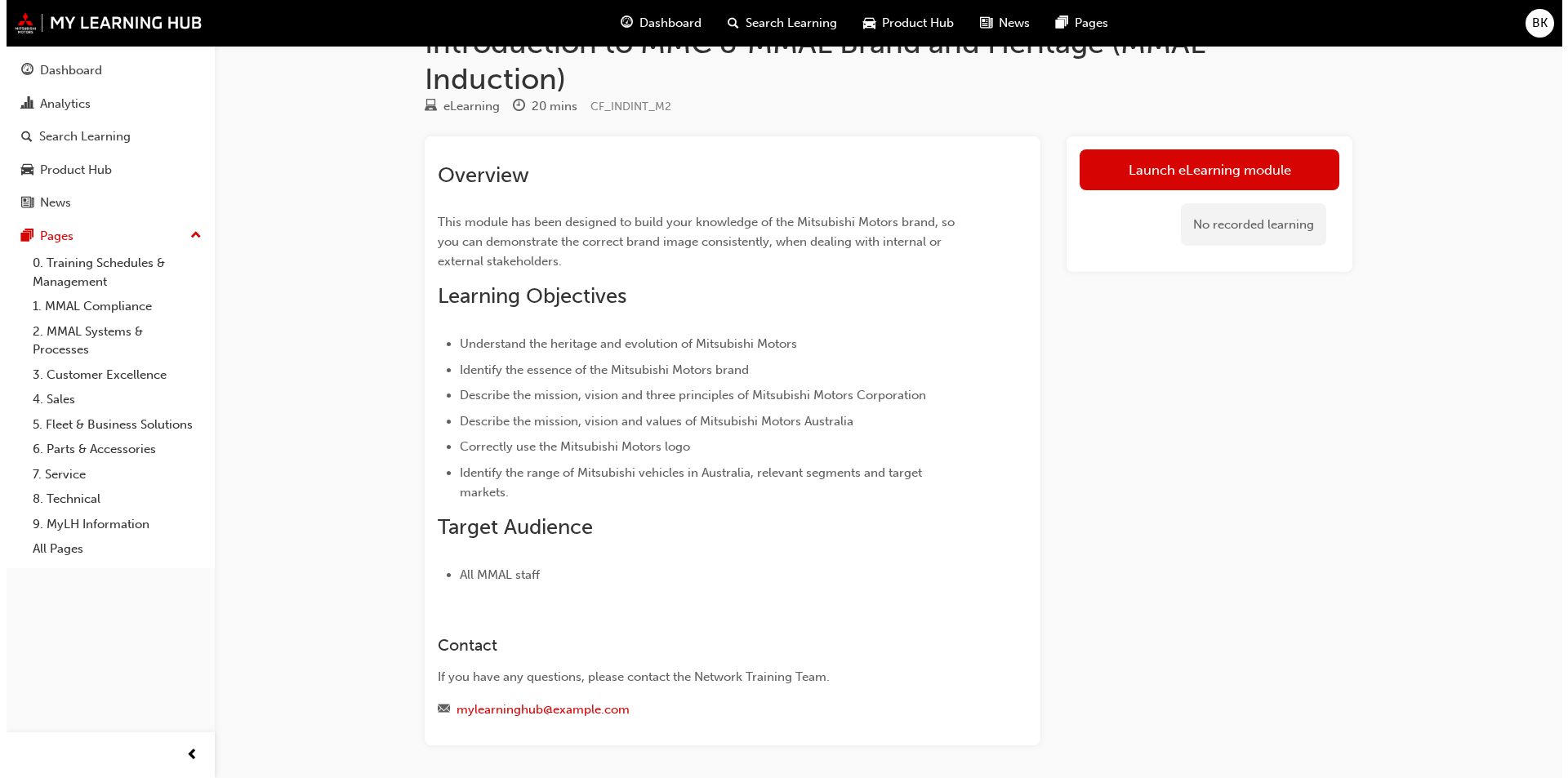 scroll, scrollTop: 0, scrollLeft: 0, axis: both 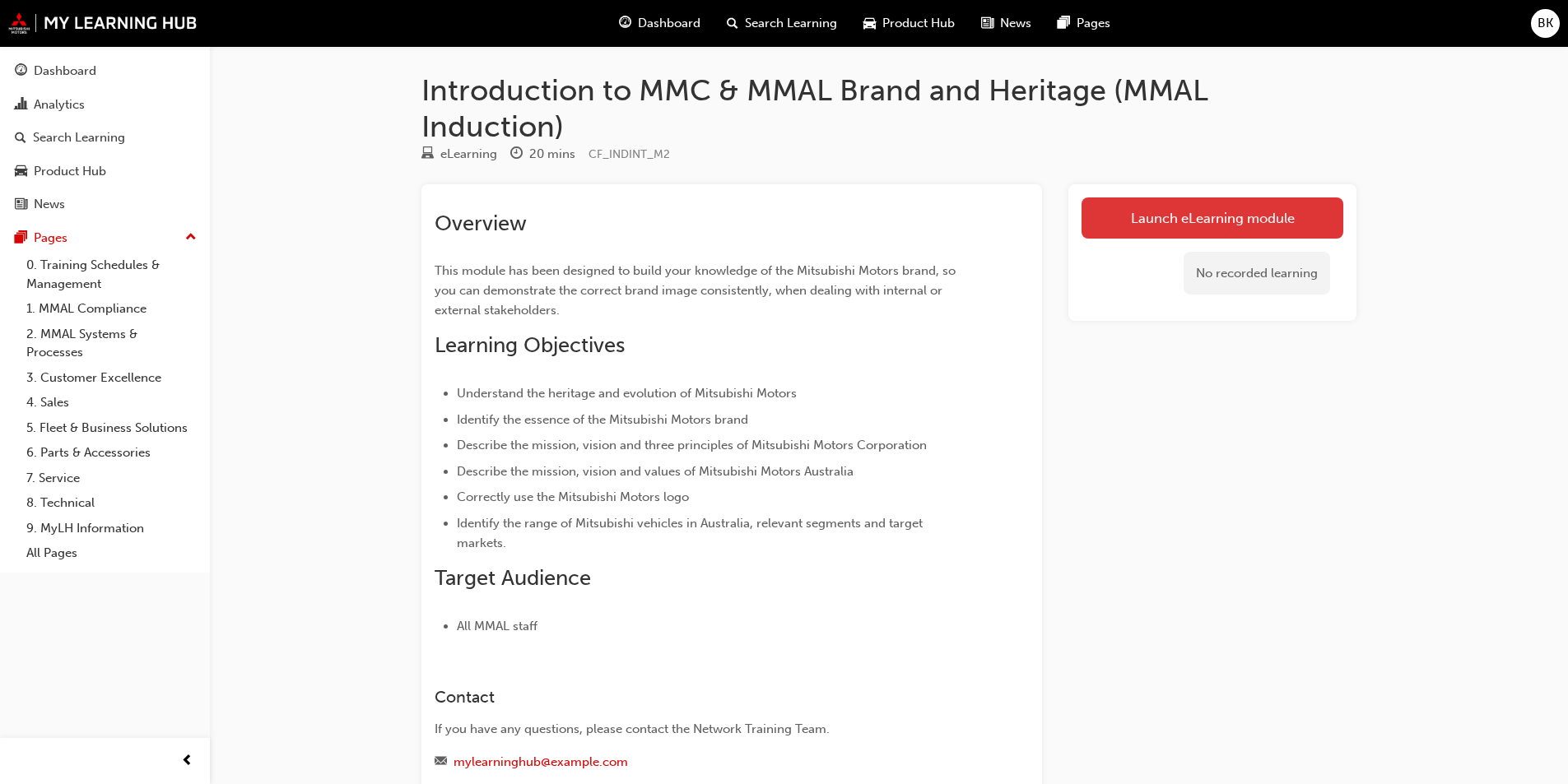 click on "Launch eLearning module" at bounding box center [1212, 218] 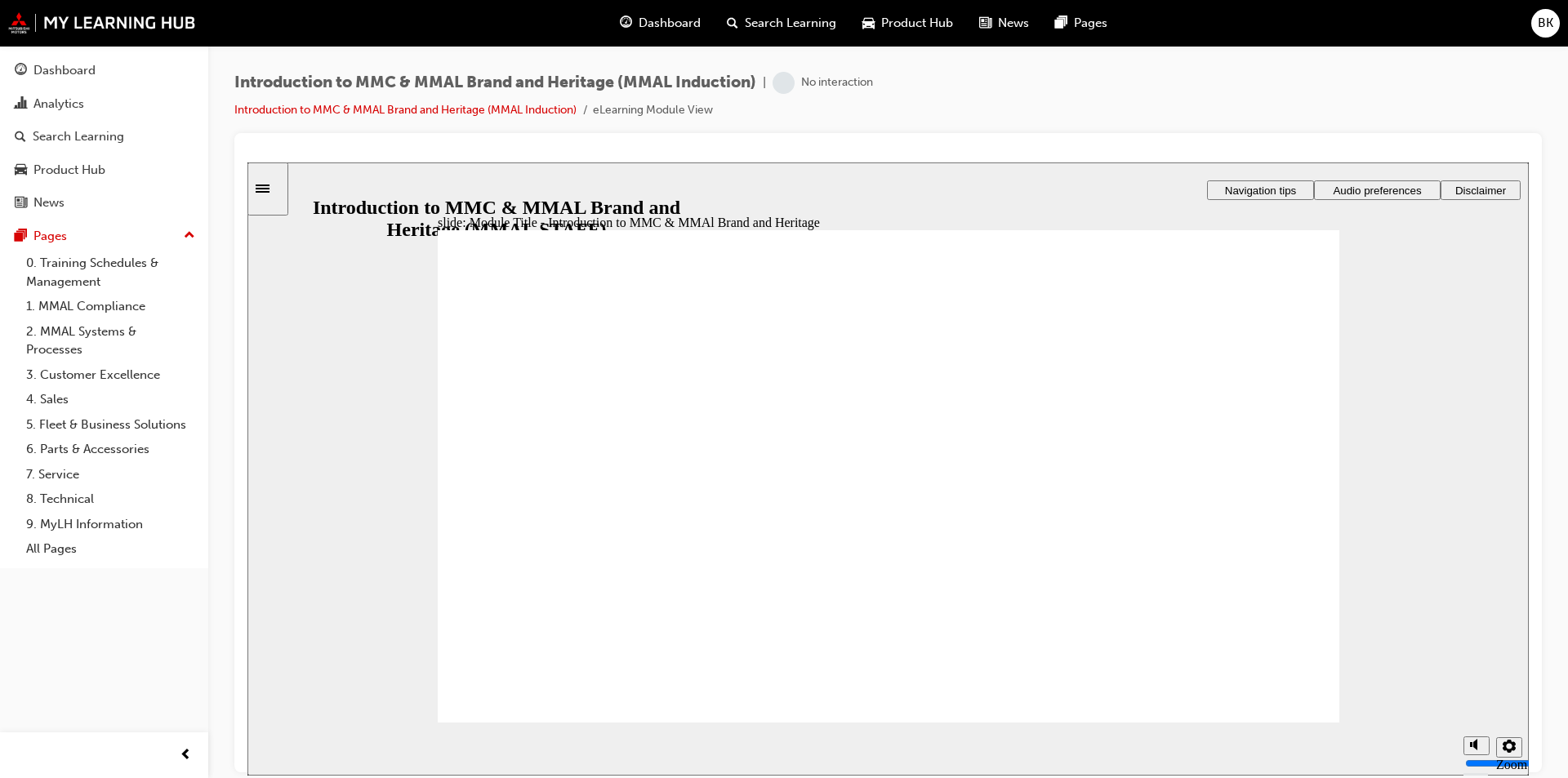 scroll, scrollTop: 0, scrollLeft: 0, axis: both 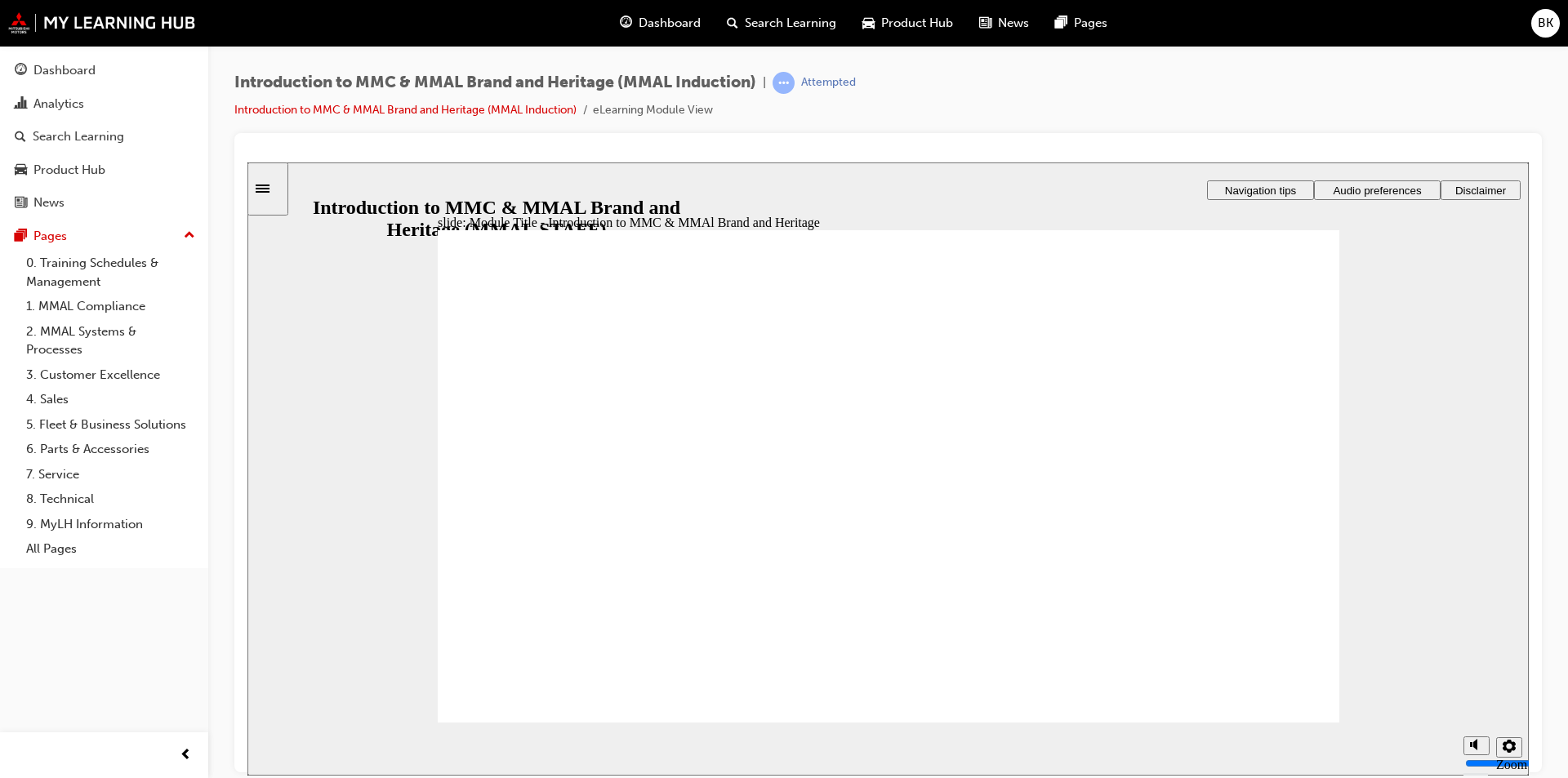 click 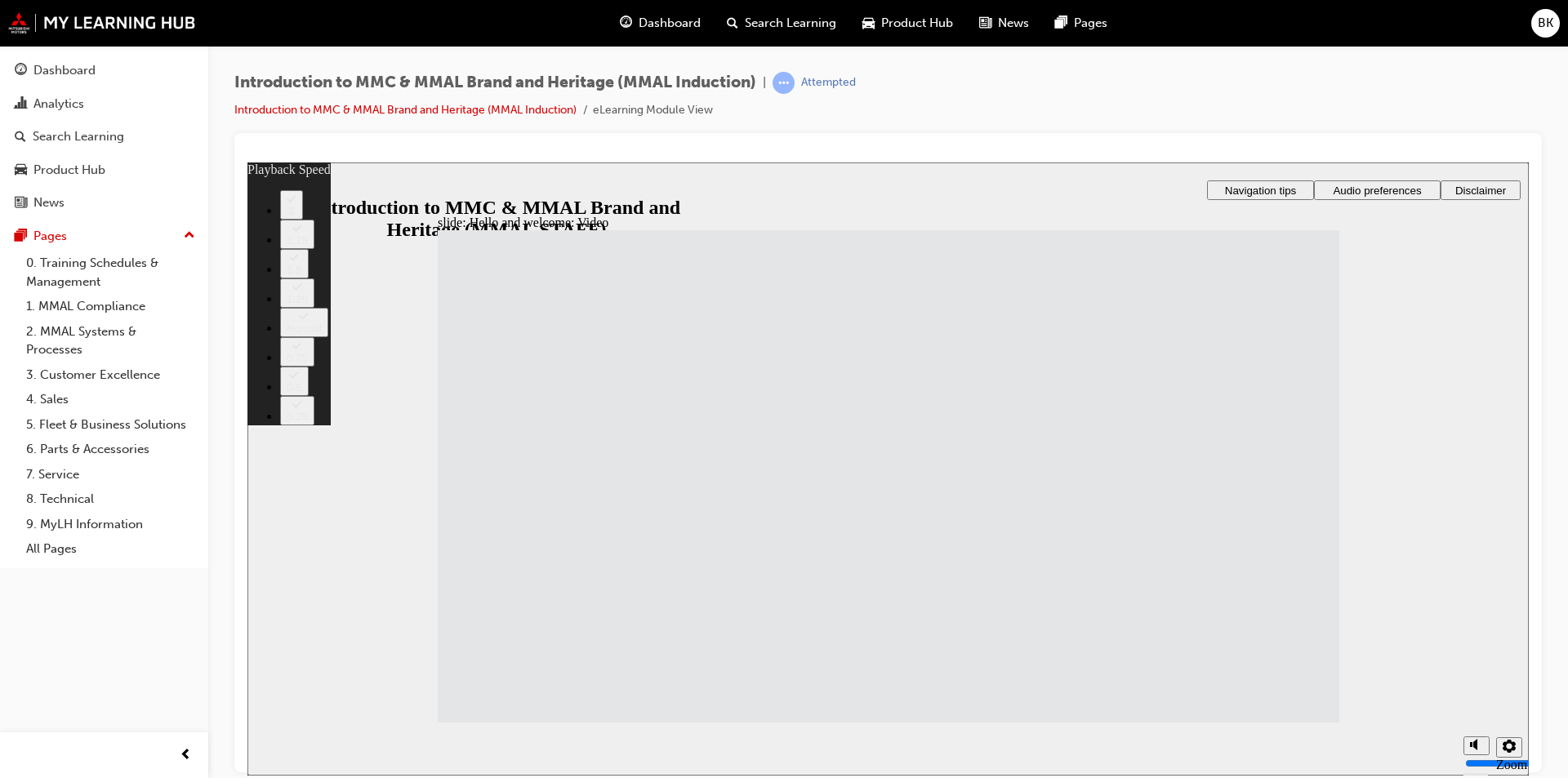 click at bounding box center (1036, 2518) 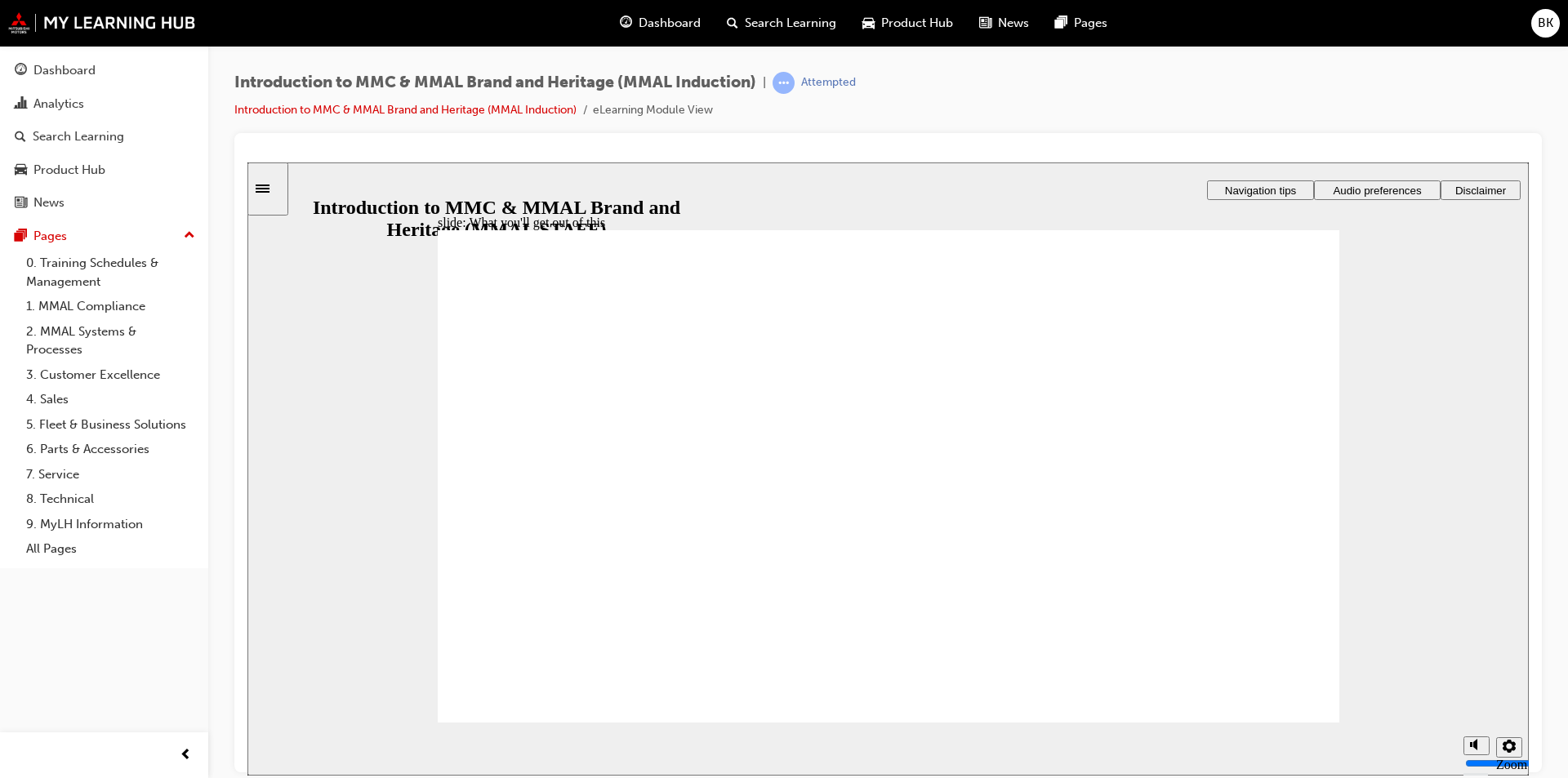 click at bounding box center (889, 1223) 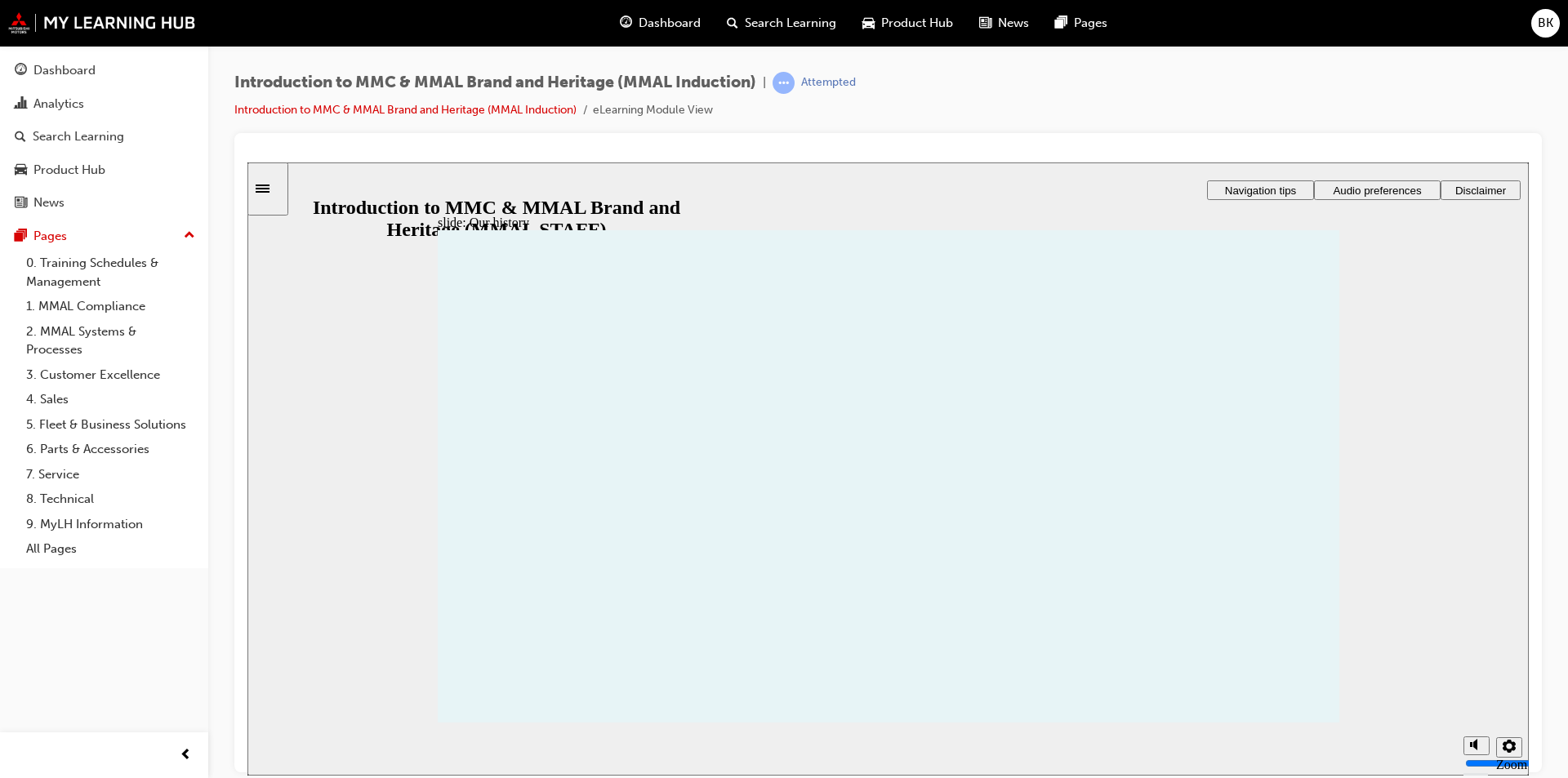 click 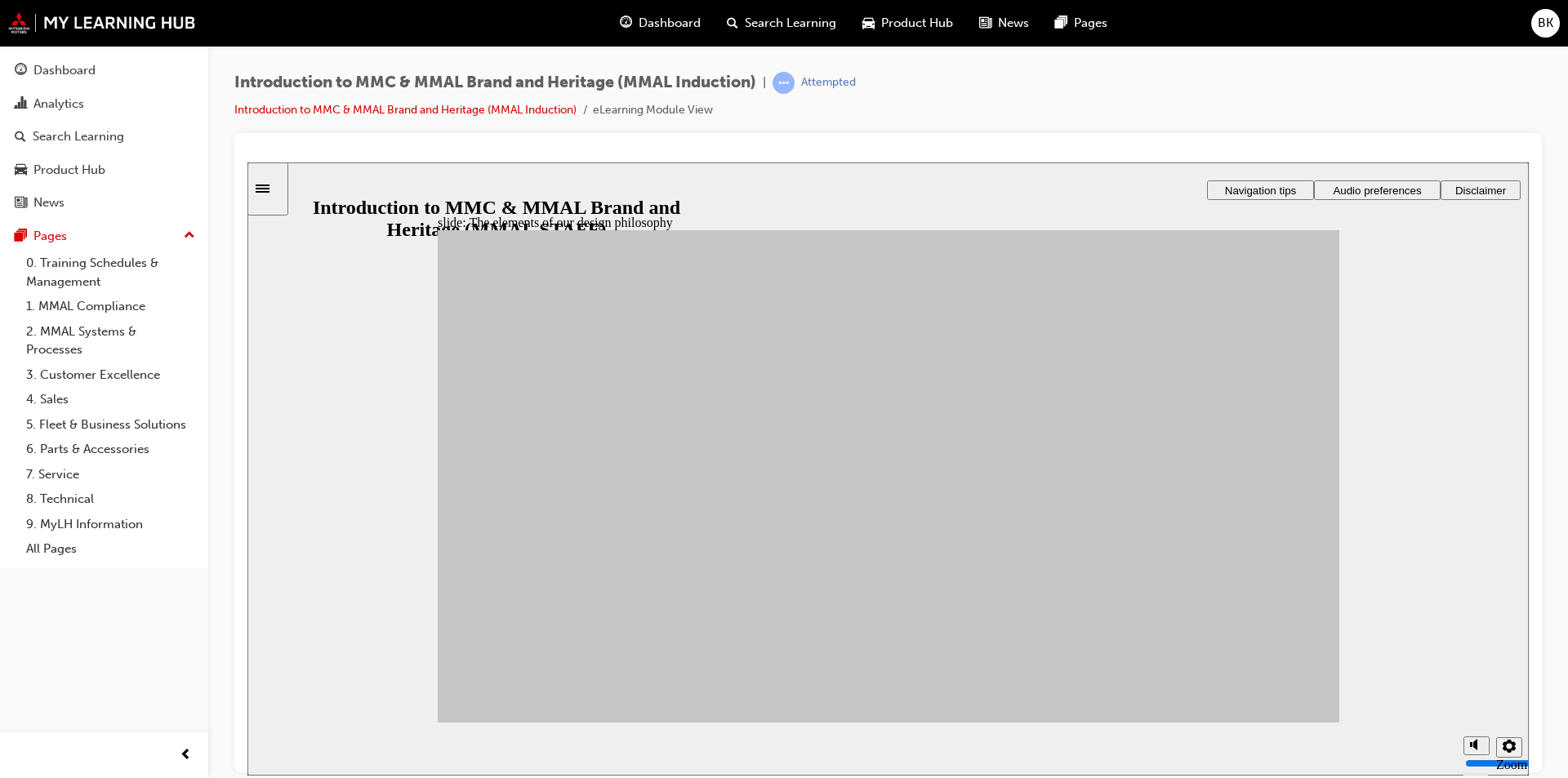 drag, startPoint x: 668, startPoint y: 472, endPoint x: 979, endPoint y: 420, distance: 315.3173 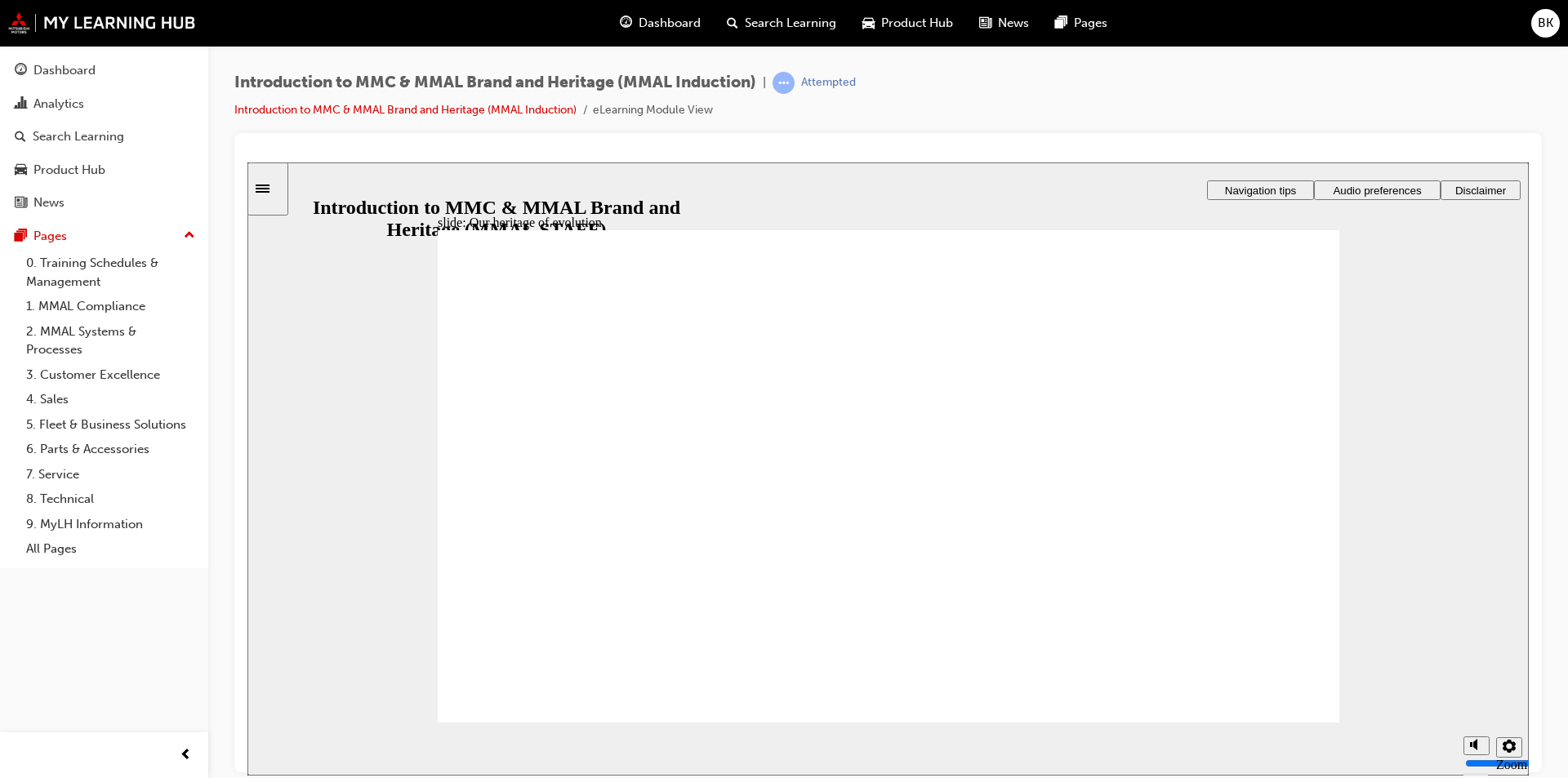 click 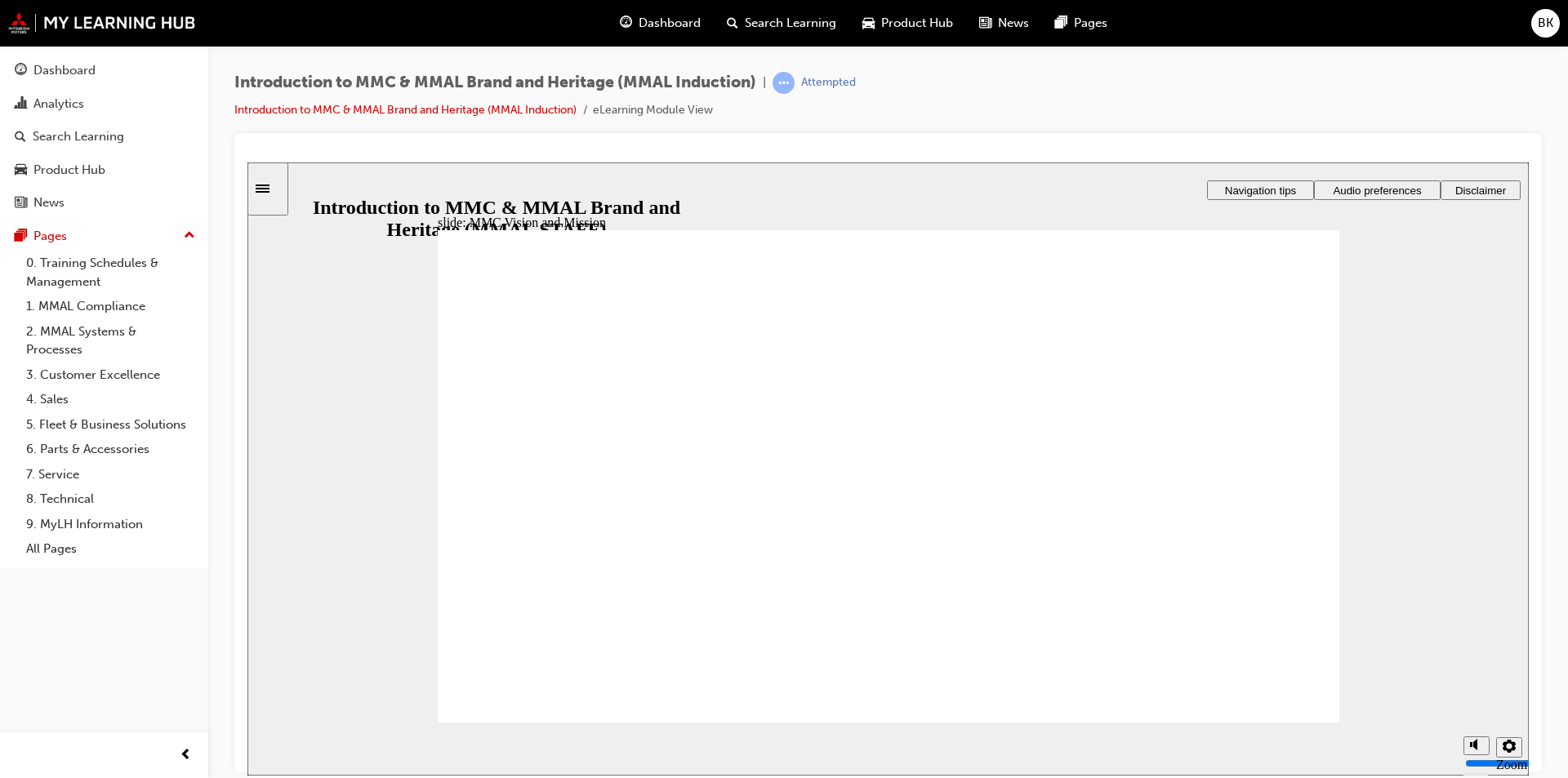 drag, startPoint x: 734, startPoint y: 511, endPoint x: 749, endPoint y: 528, distance: 22.671568 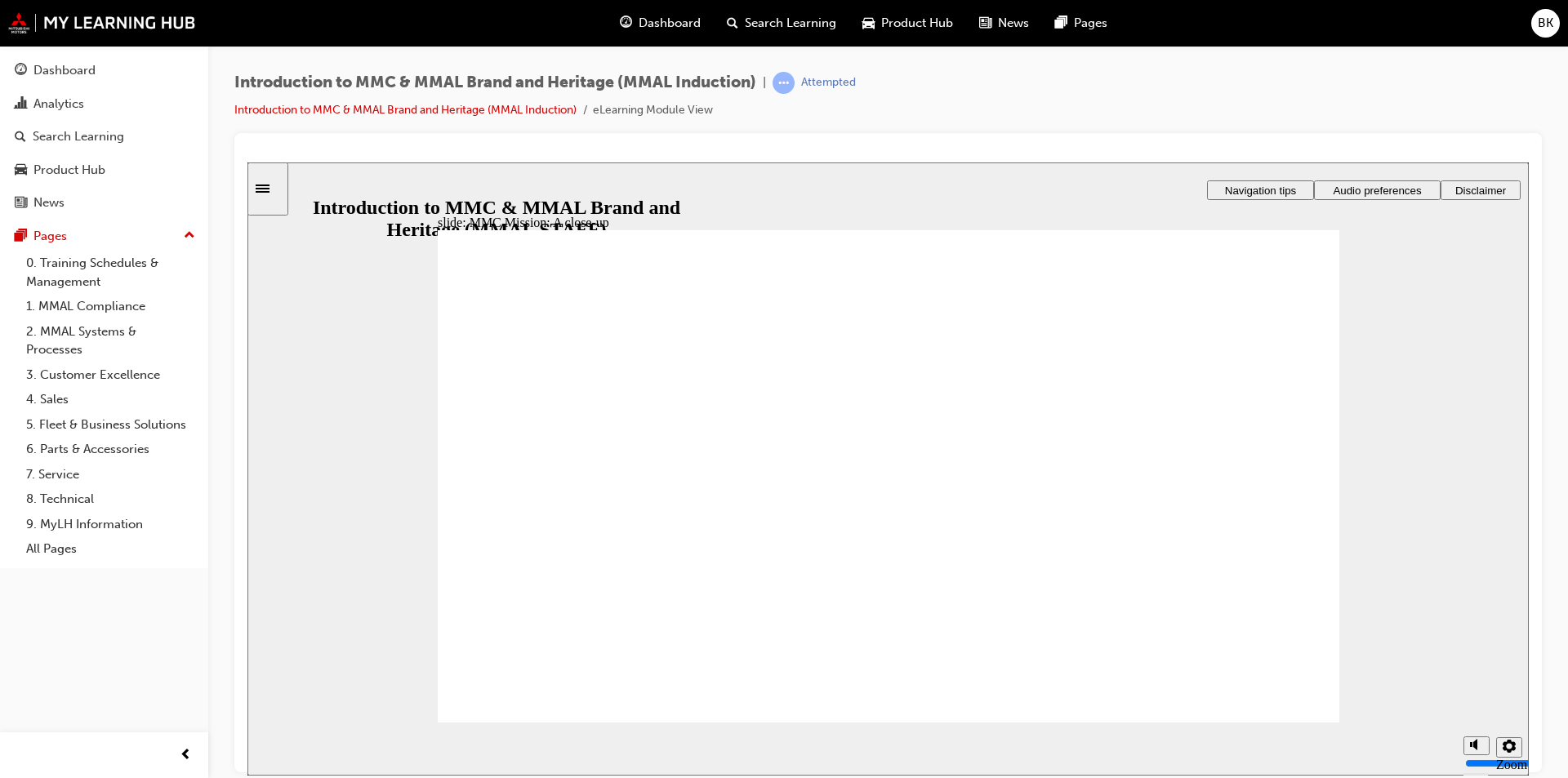 click 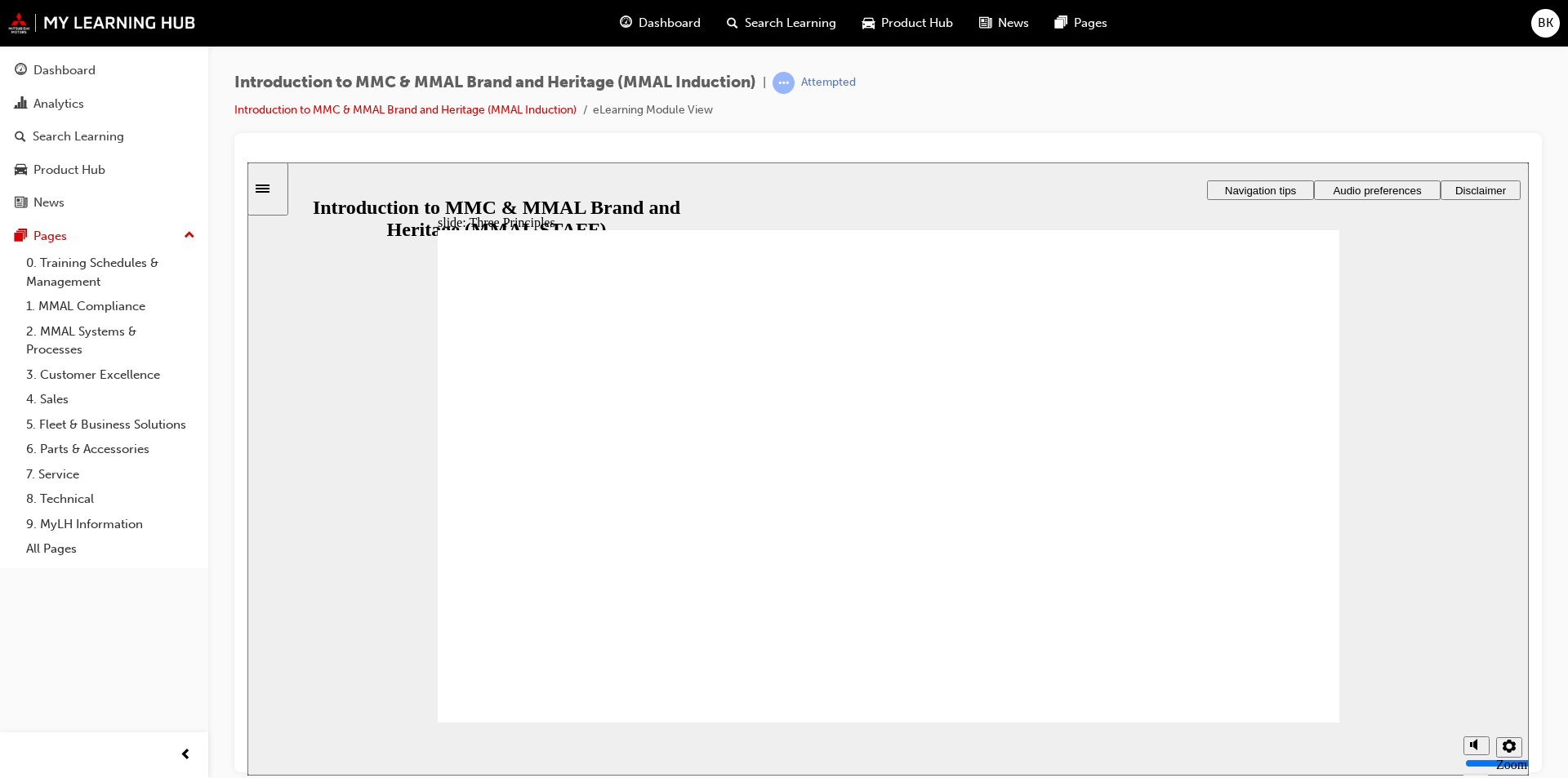 click 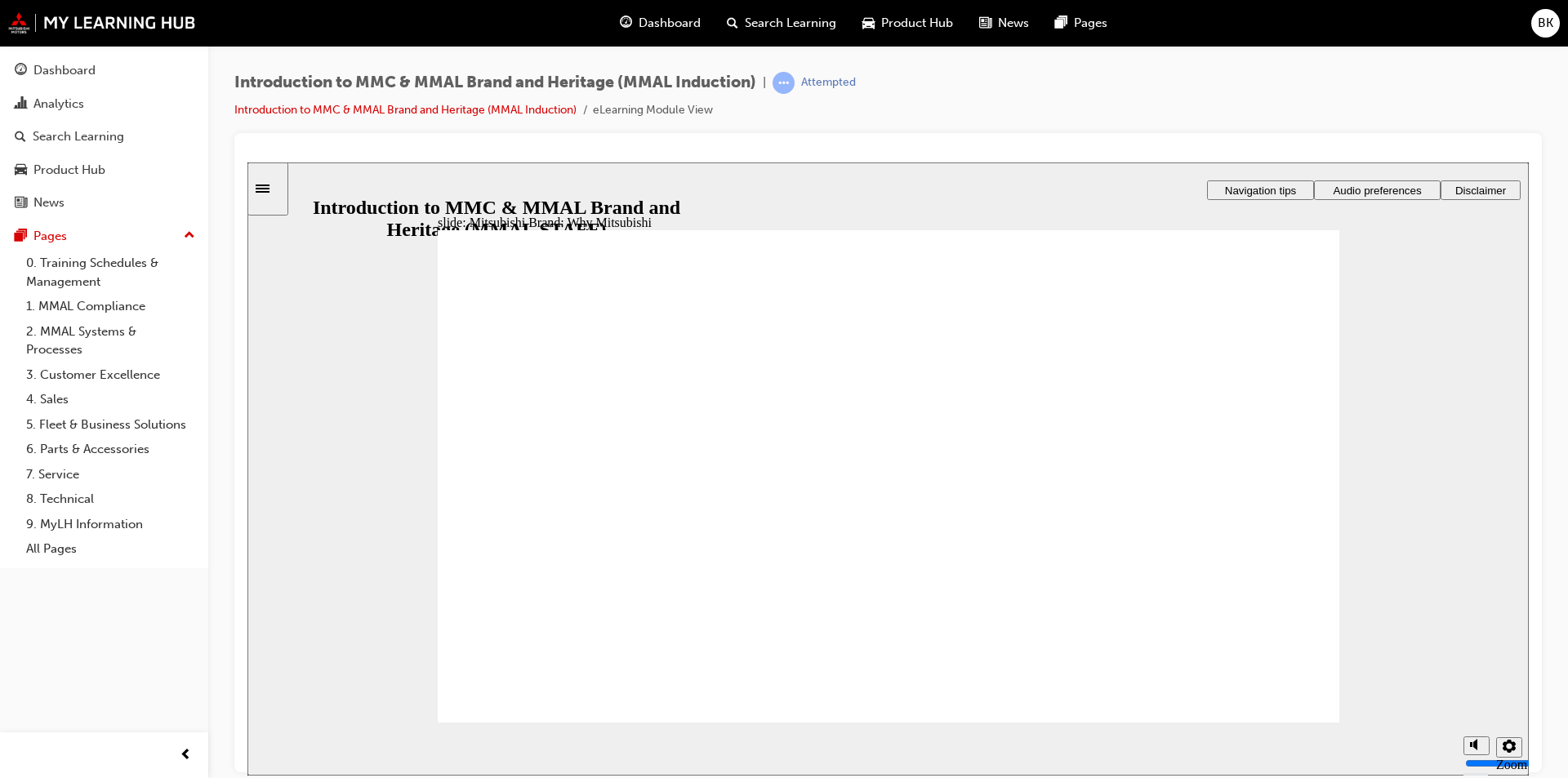 click 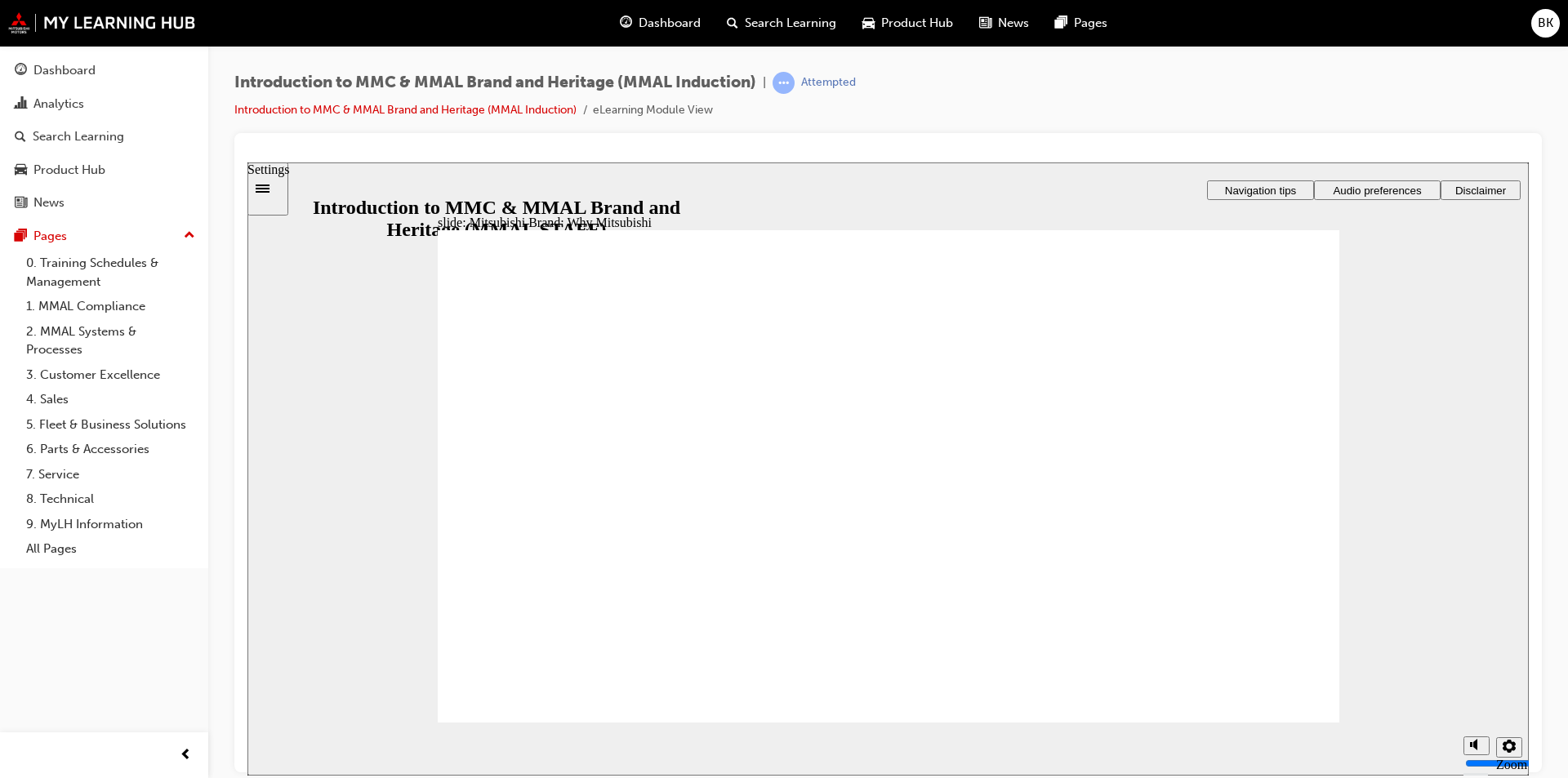 click 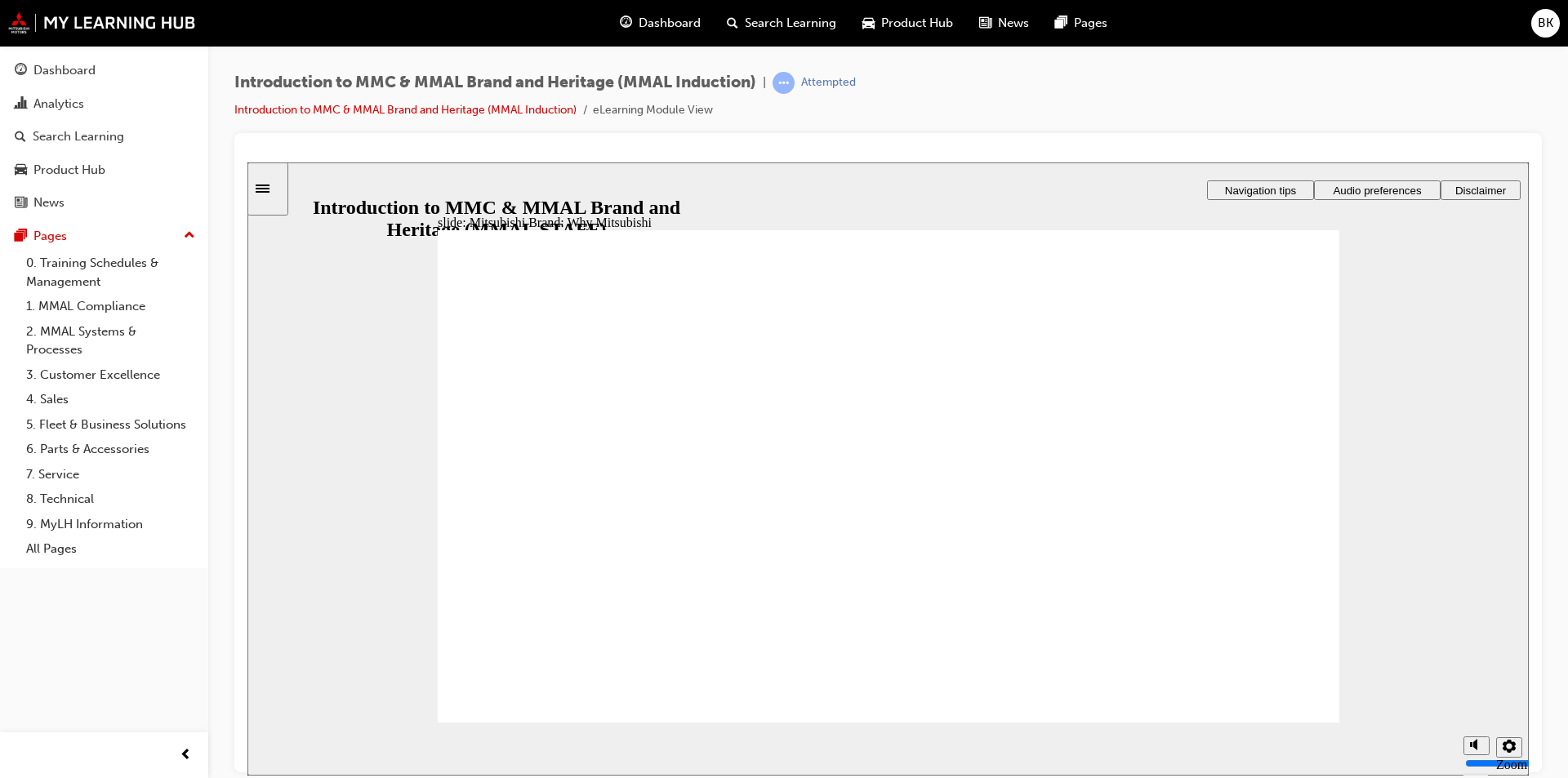 click on "slide: Mitsubishi Brand: Why Mitsubishi
Rectangle 5 Group  1 Rectangle 6 Our Strength Advanced Technology  - We are committed to developing technology that focuses on better control performance and lifestyle. Driver Confidence  - We are passionate about raising the bar in terms of safety systems which will give peace of mind to all occupants. Street Presence  - We design attention-grabbing vehicles with real street presence and genuine performance. Superior Value  - We constantly strive to deliver the ultimate customer experience  at all times. Rectangle 6 Rectangle 8 Lesson 2 Rectangle 1 Rectangle 1 x icon 1 x icon 1 trophy icon 1  Click  X  to close. Oval 3 Rectangle 1 Rectangle 3 Mitsubishi Brand:  Why Mitsubishi? Mitsubishi is a brand that's  trusted  by millions of people  worldwide . And we show no sign of slowing down. Rectangle 4 Click the  boxes  to learn more about what puts us ahead of the competition. Oval 1 hand shake icon 2 Freeform 3 Freeform 2 Freeform 1 Our Greatest Pride  Freeform 3" at bounding box center (888, 468) 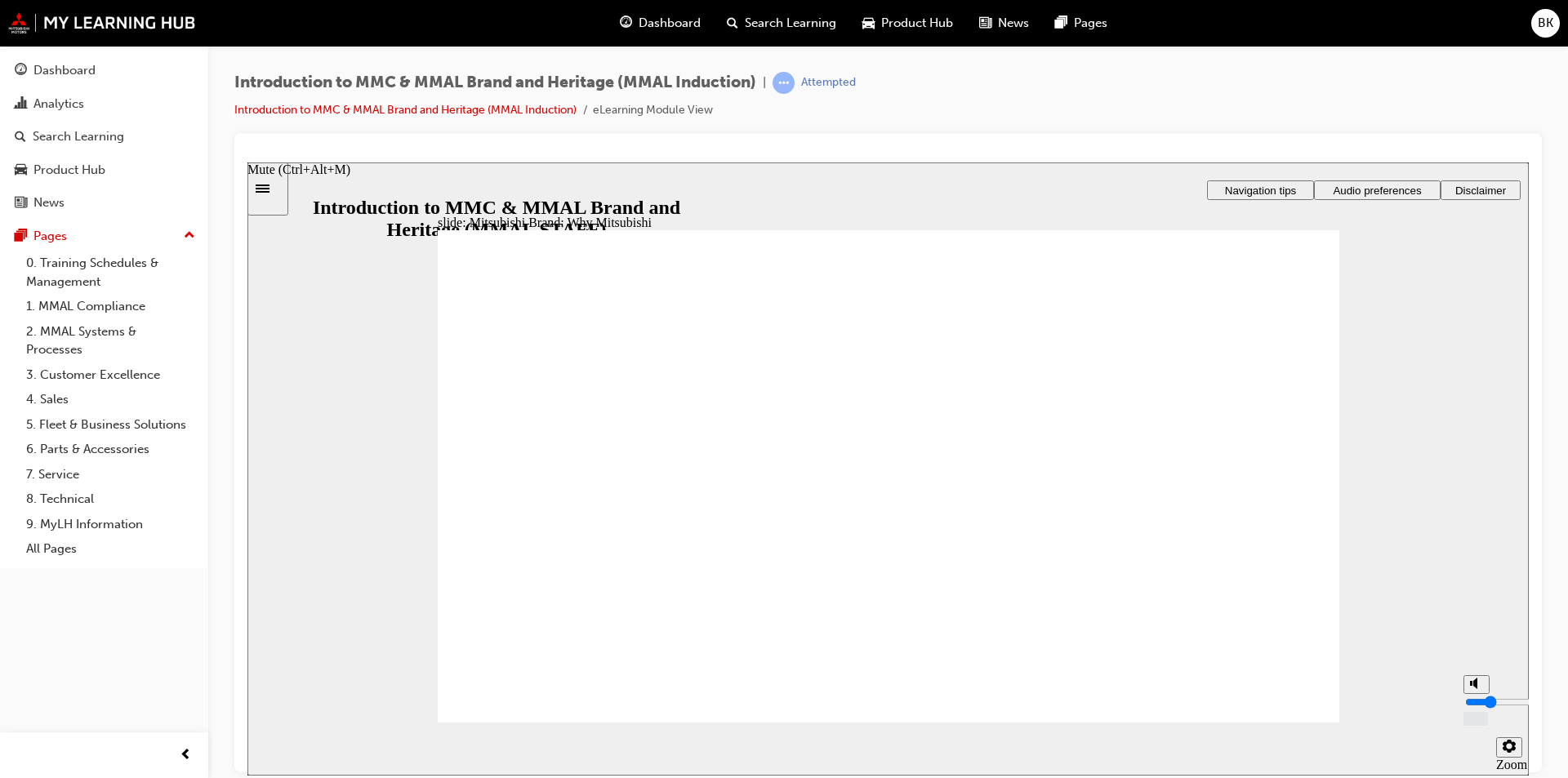 drag, startPoint x: 1474, startPoint y: 676, endPoint x: 1472, endPoint y: 711, distance: 35.057096 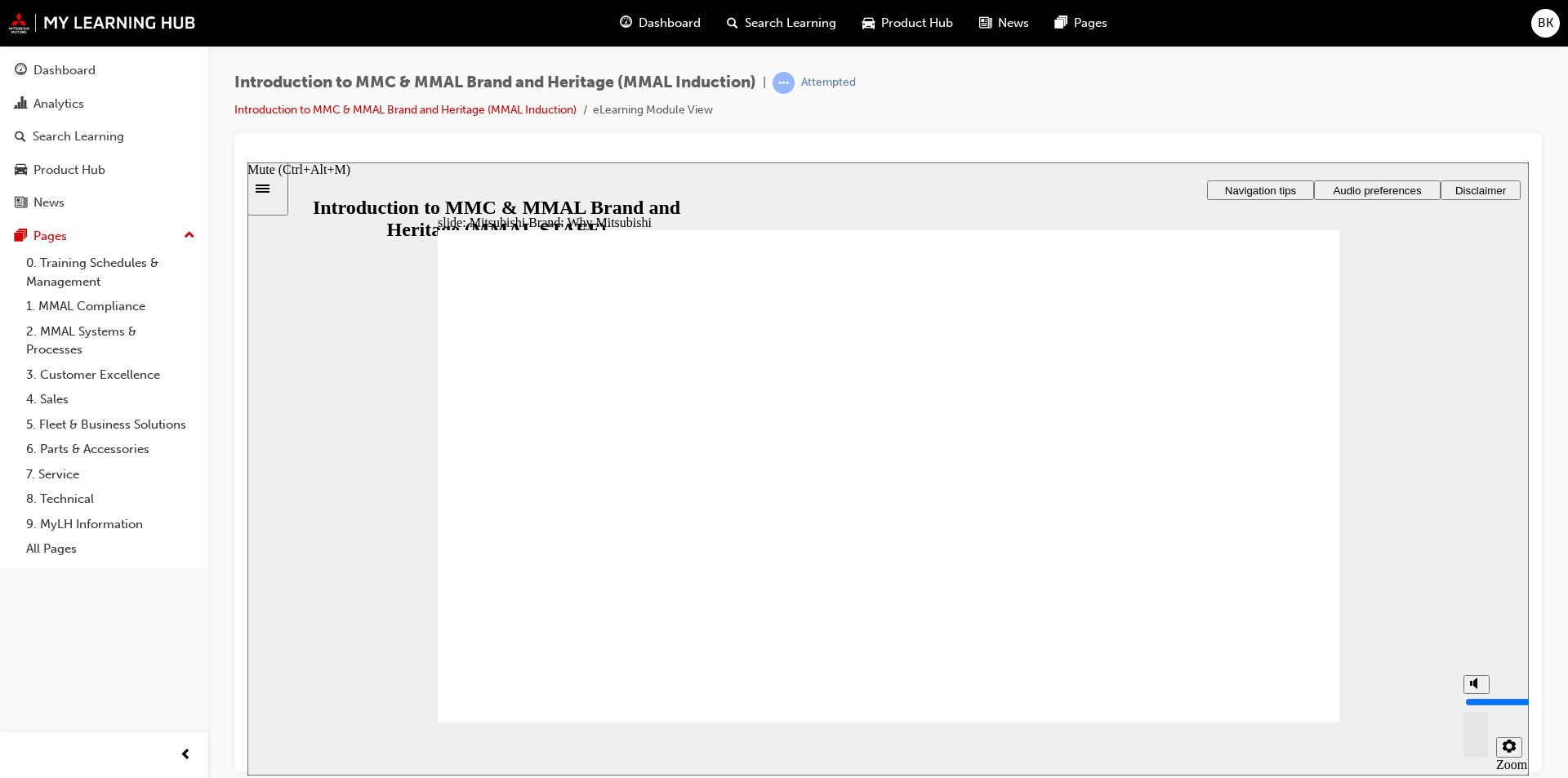 drag, startPoint x: 1472, startPoint y: 708, endPoint x: 1470, endPoint y: 646, distance: 62.03225 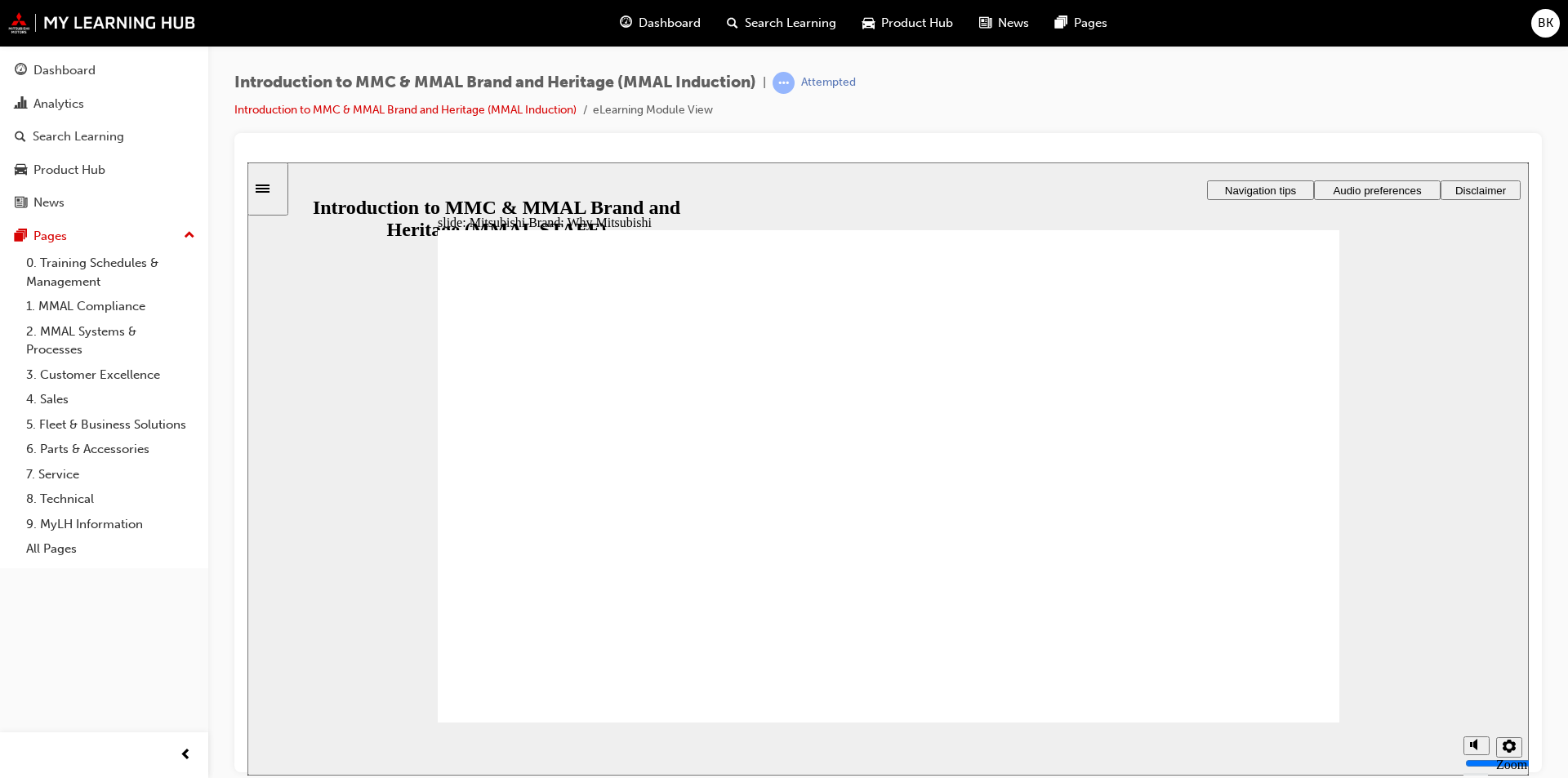 click 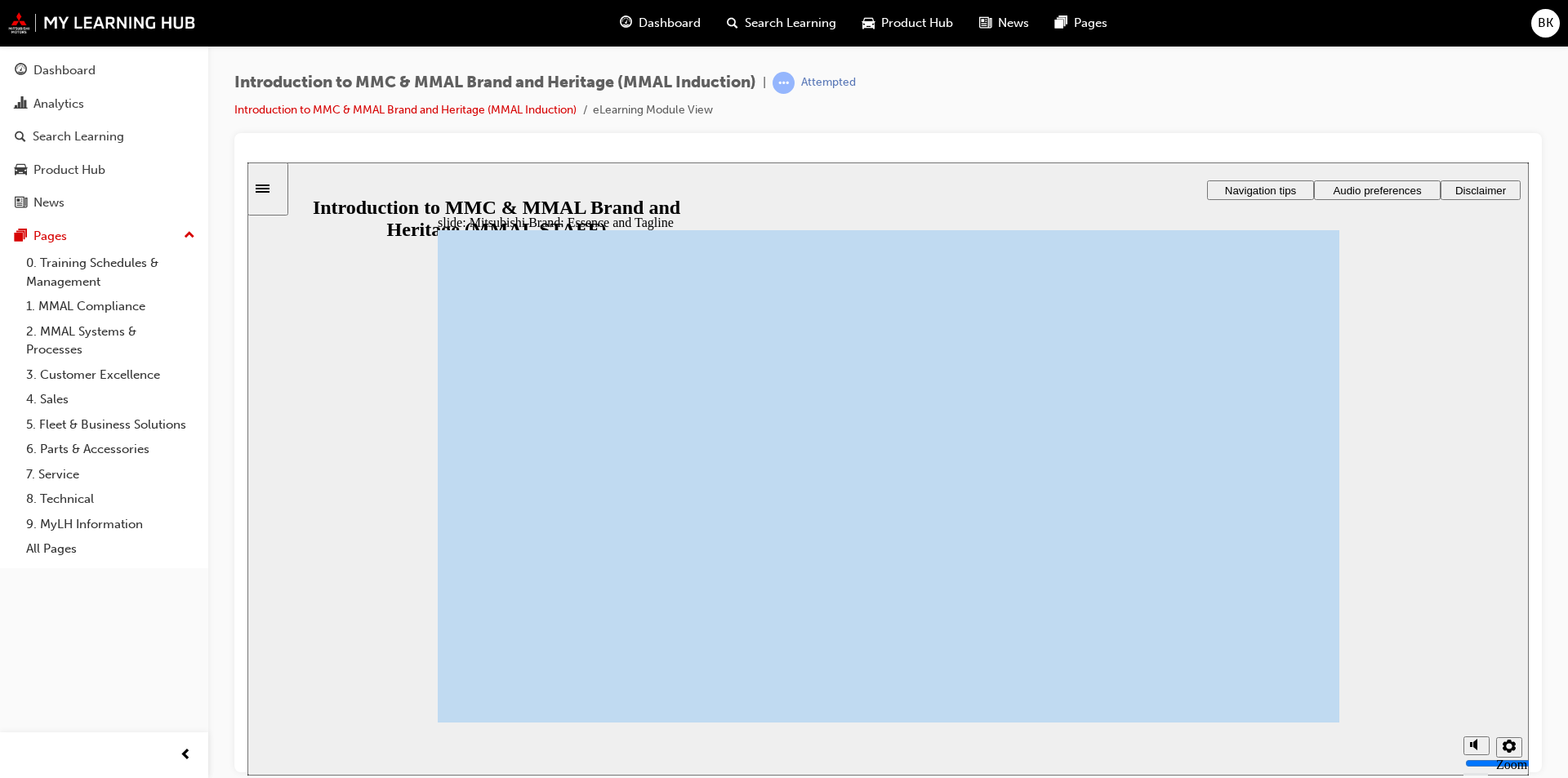 click 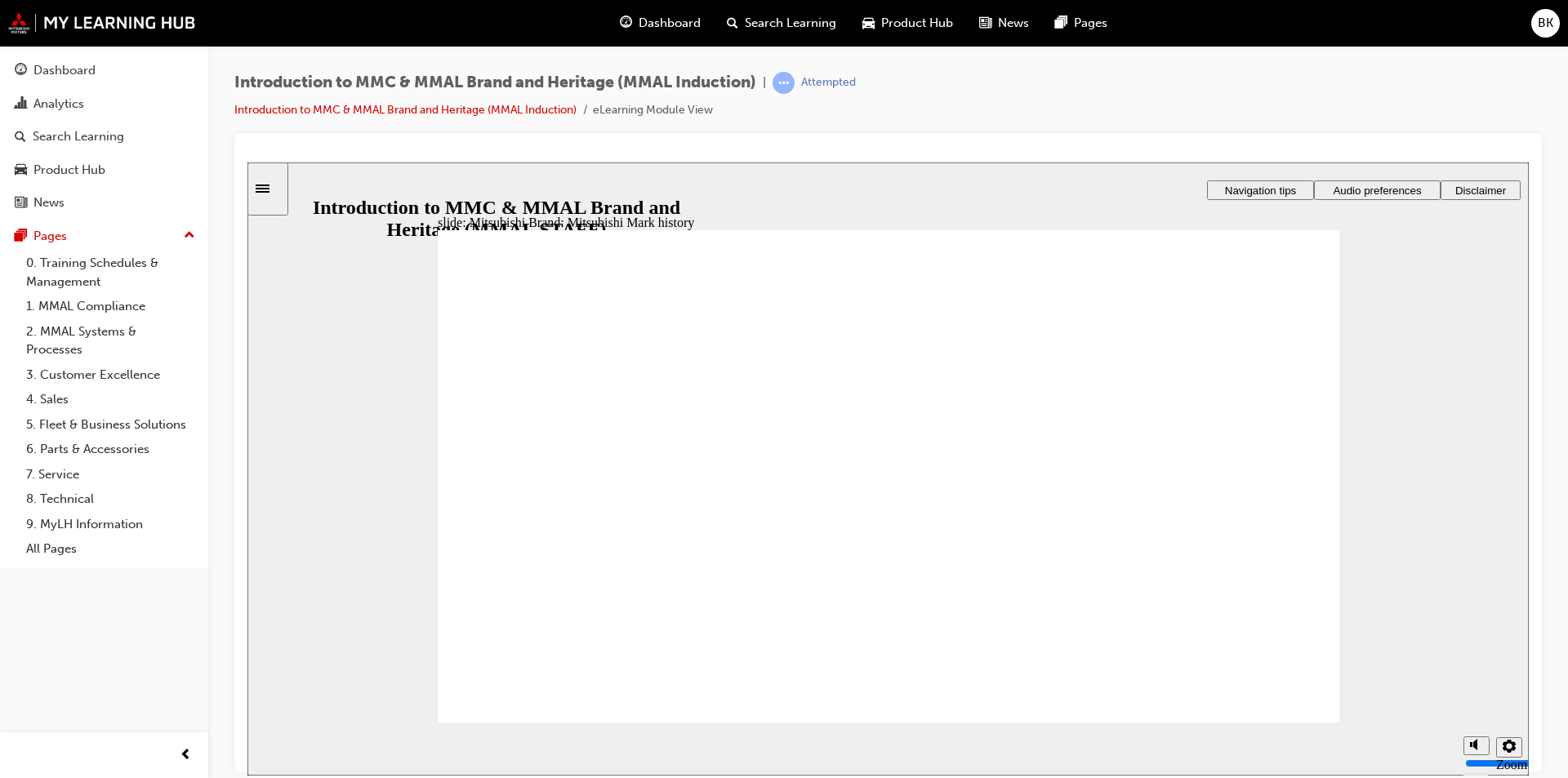 click 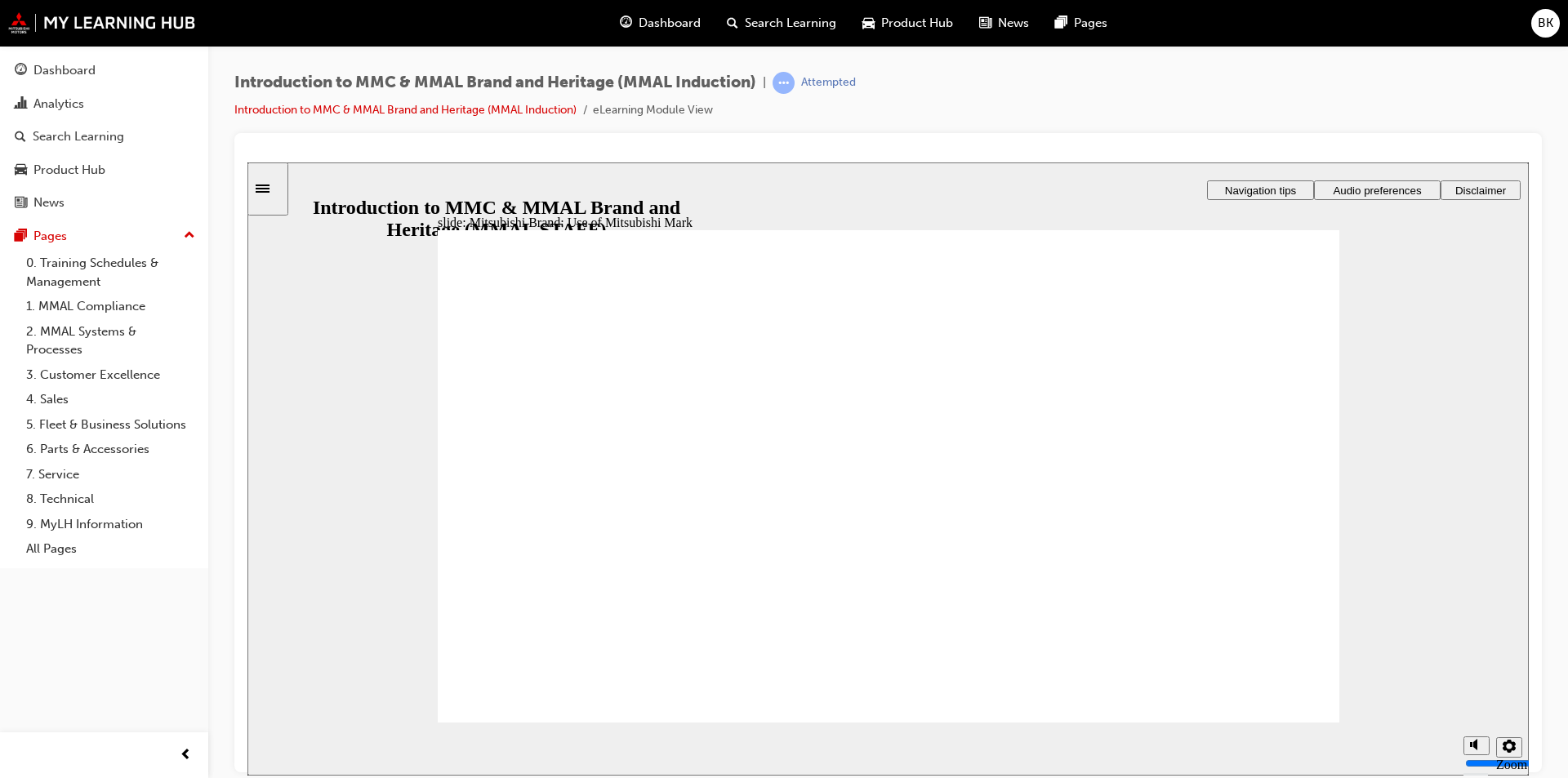click 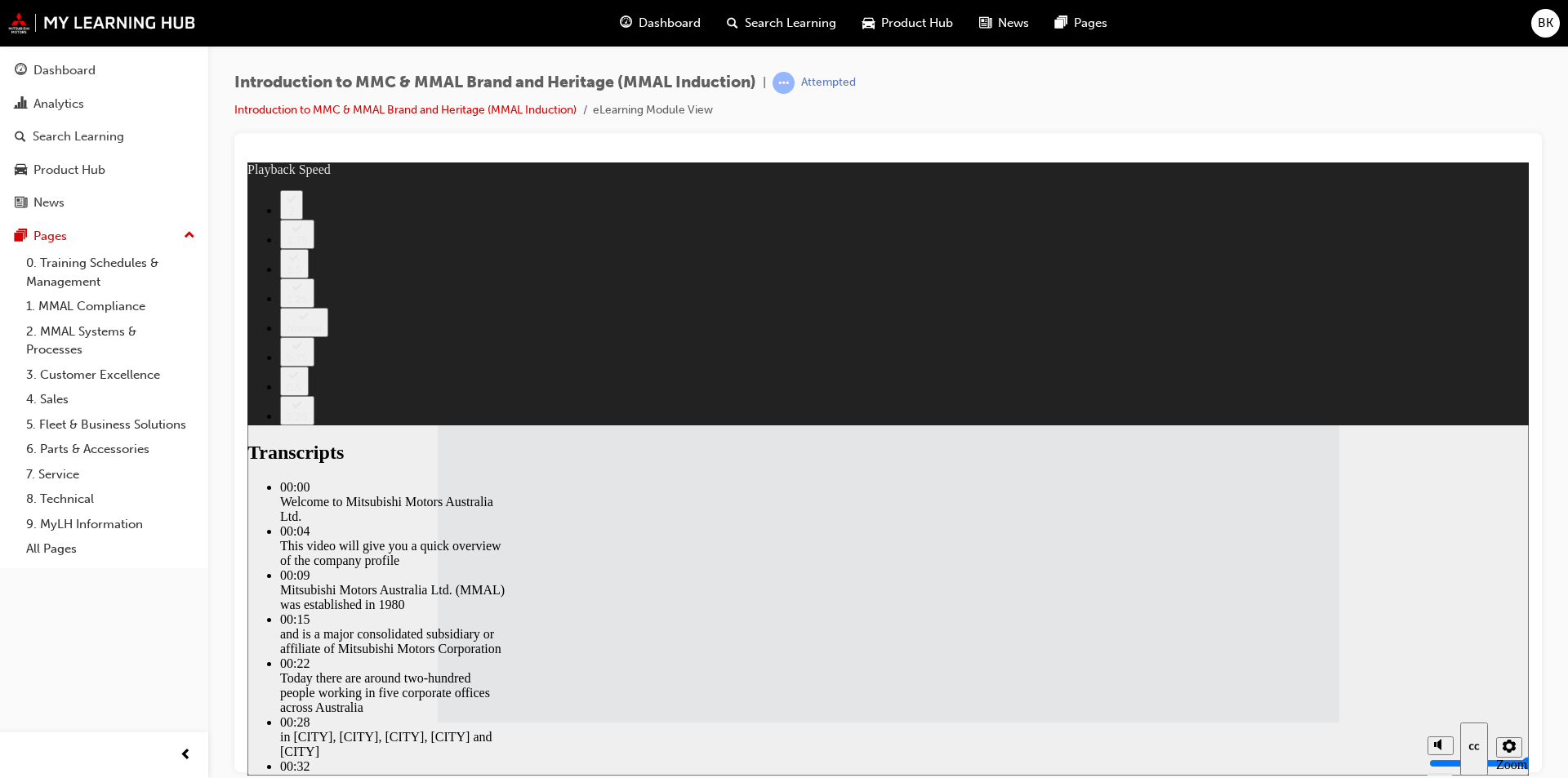 click at bounding box center (1036, 2574) 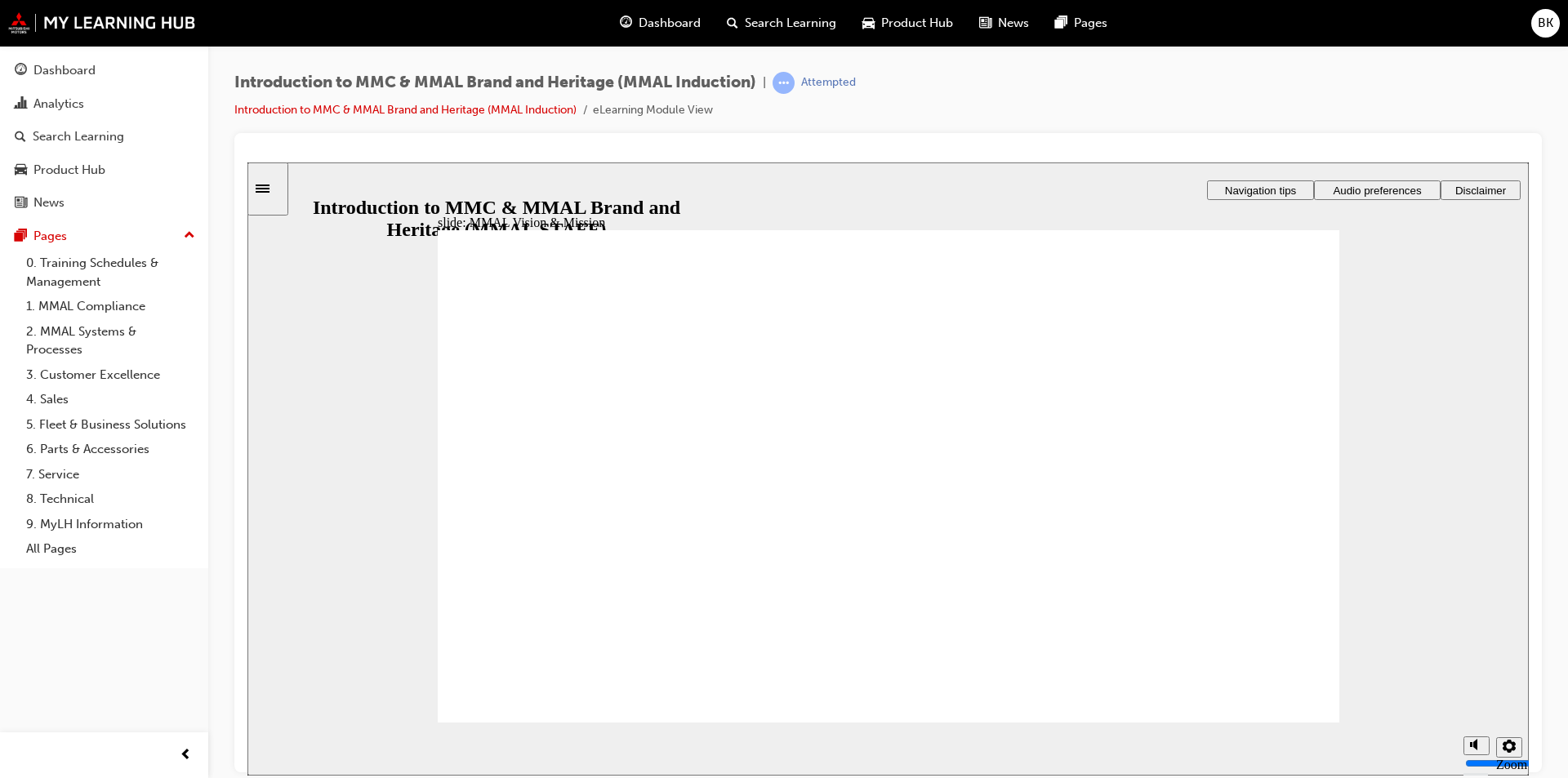 click 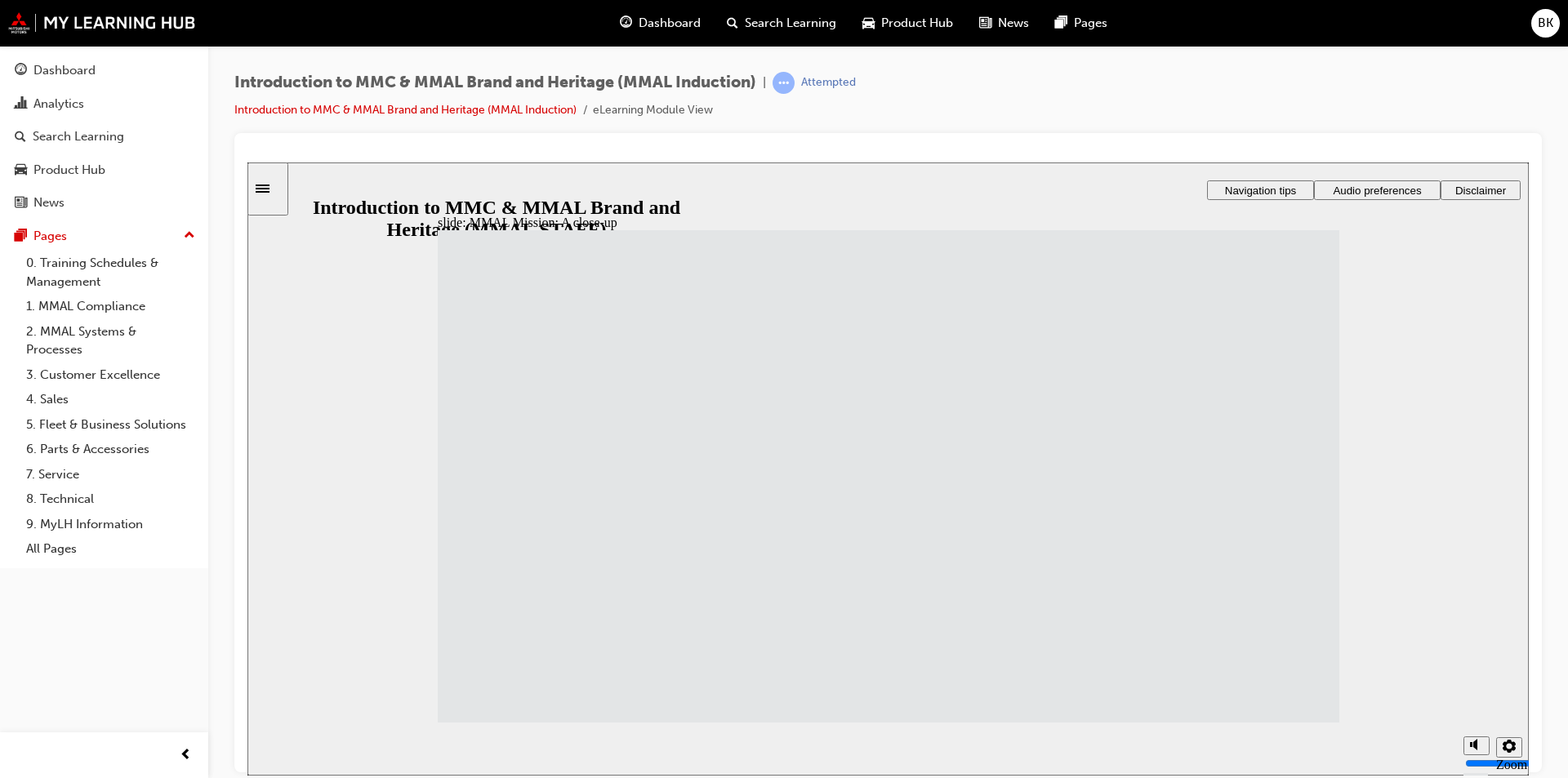 click 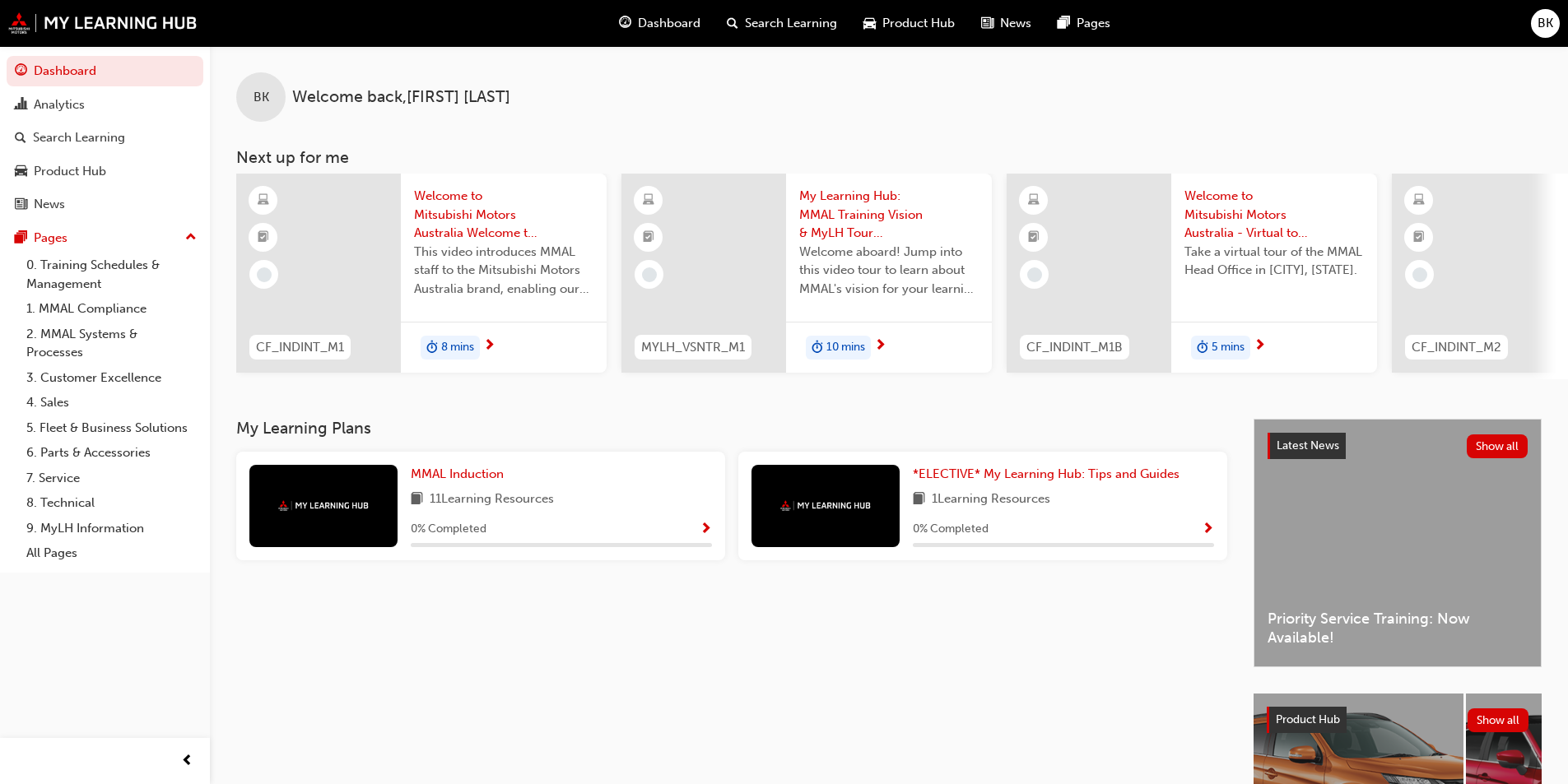 scroll, scrollTop: 0, scrollLeft: 0, axis: both 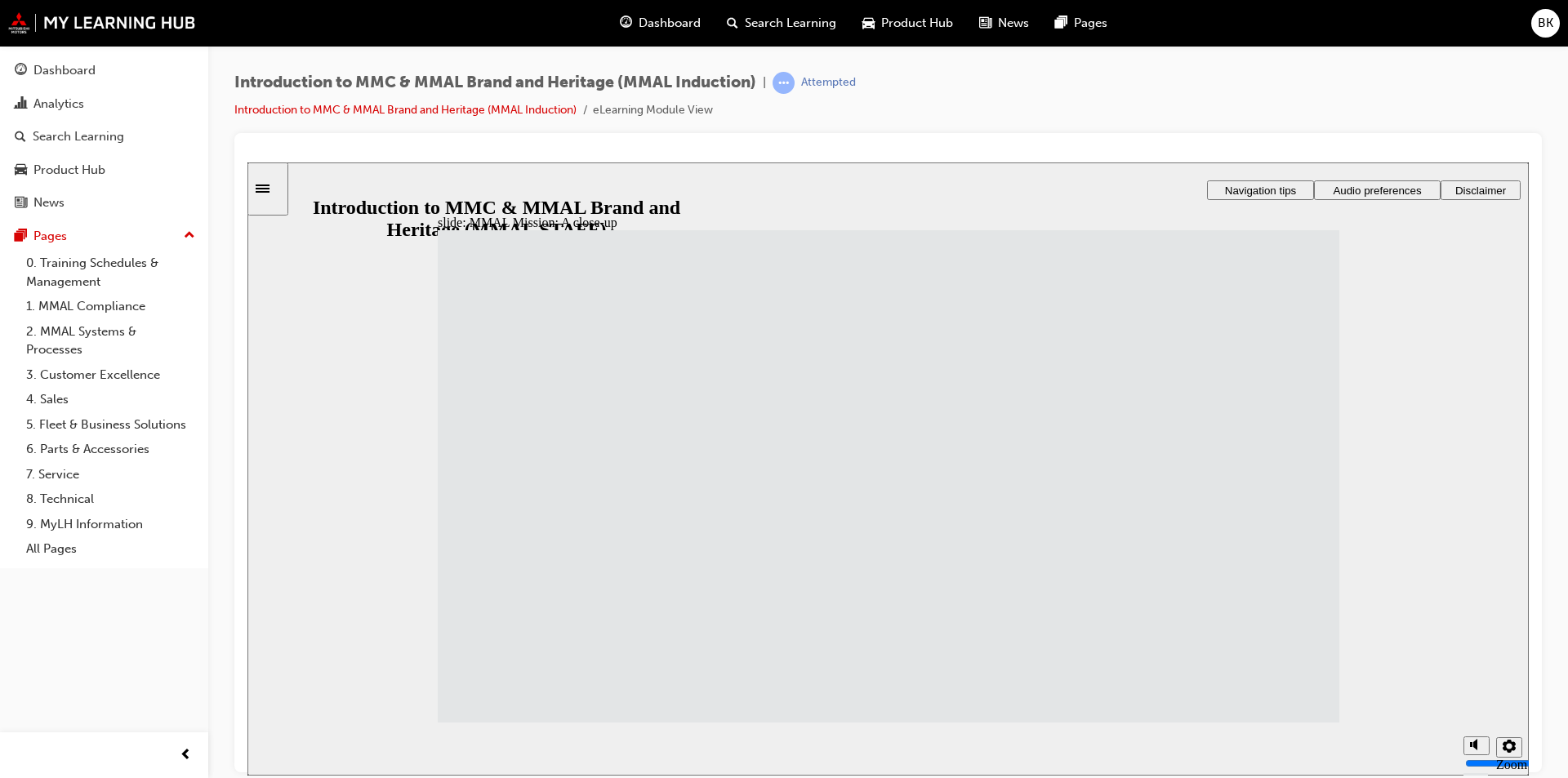 click 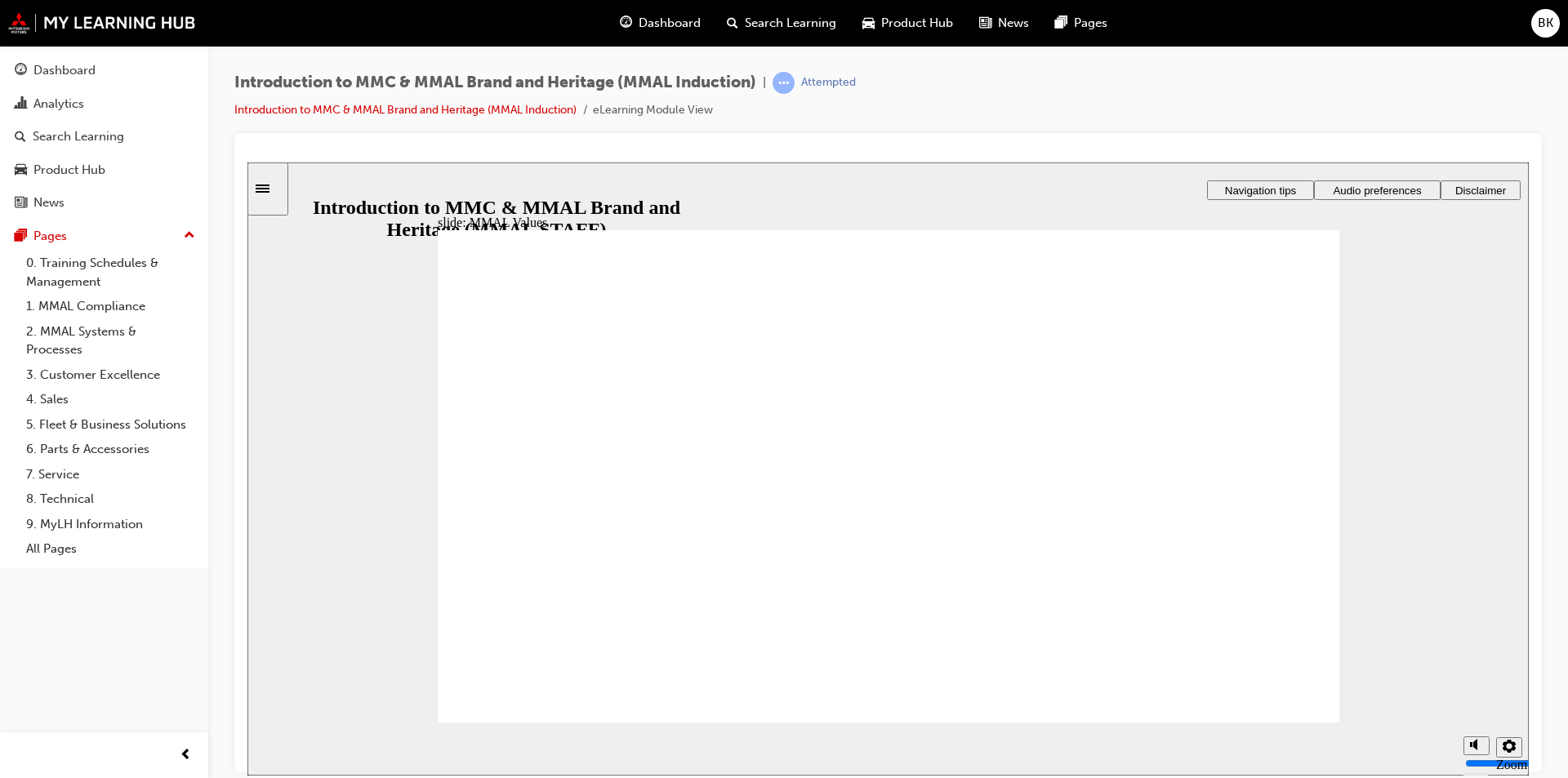 click 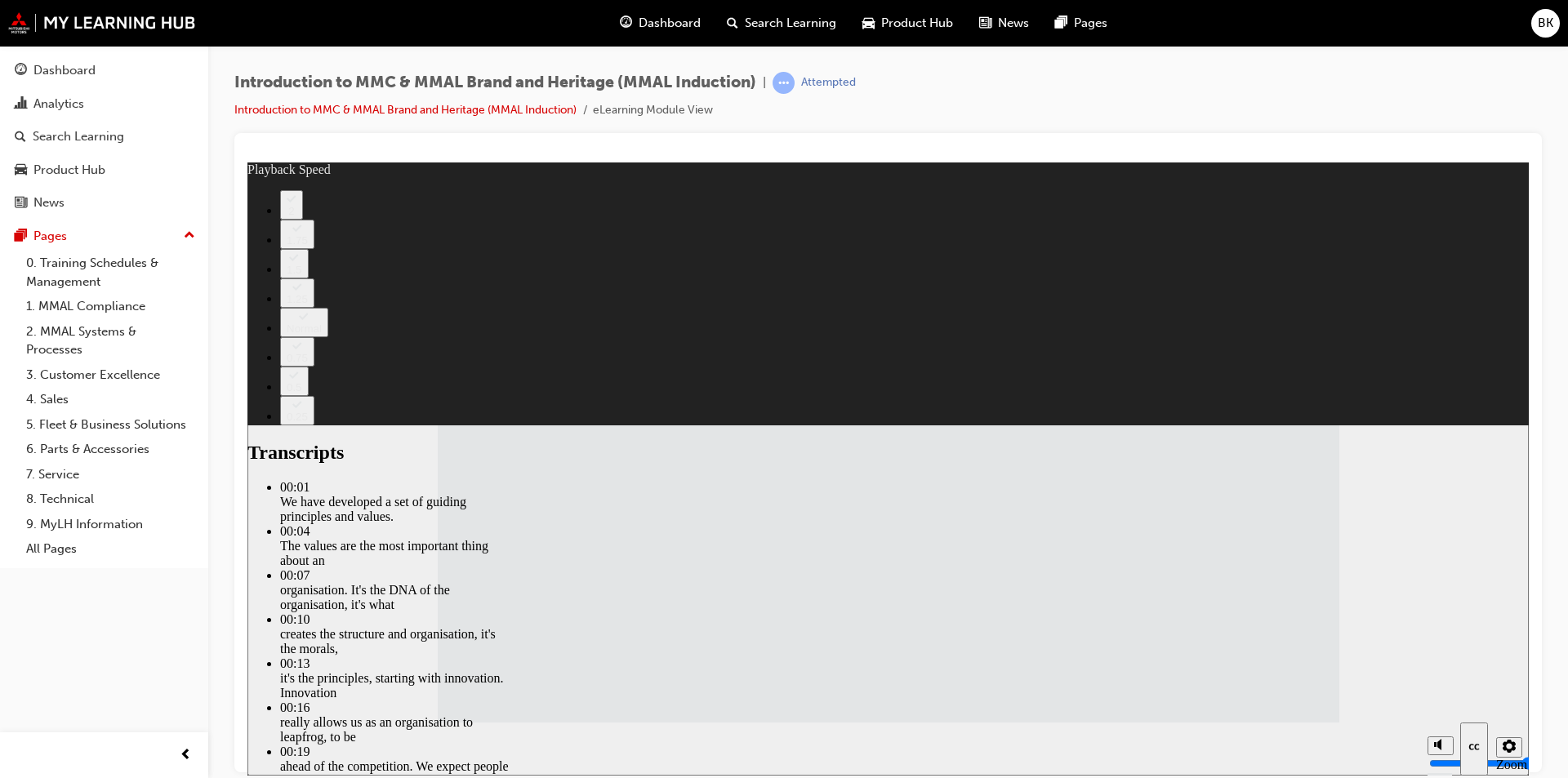 click at bounding box center [1036, 2504] 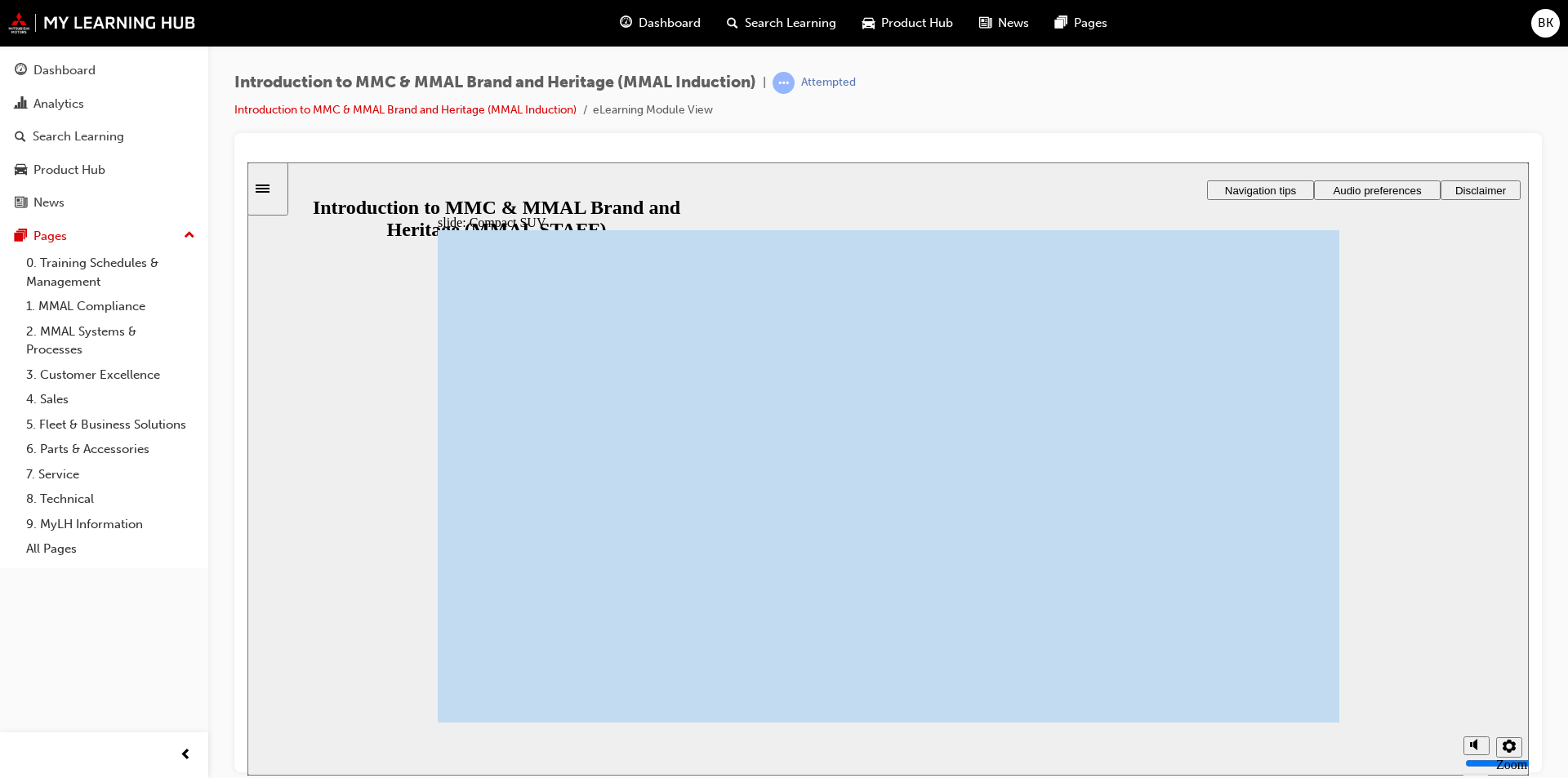 click 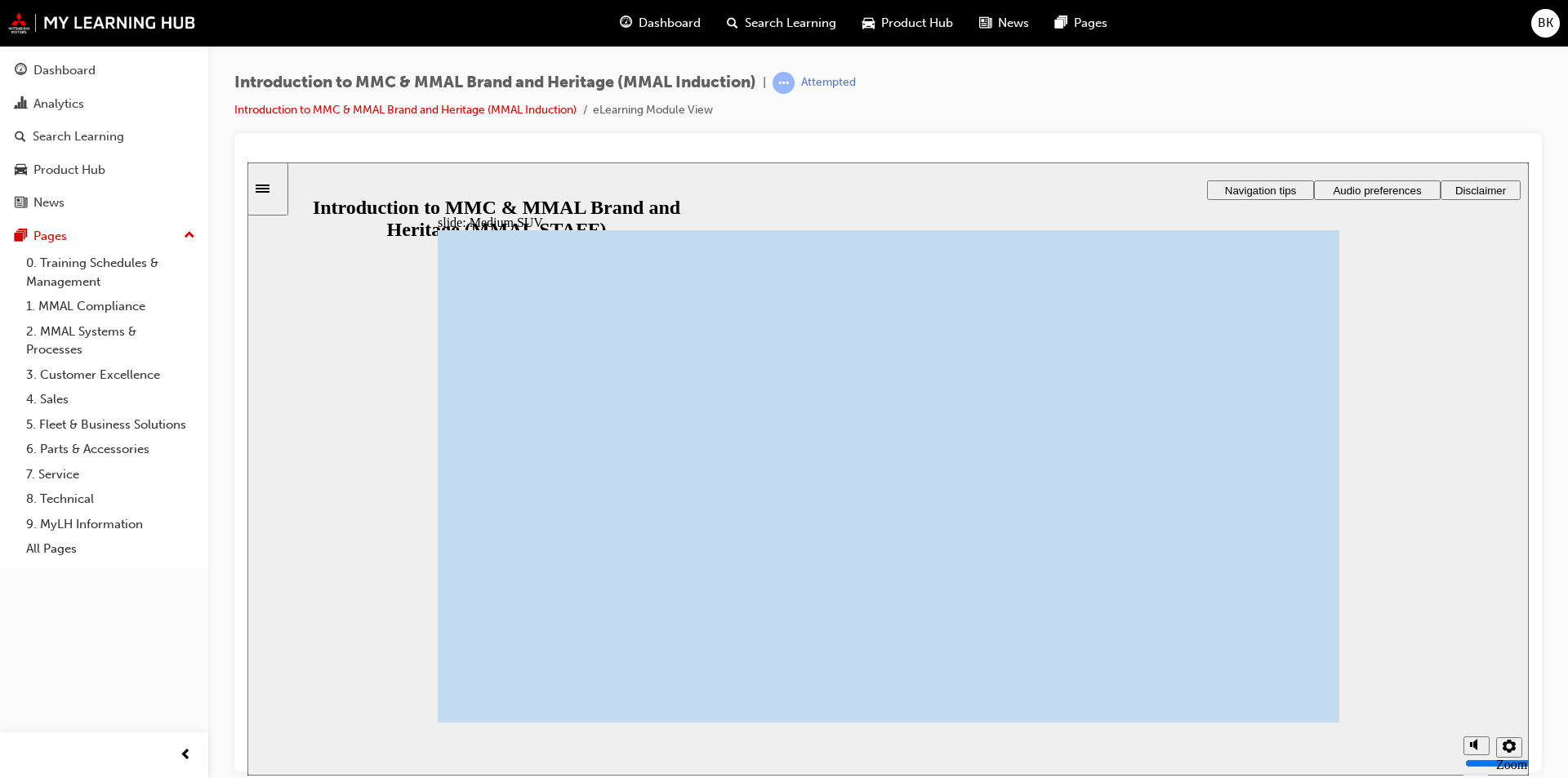 click 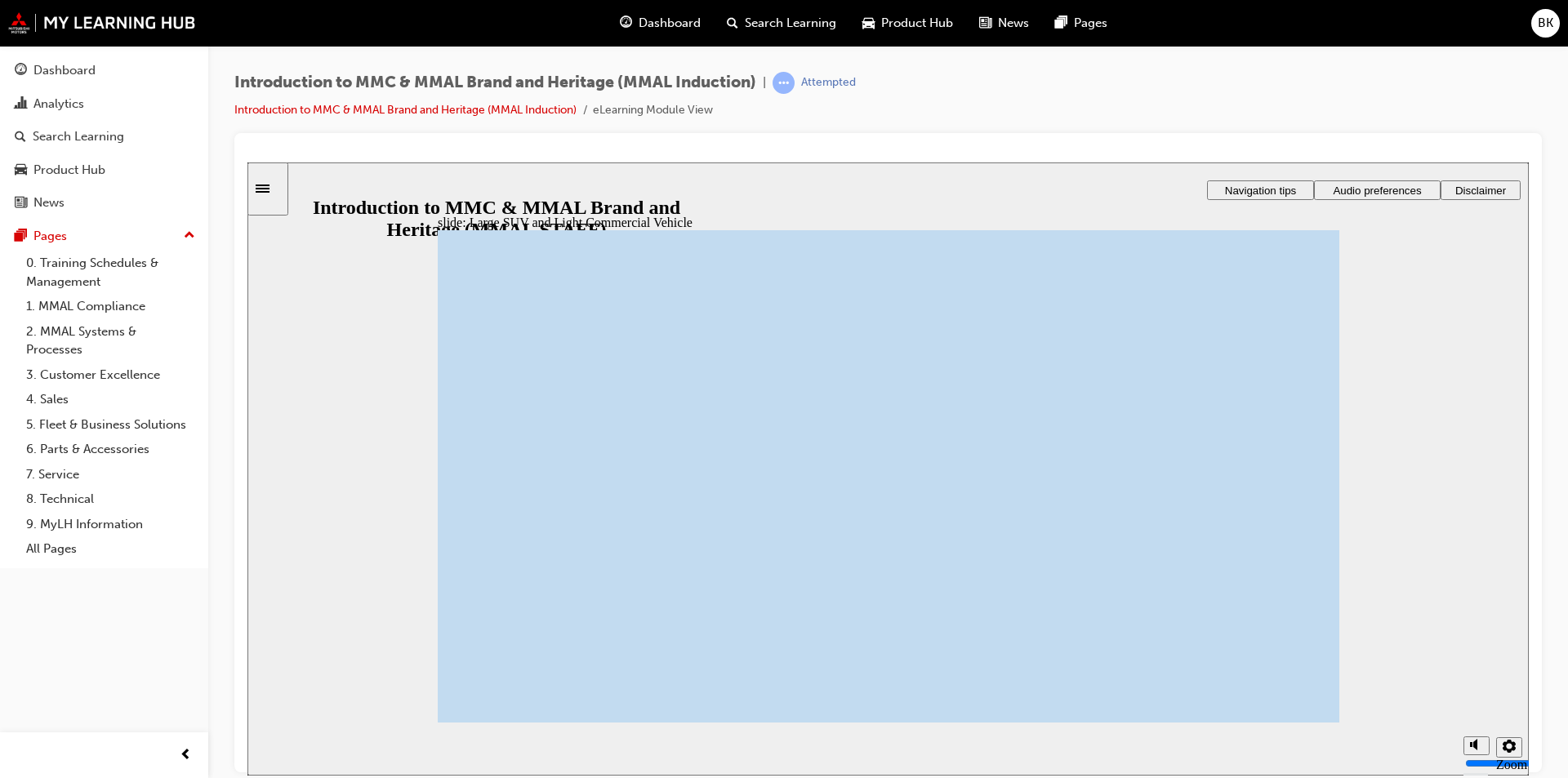 click 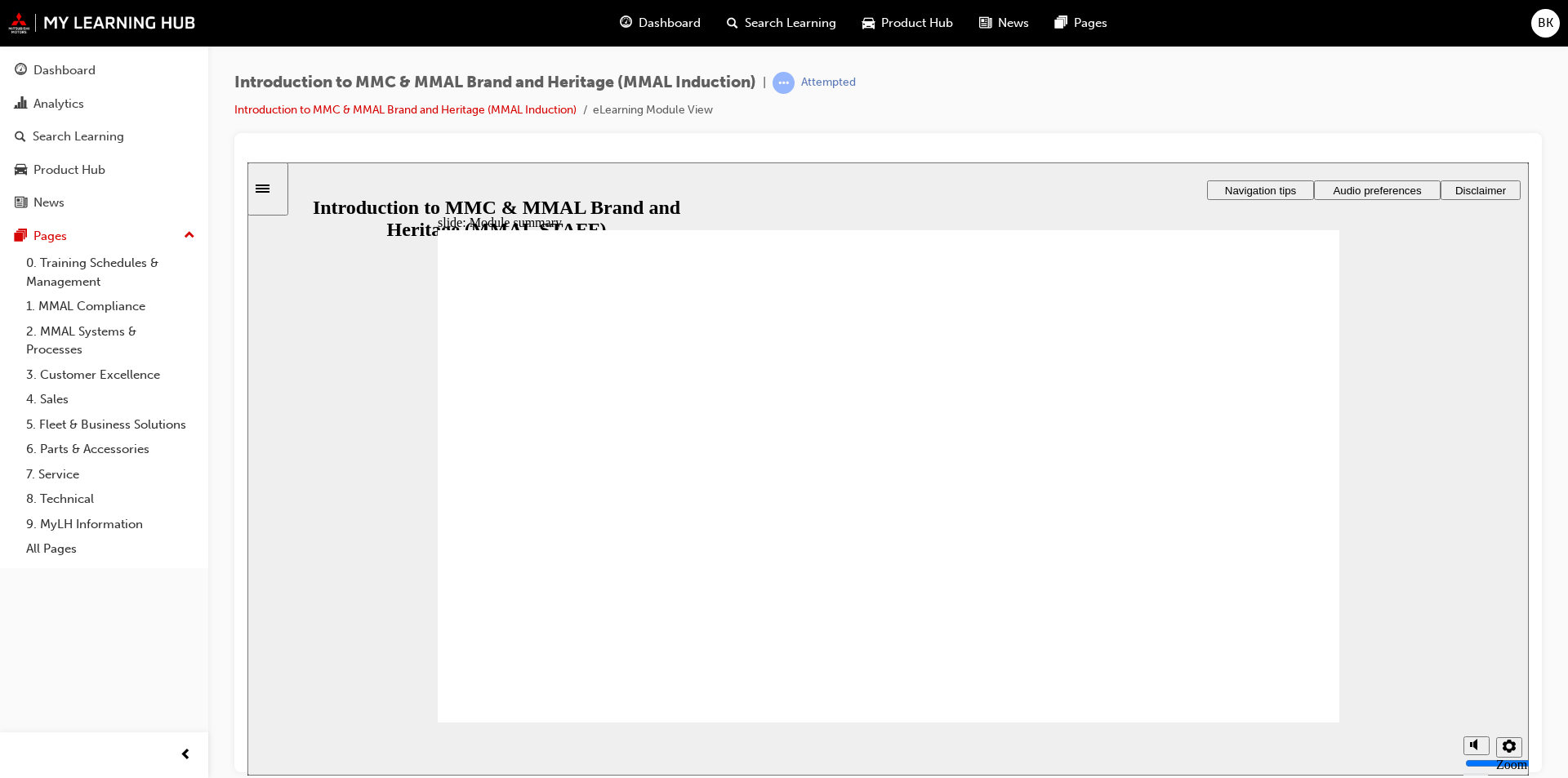 click 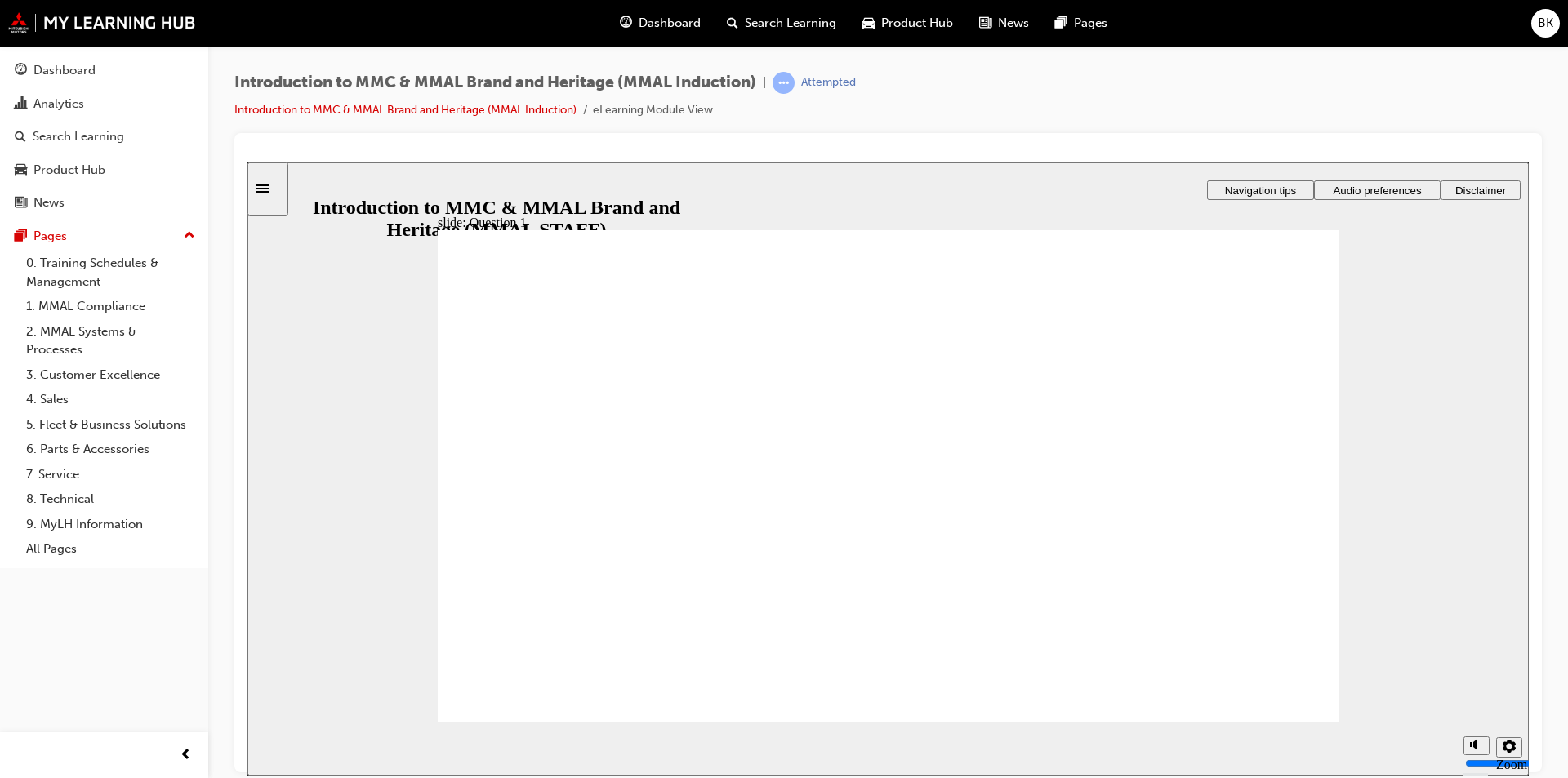 radio on "true" 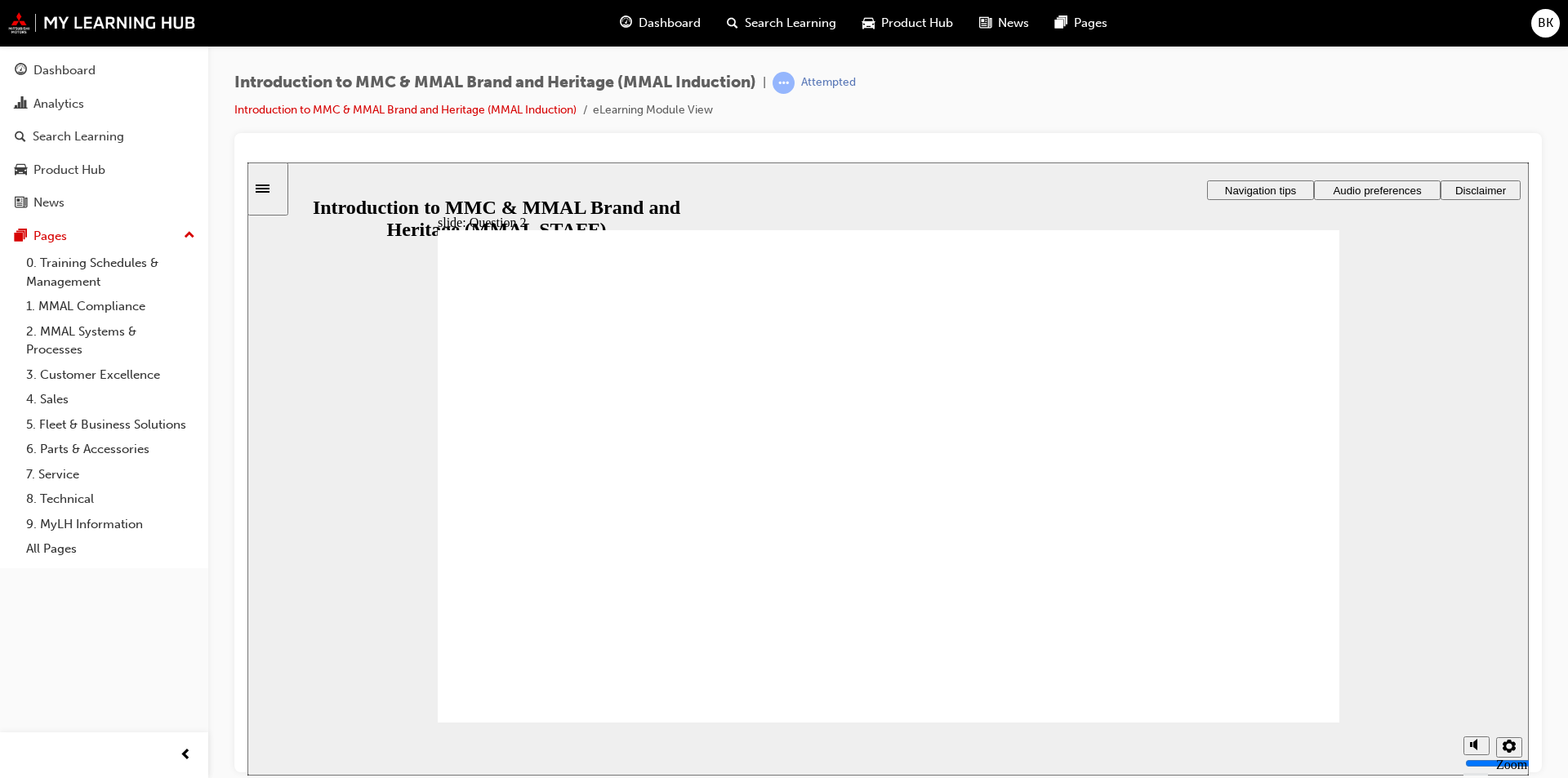 radio on "true" 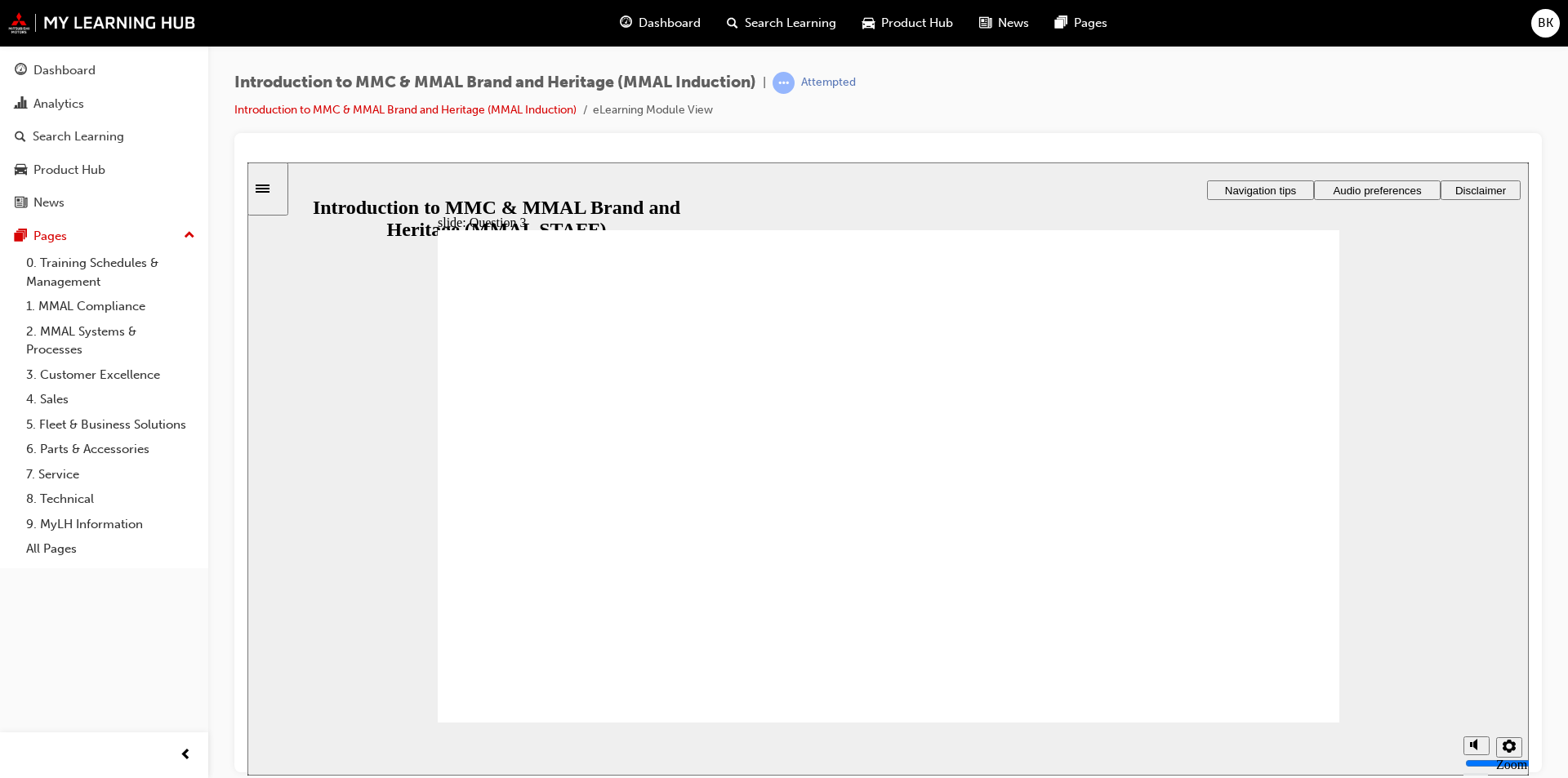 radio on "true" 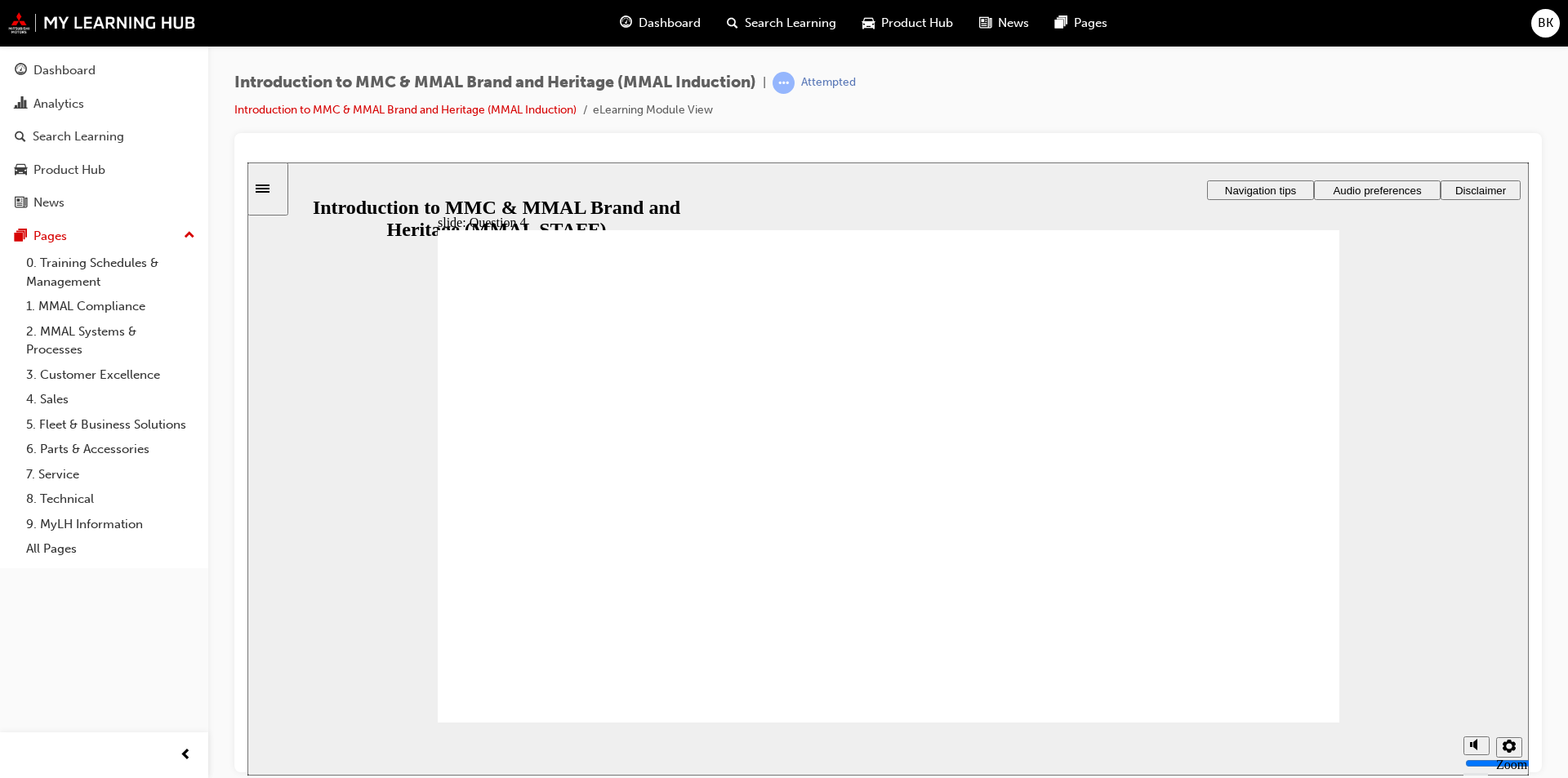 drag, startPoint x: 1275, startPoint y: 707, endPoint x: 653, endPoint y: 649, distance: 624.69833 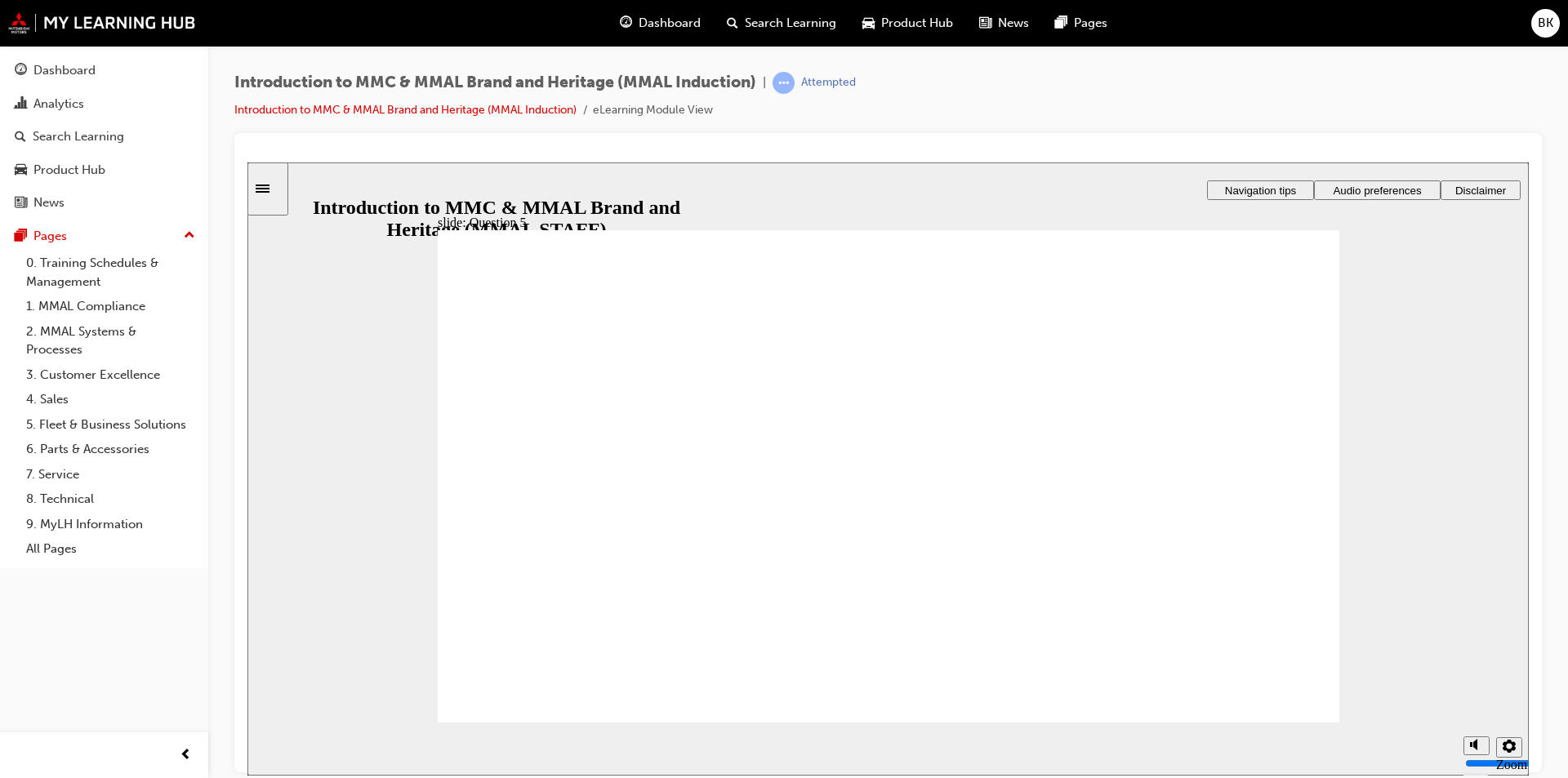 checkbox on "true" 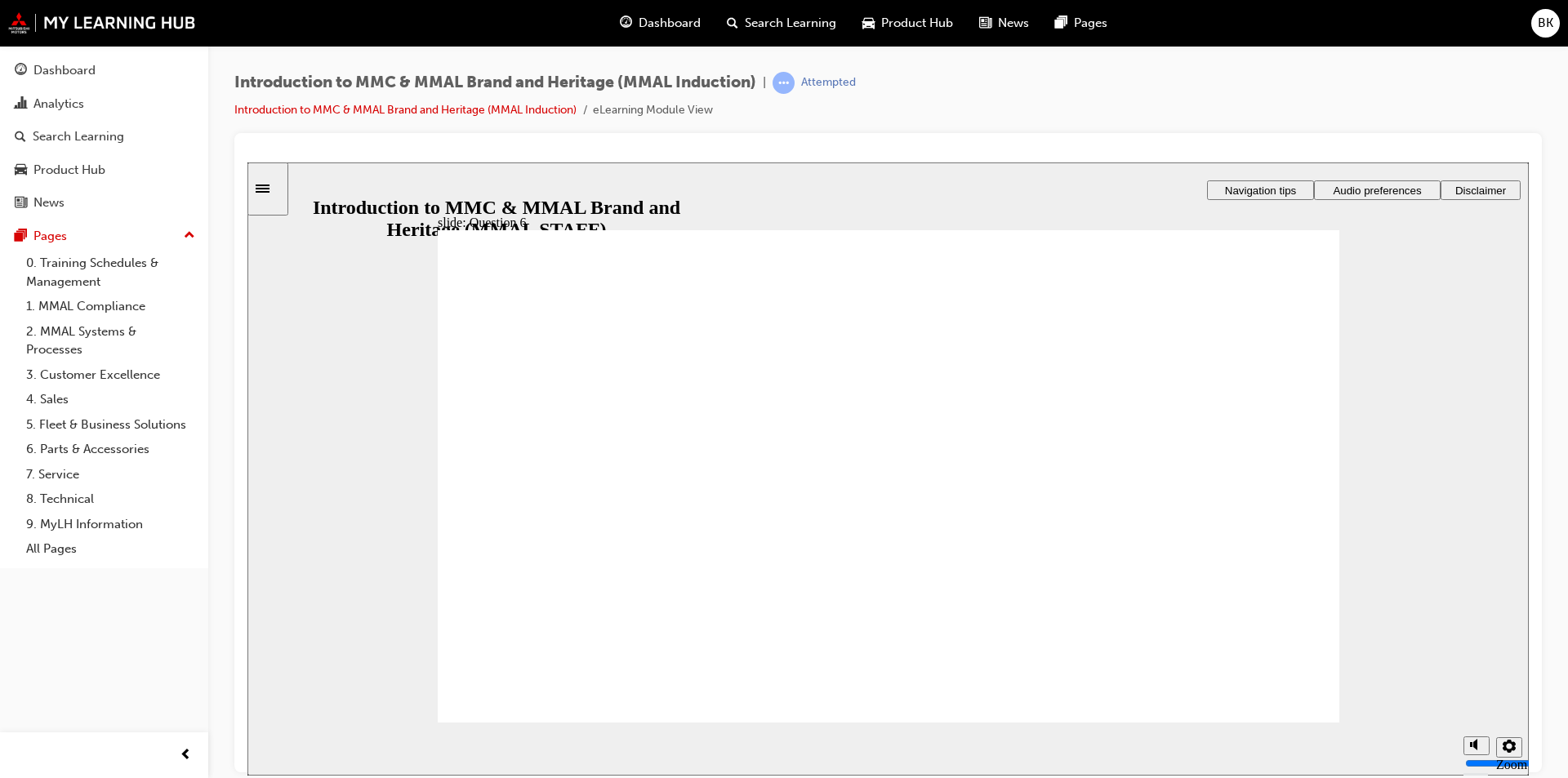 radio on "true" 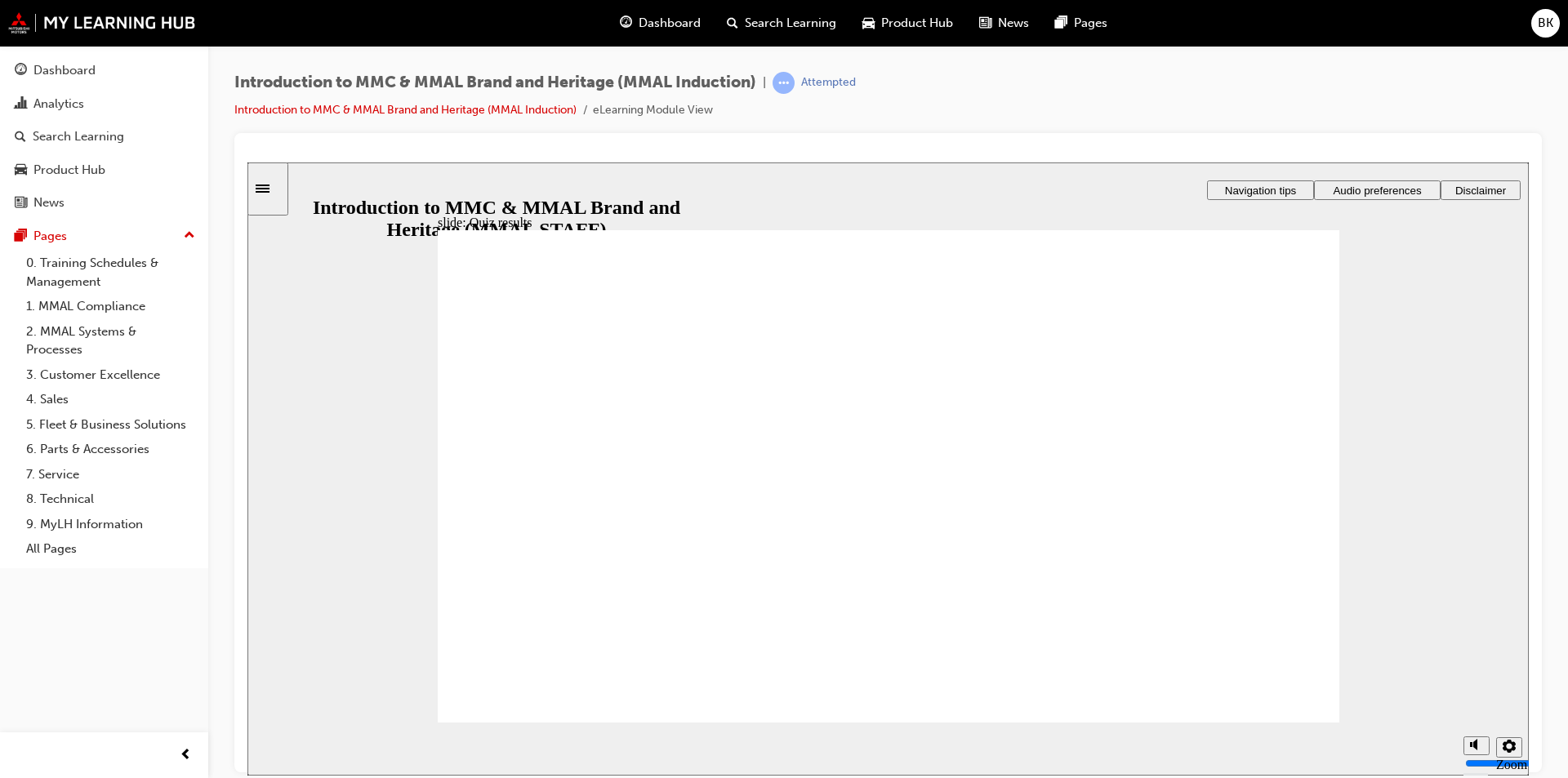 click 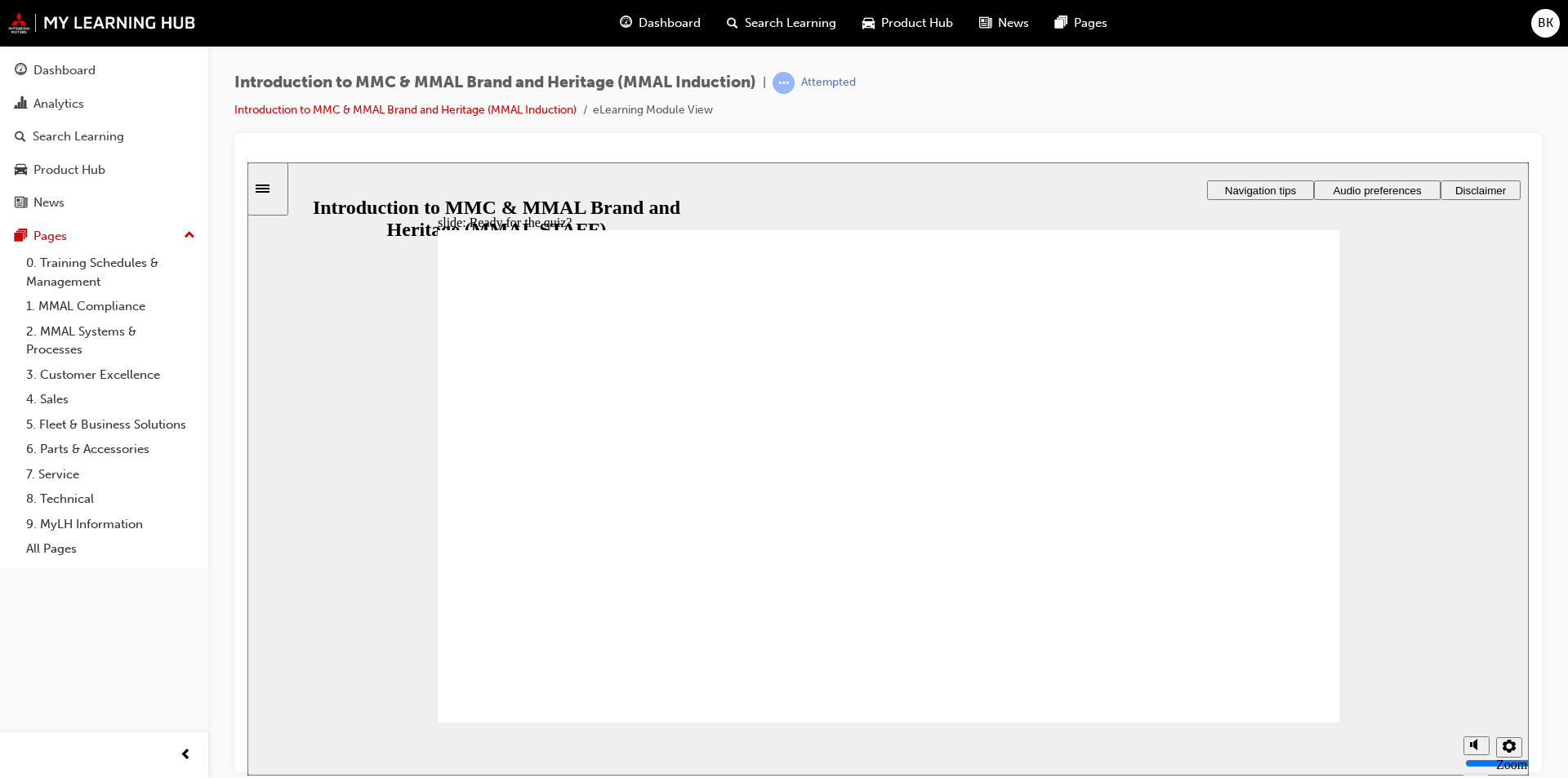 click 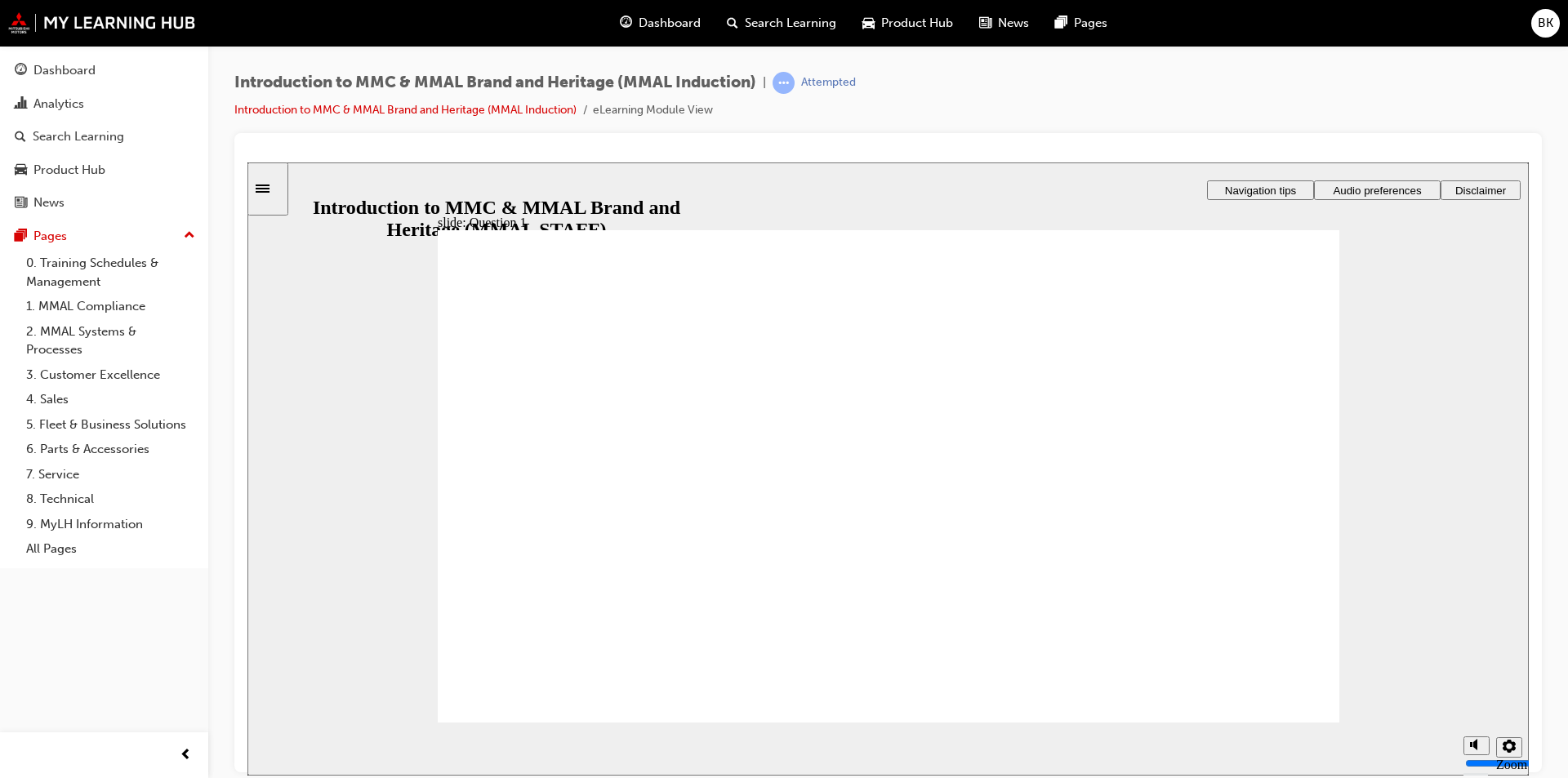 radio on "true" 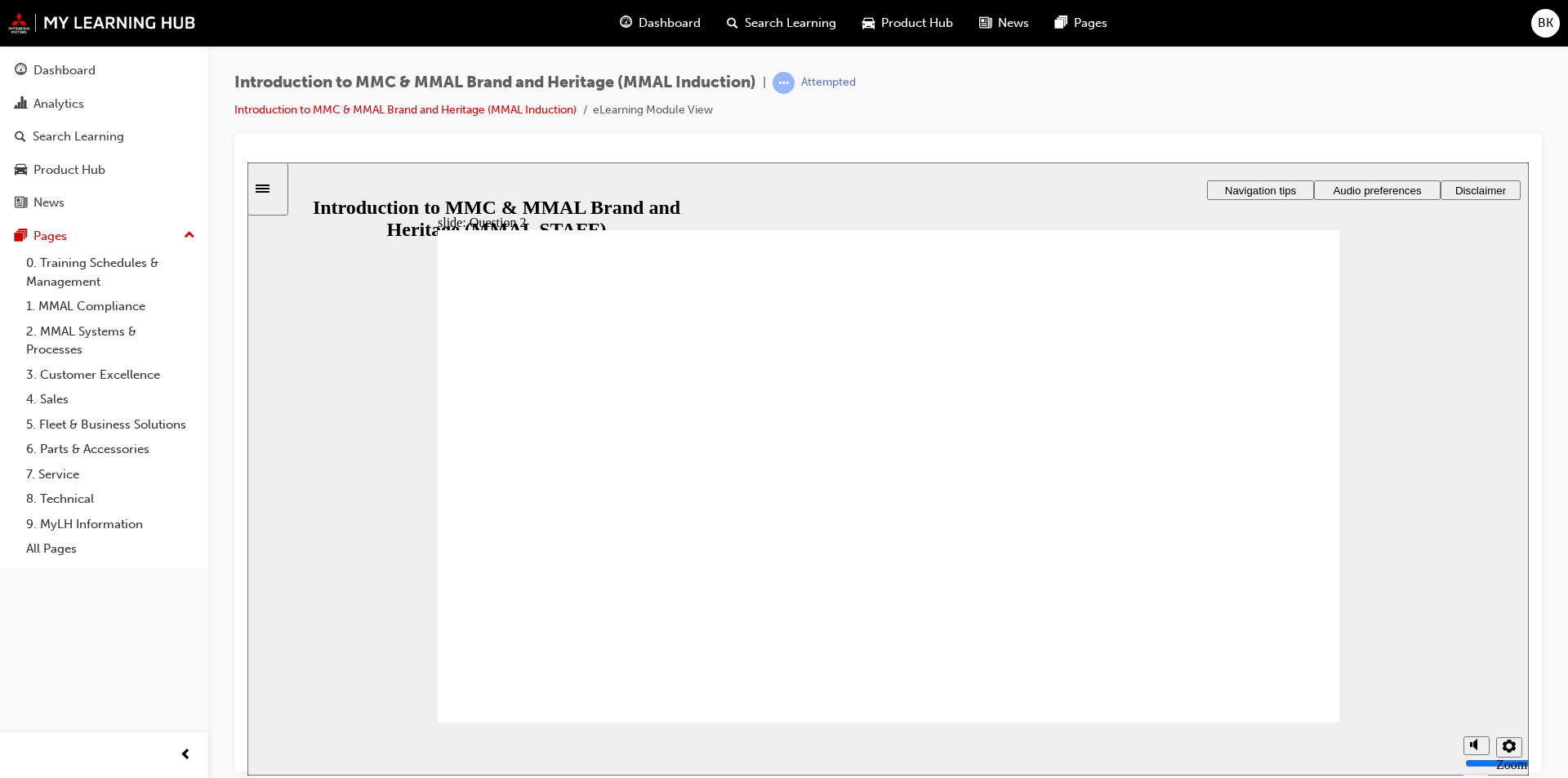 radio on "true" 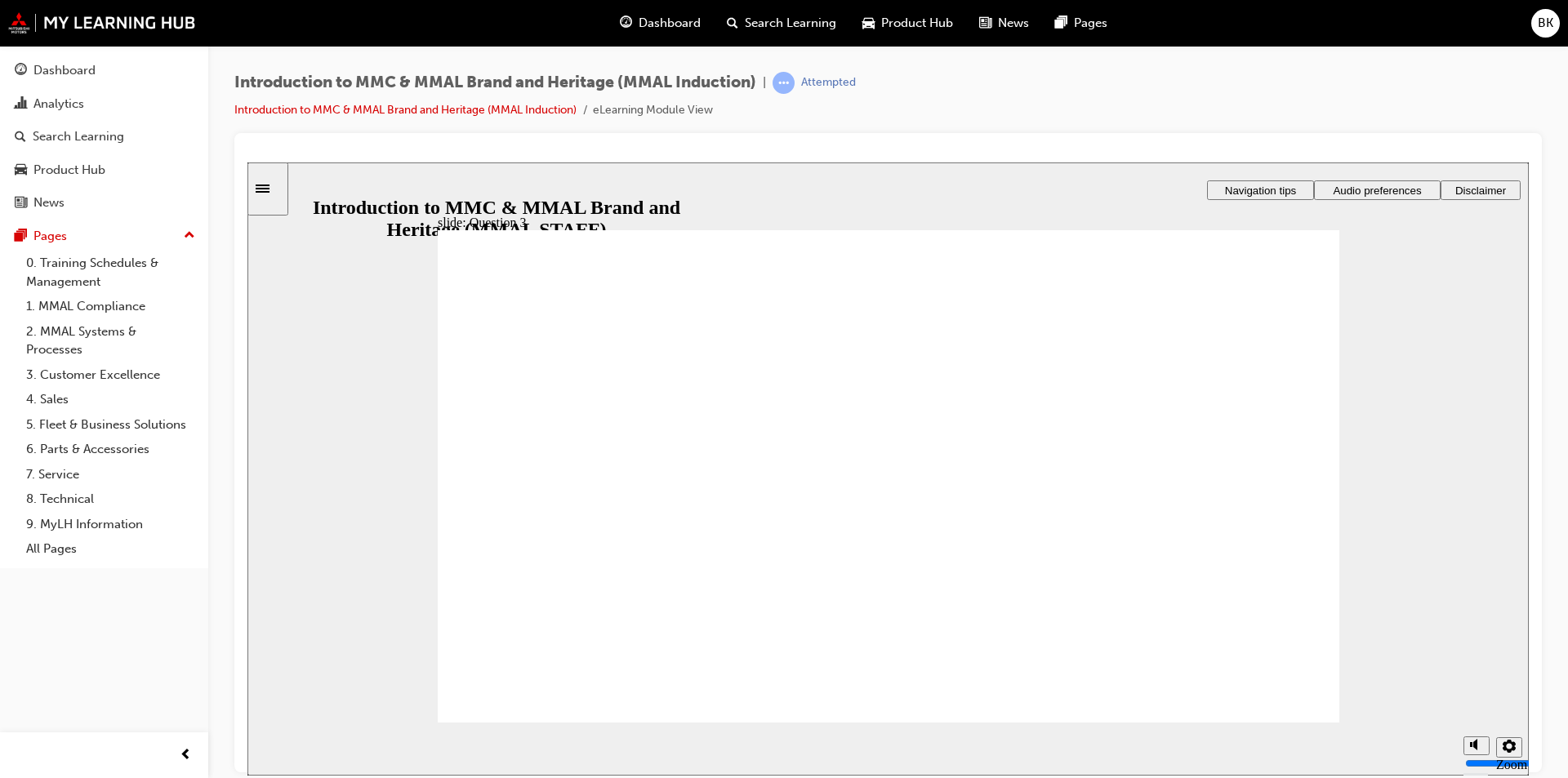 radio on "true" 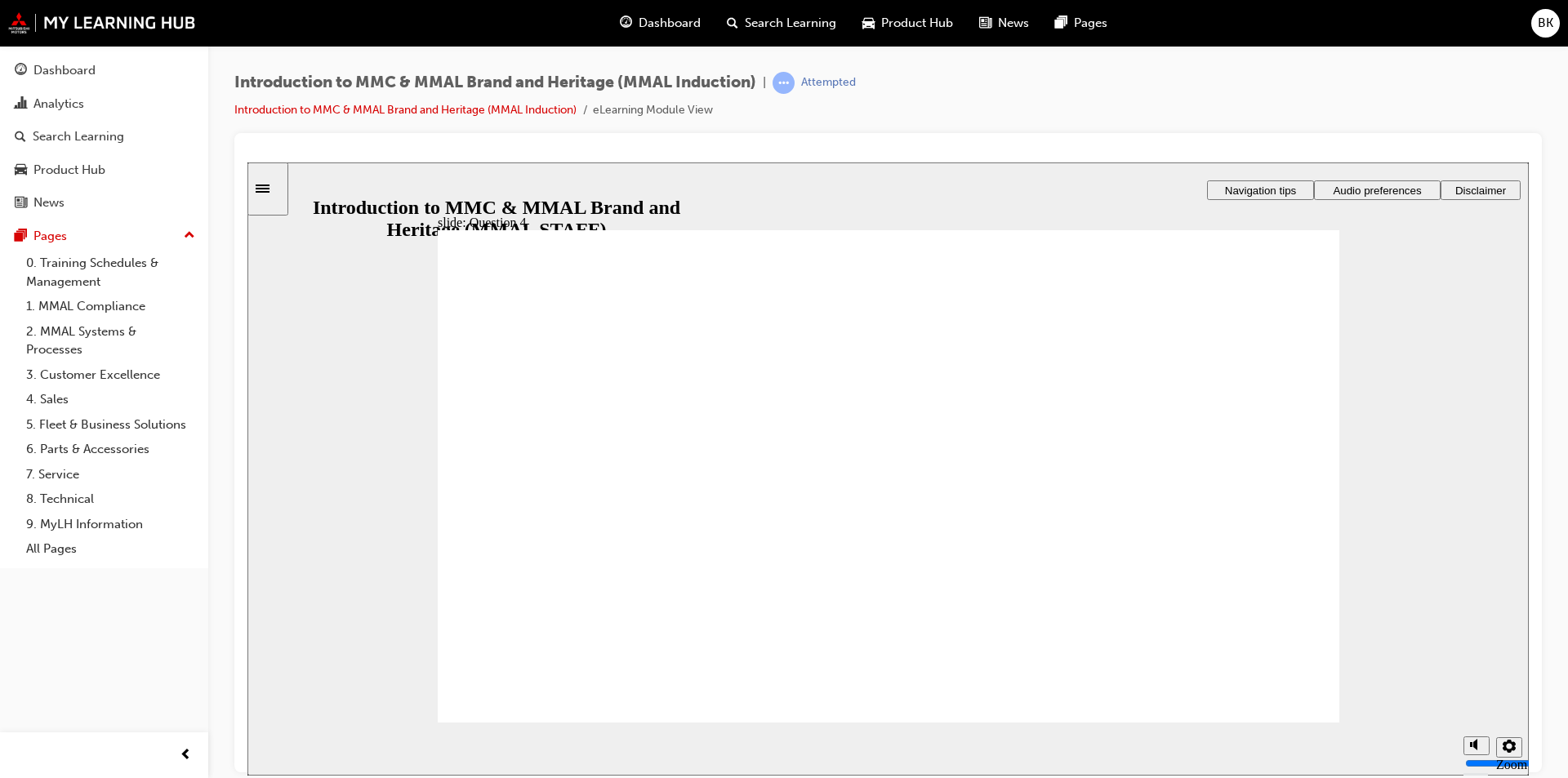 radio on "true" 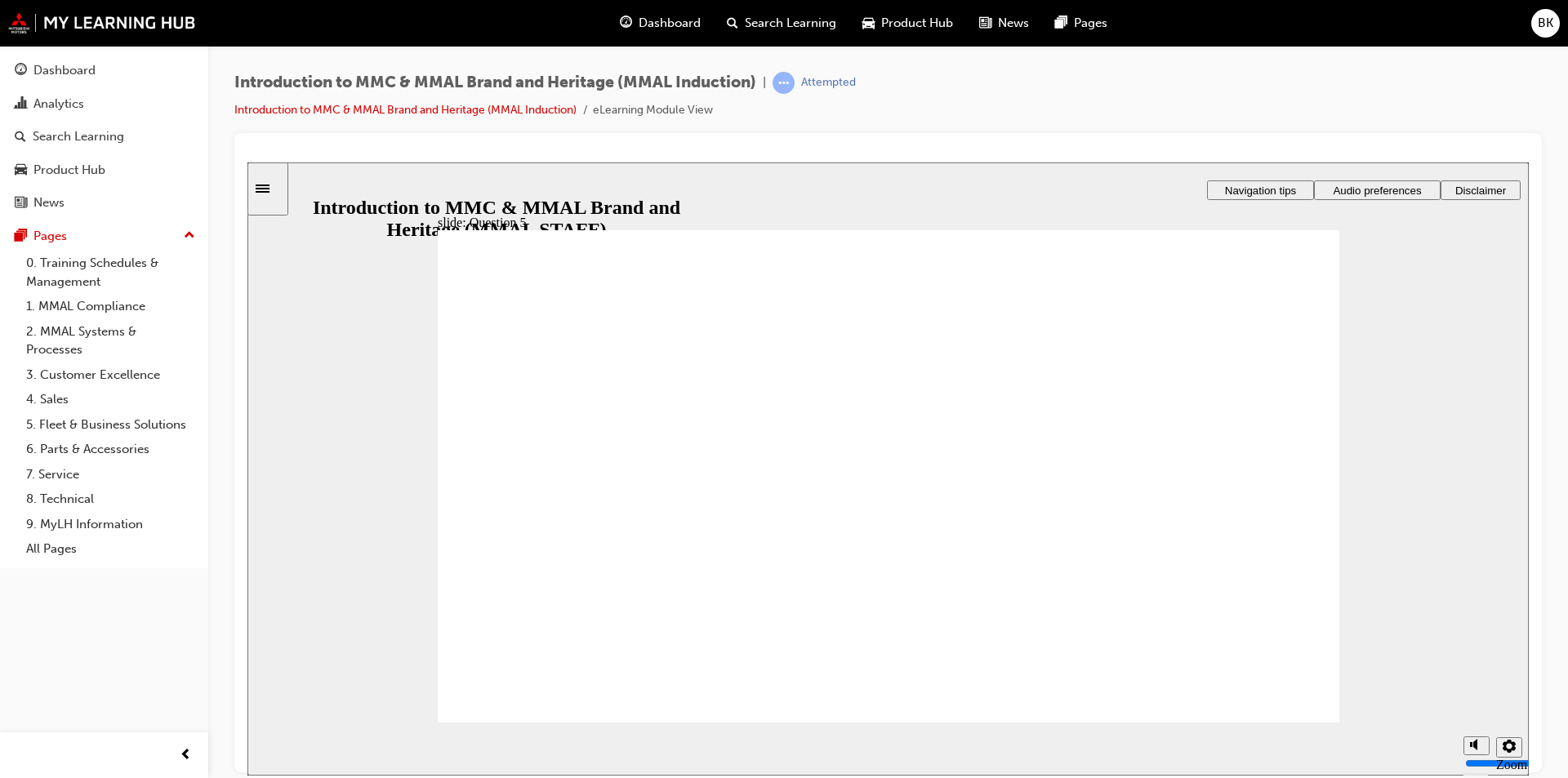checkbox on "true" 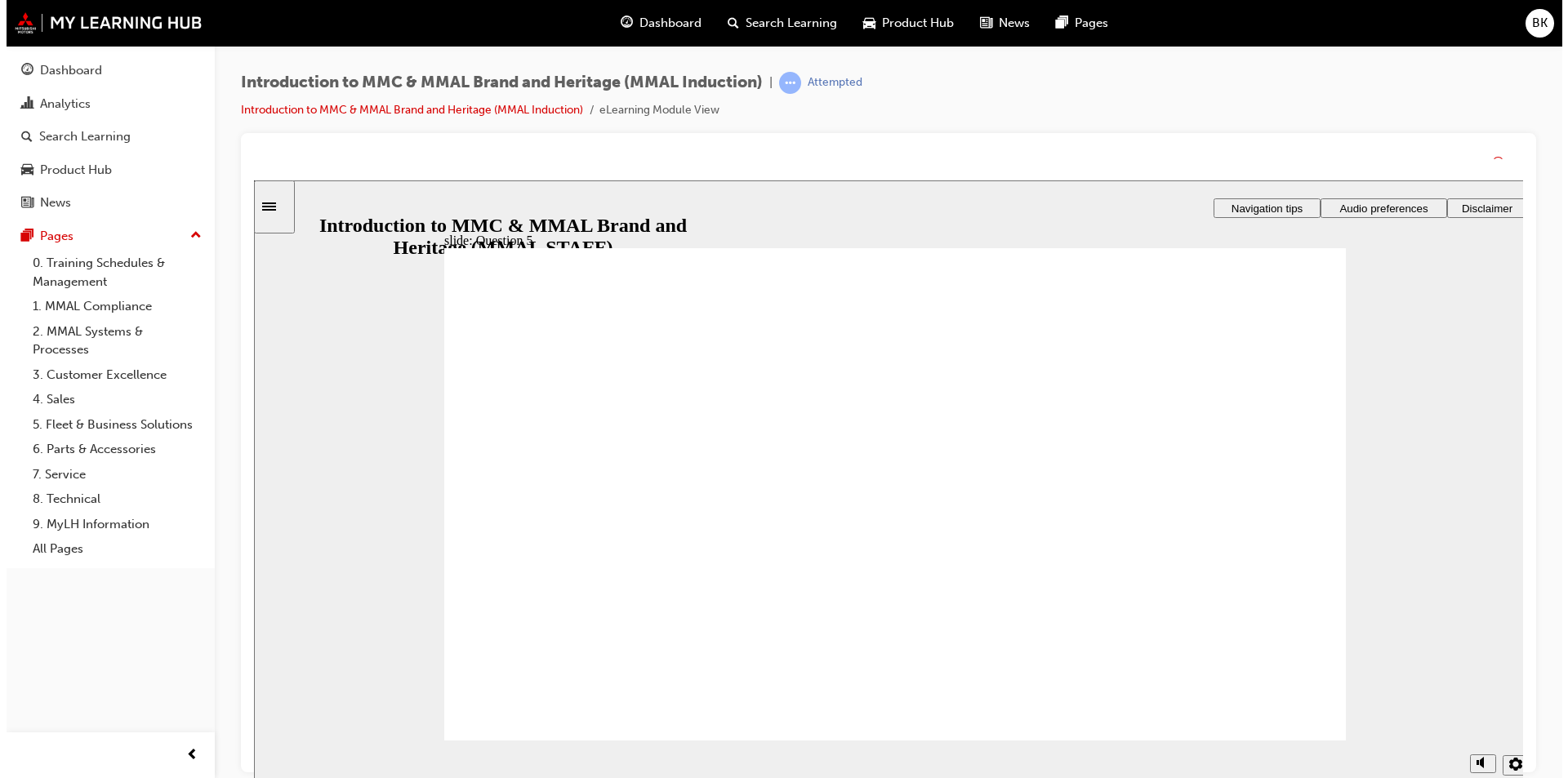 drag, startPoint x: 1270, startPoint y: 709, endPoint x: 1270, endPoint y: 726, distance: 17 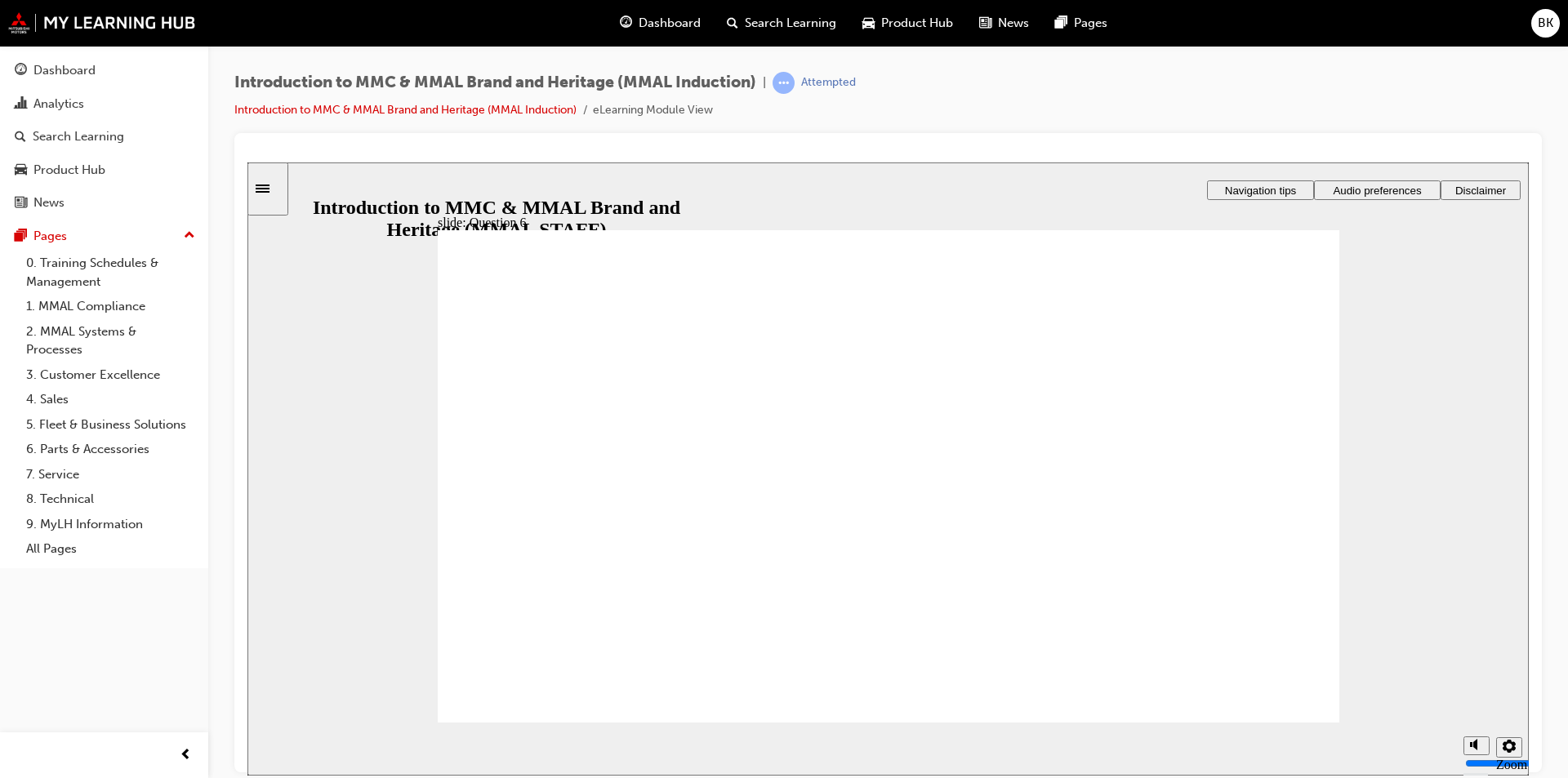 radio on "true" 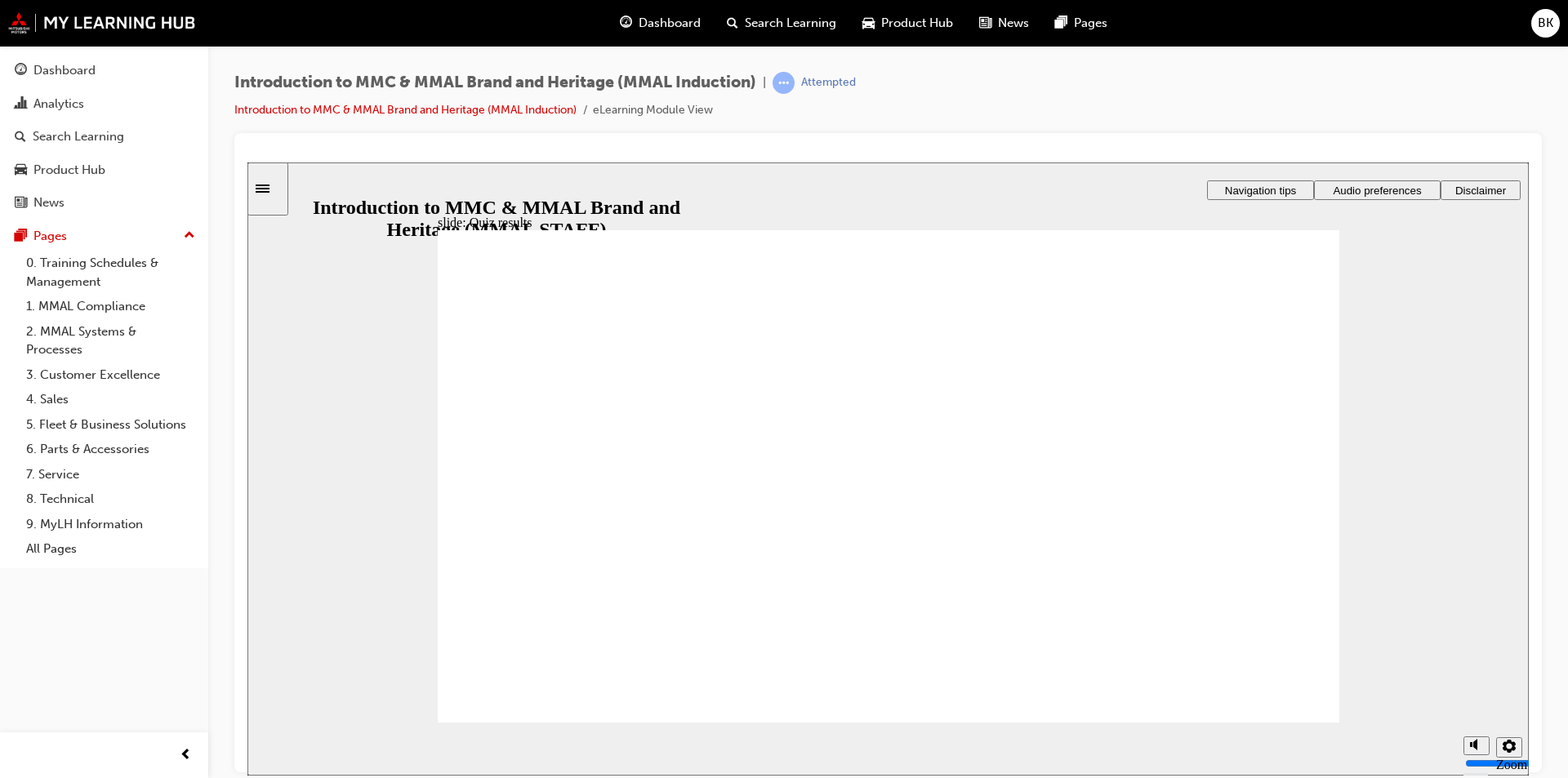 click 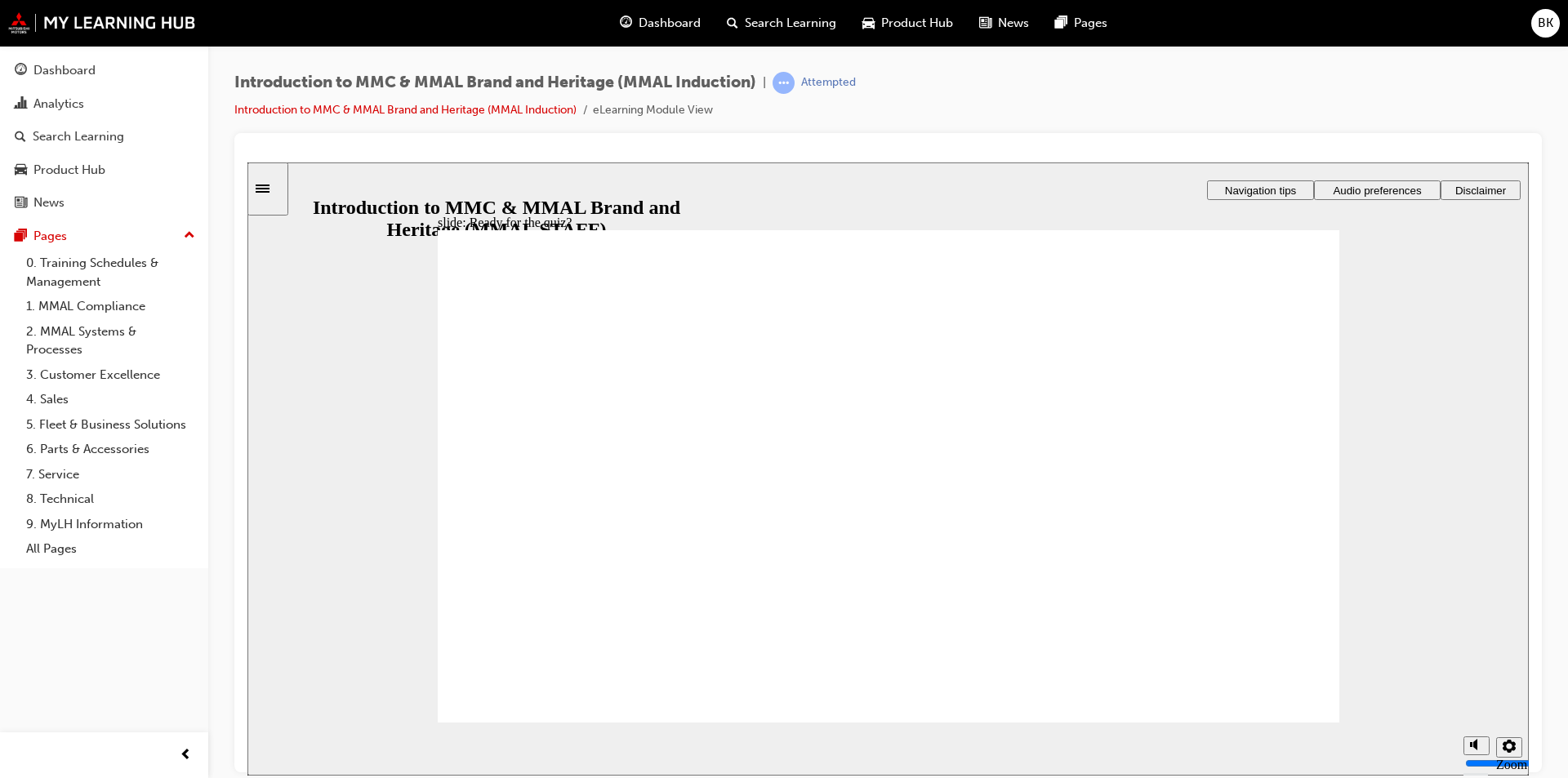 drag, startPoint x: 714, startPoint y: 630, endPoint x: 772, endPoint y: 638, distance: 58.549125 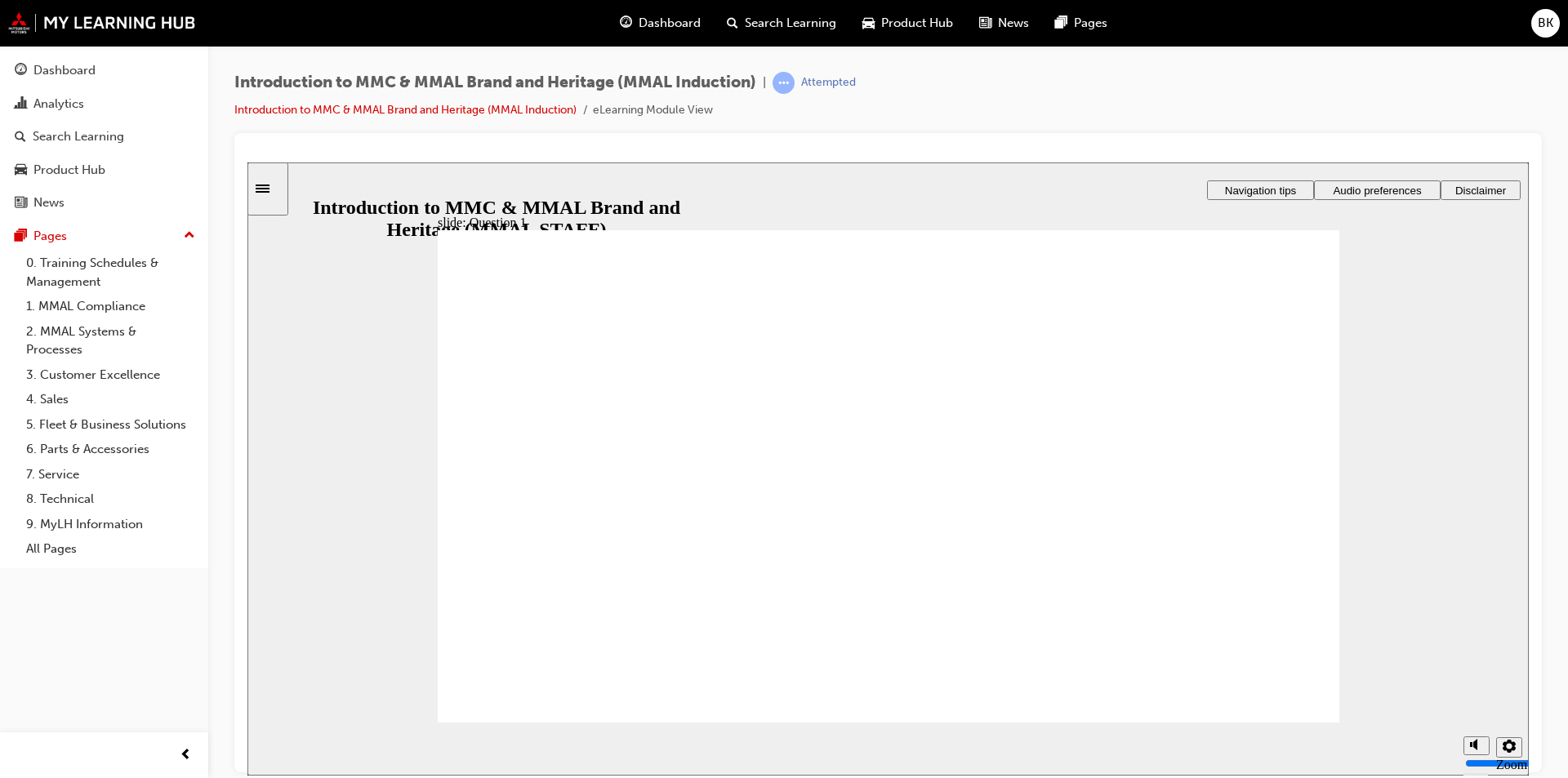 radio on "true" 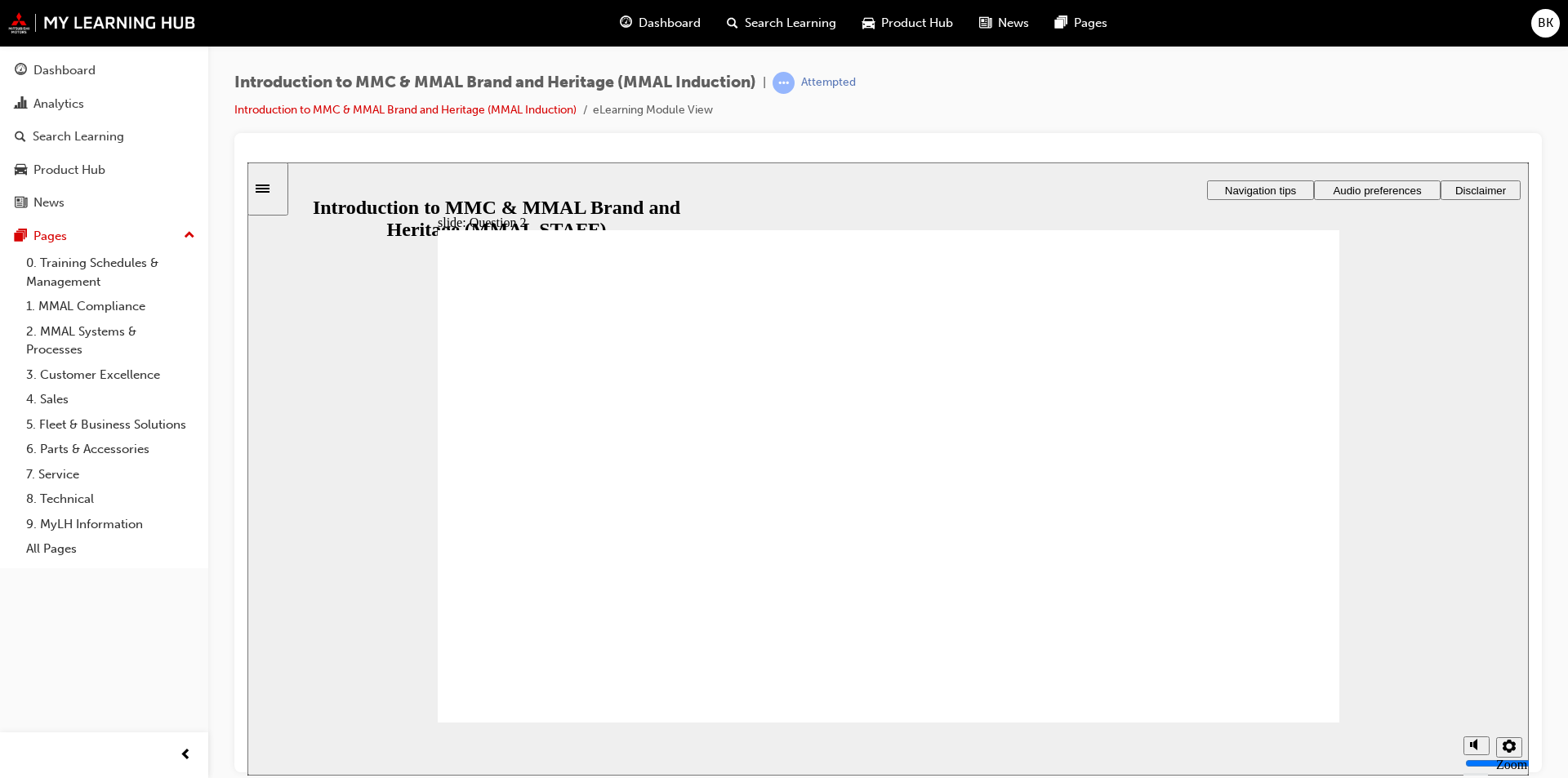 radio on "true" 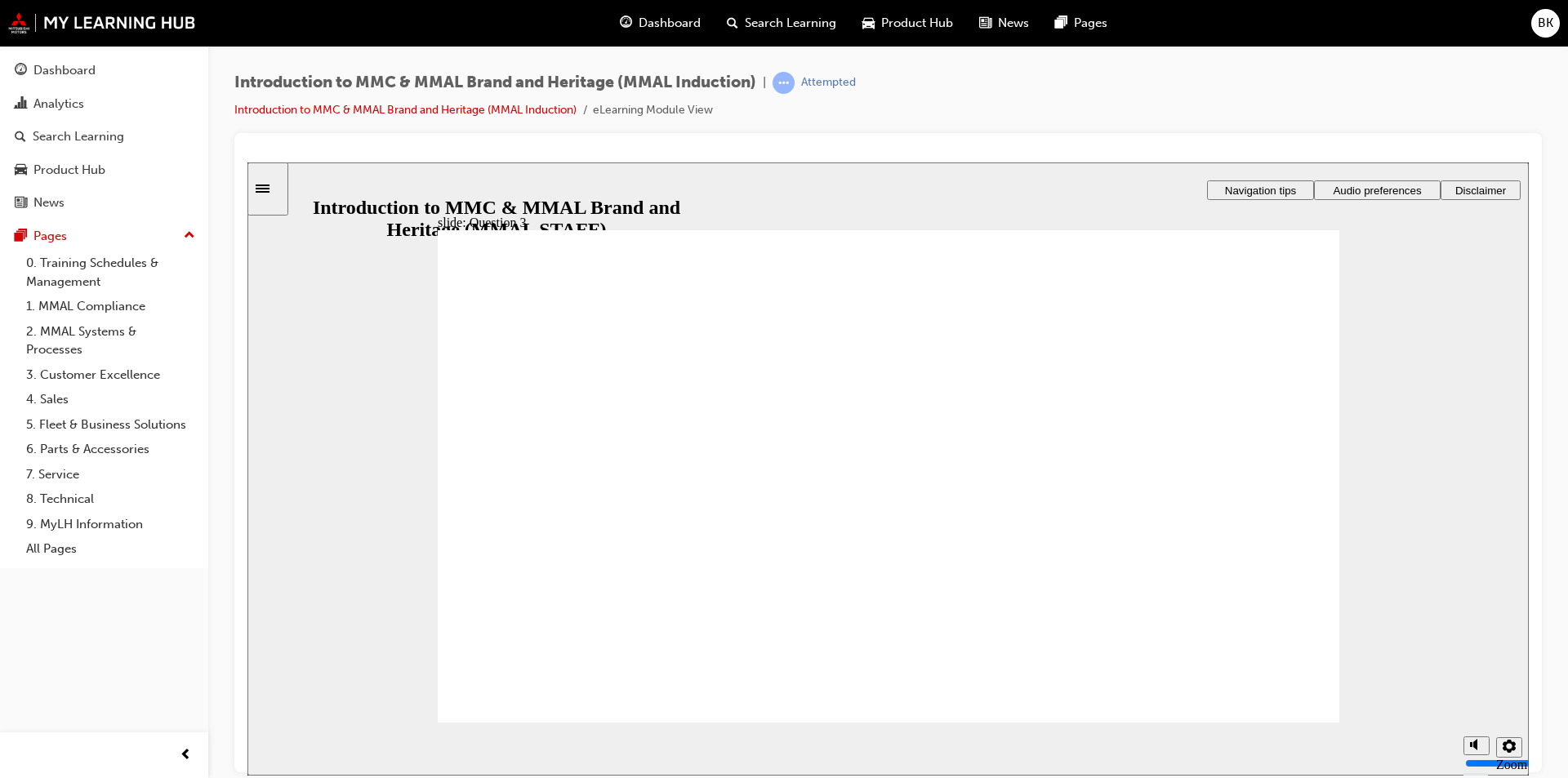 radio on "true" 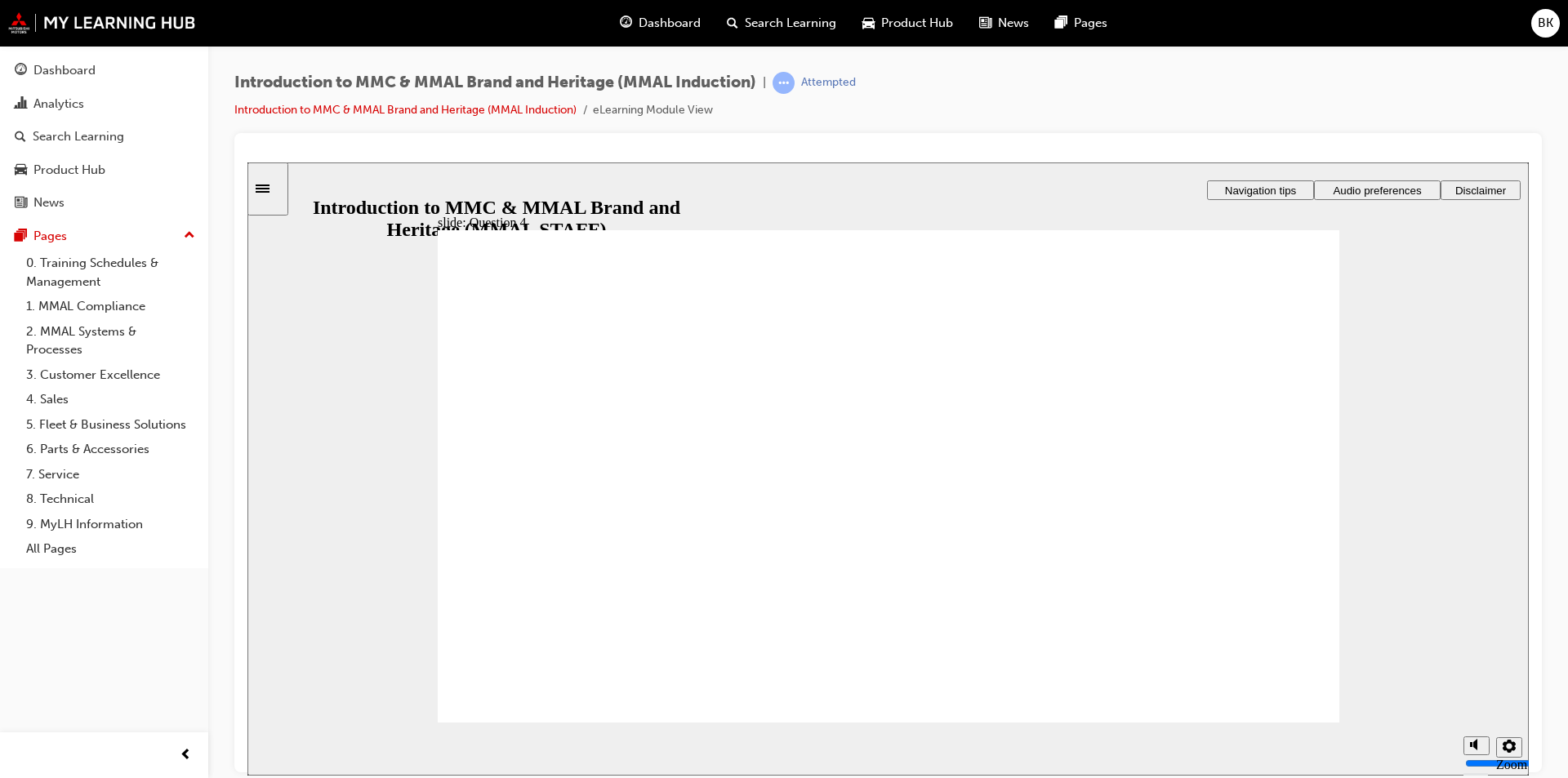 click 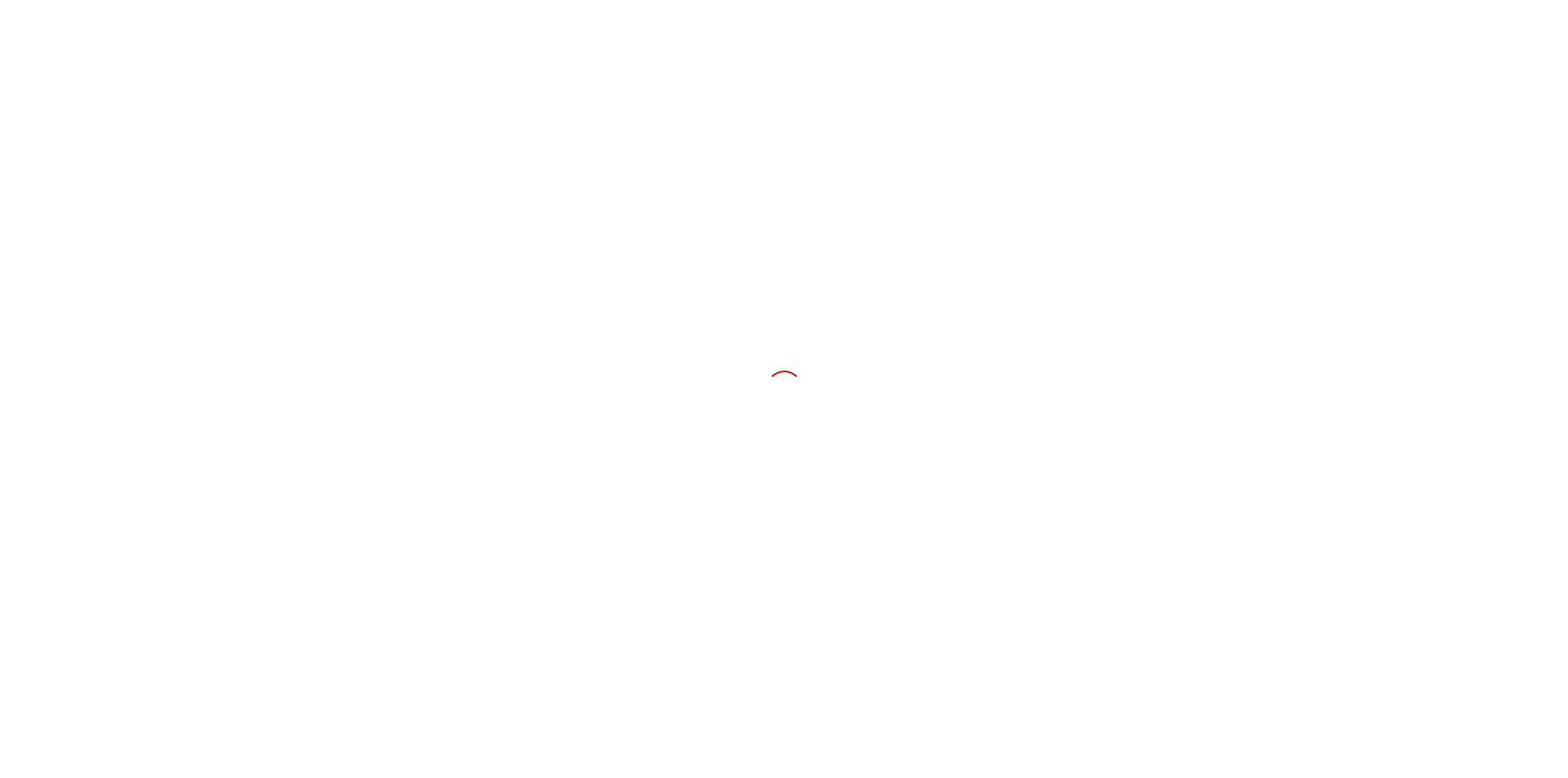 scroll, scrollTop: 0, scrollLeft: 0, axis: both 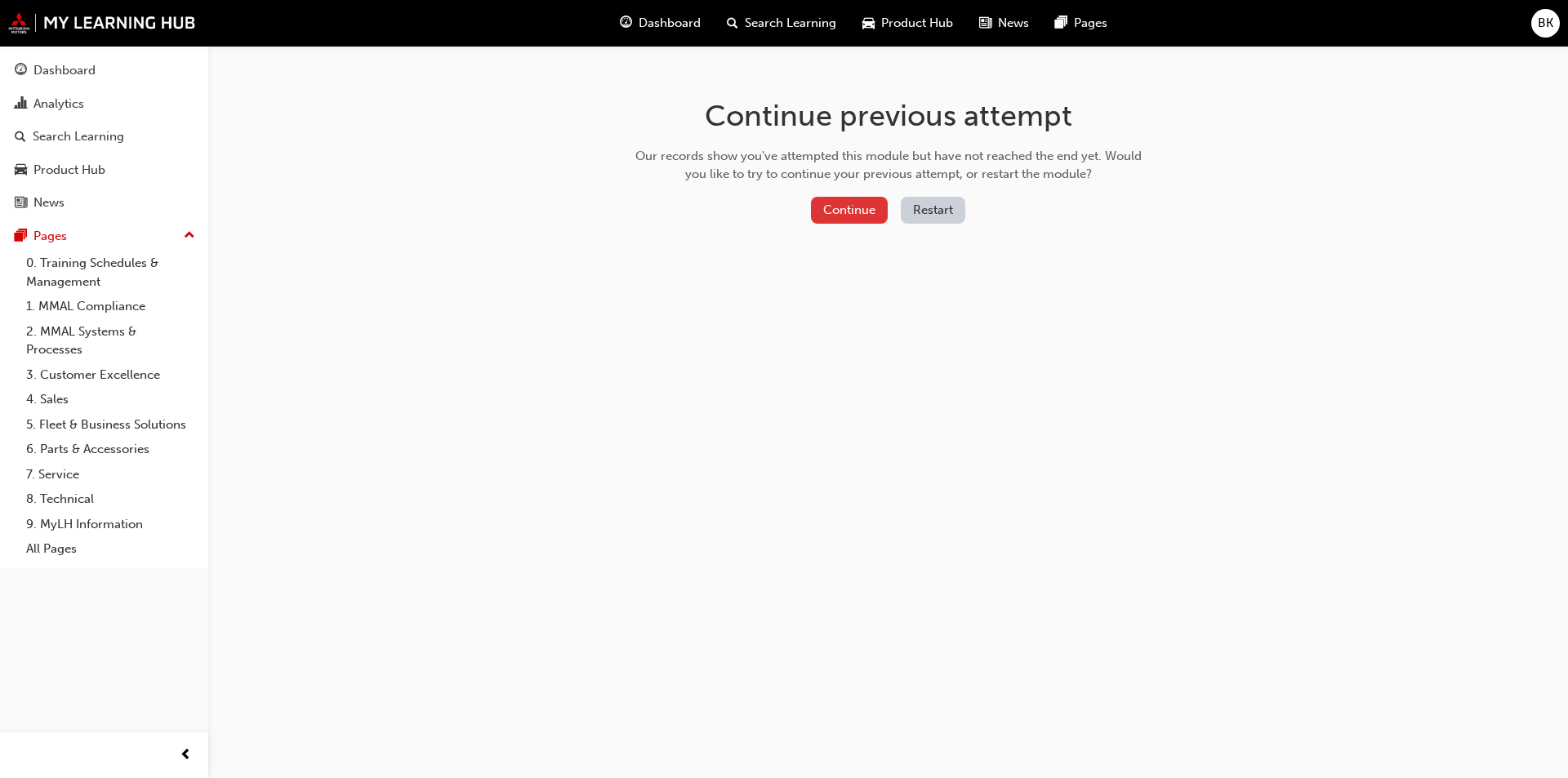 click on "Continue" at bounding box center (849, 210) 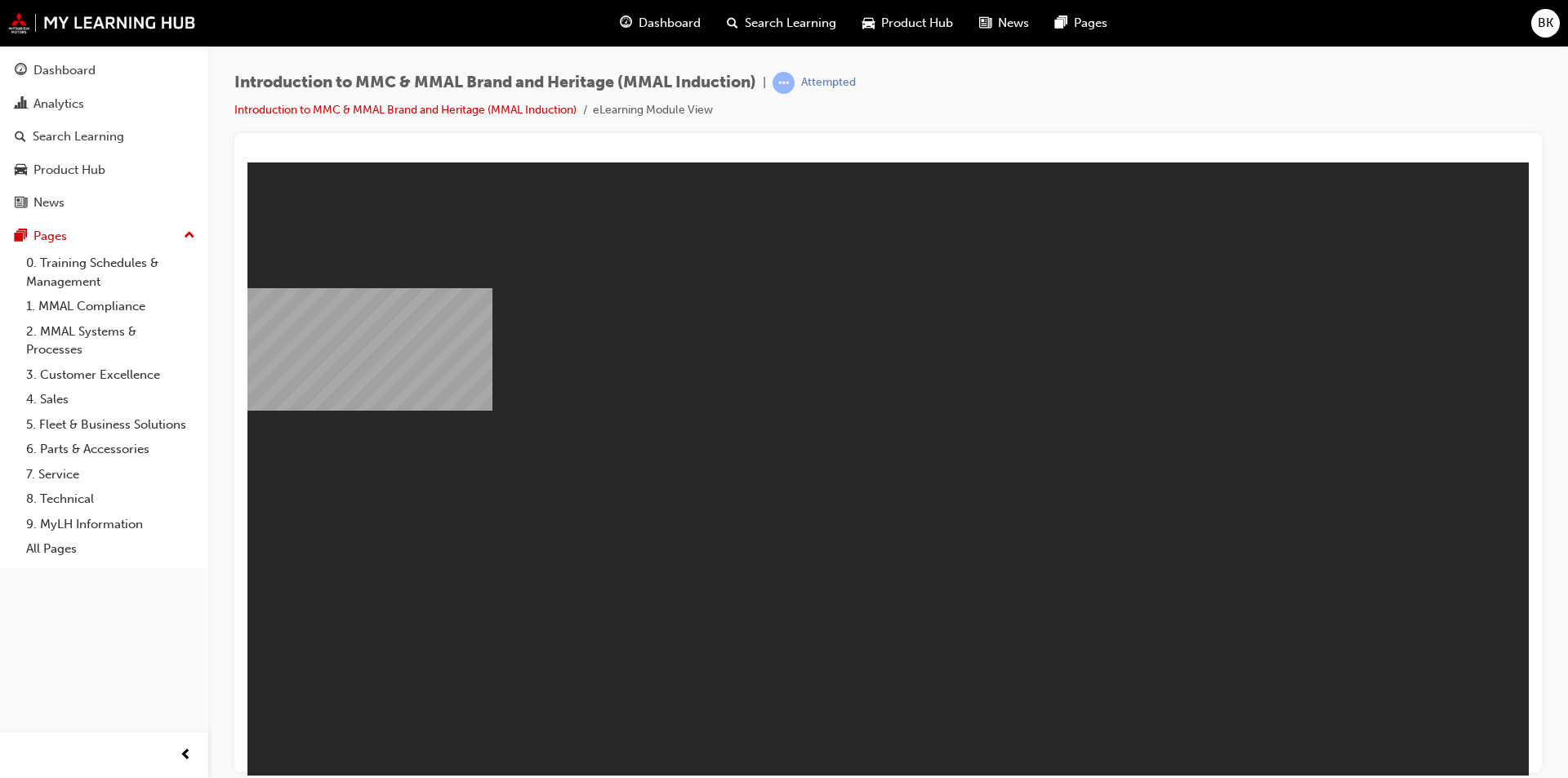 scroll, scrollTop: 0, scrollLeft: 0, axis: both 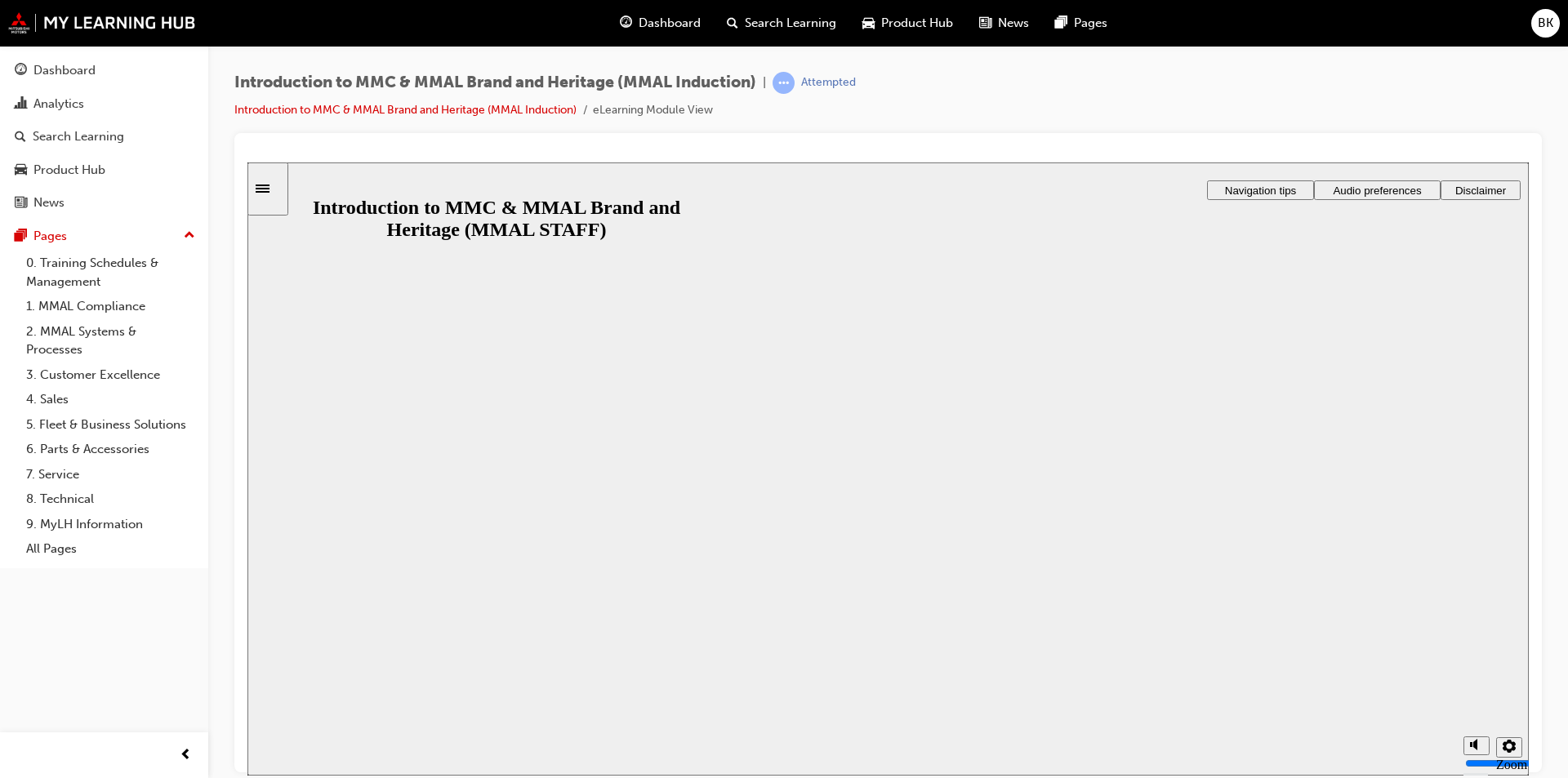 click on "Resume" at bounding box center (278, 811) 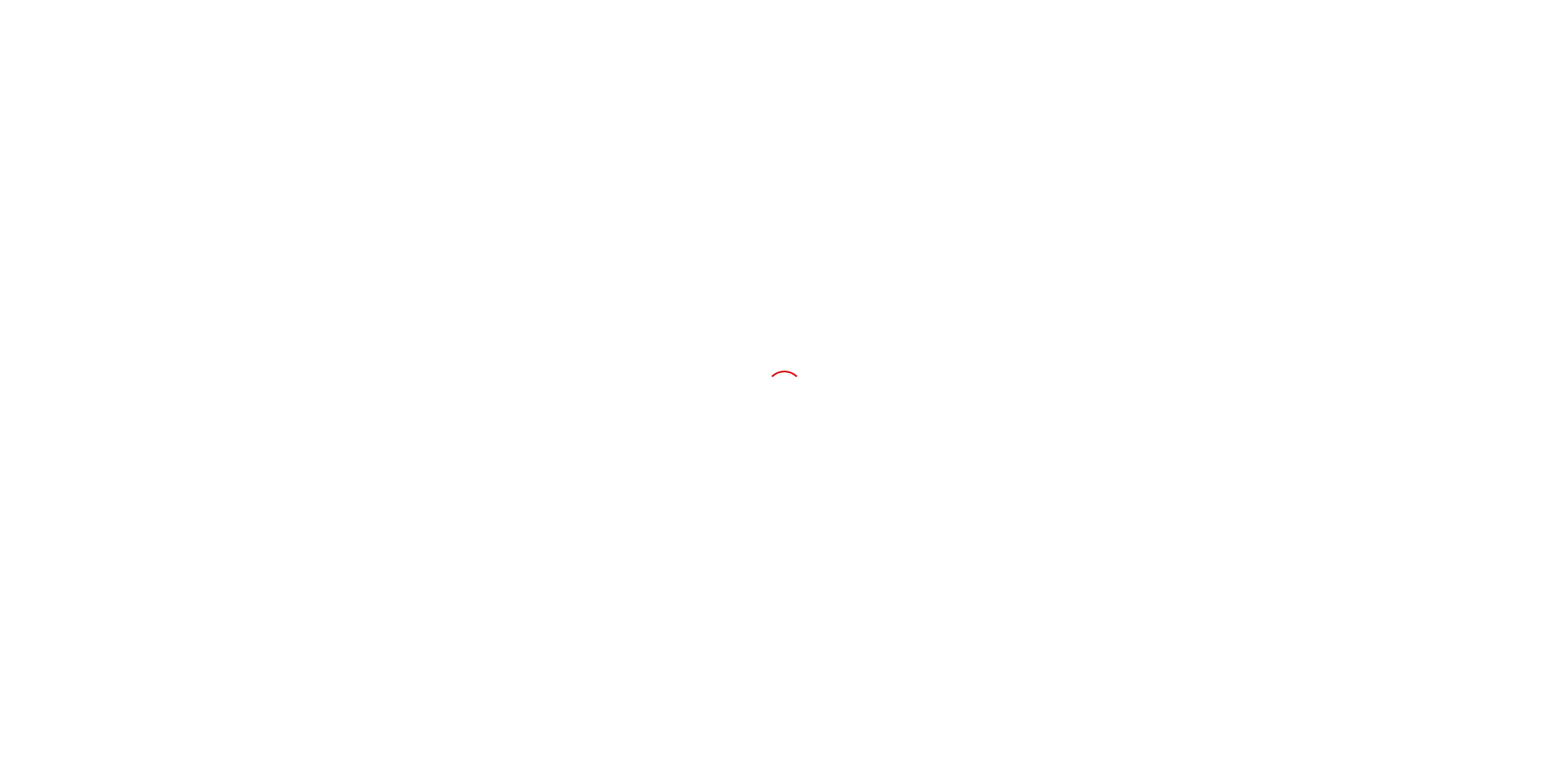 scroll, scrollTop: 0, scrollLeft: 0, axis: both 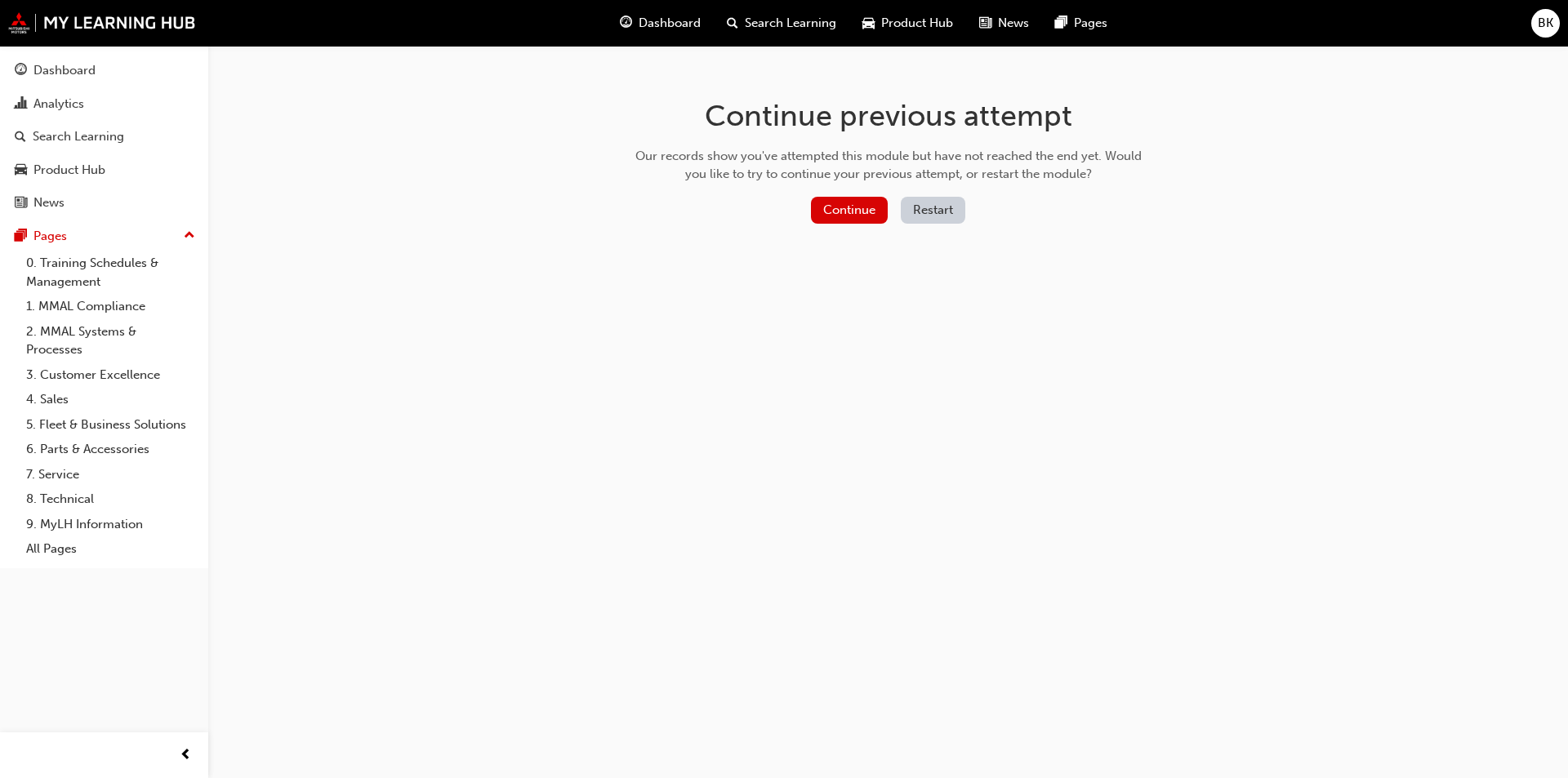 click on "Restart" at bounding box center (933, 210) 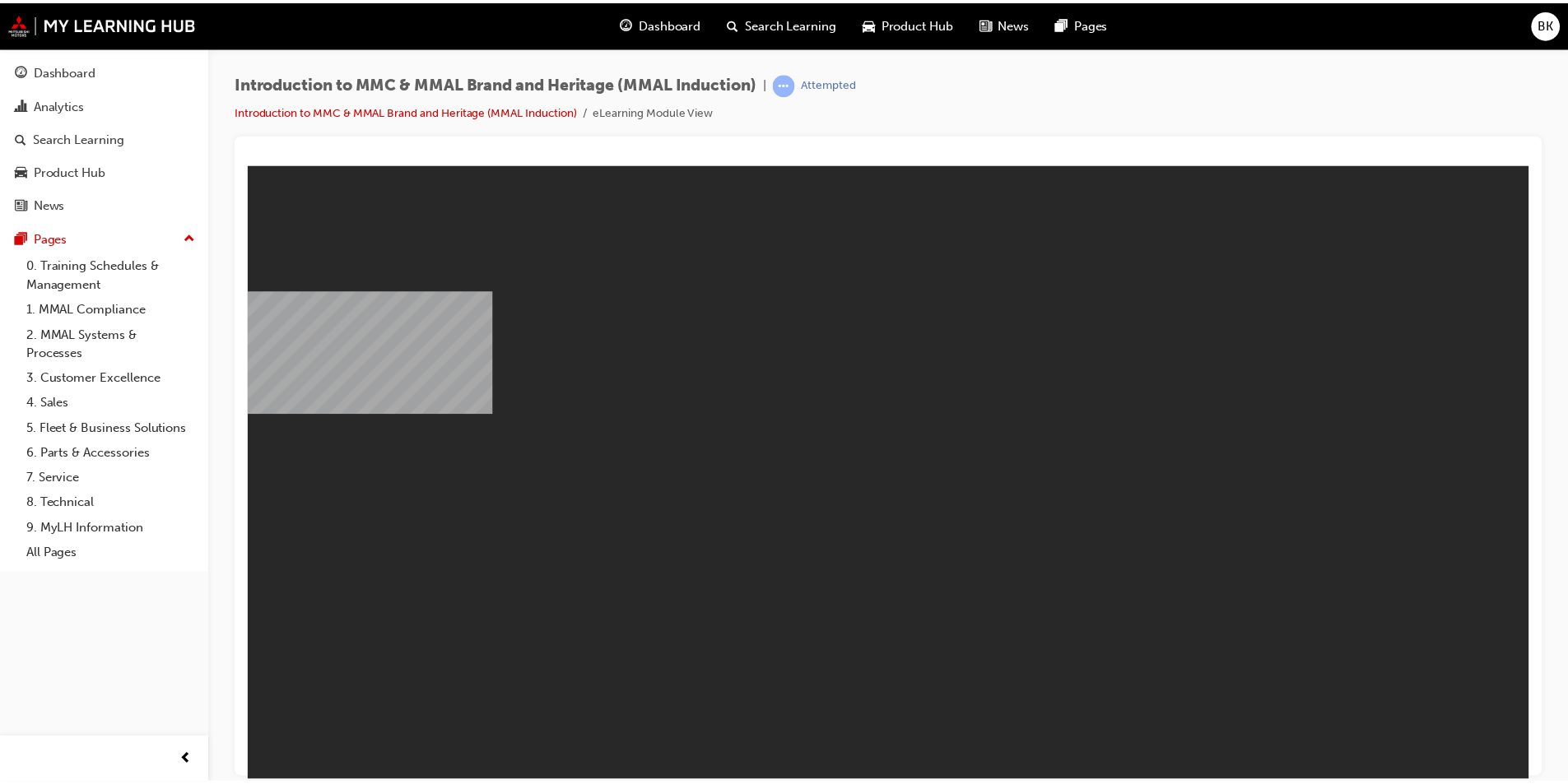 scroll, scrollTop: 0, scrollLeft: 0, axis: both 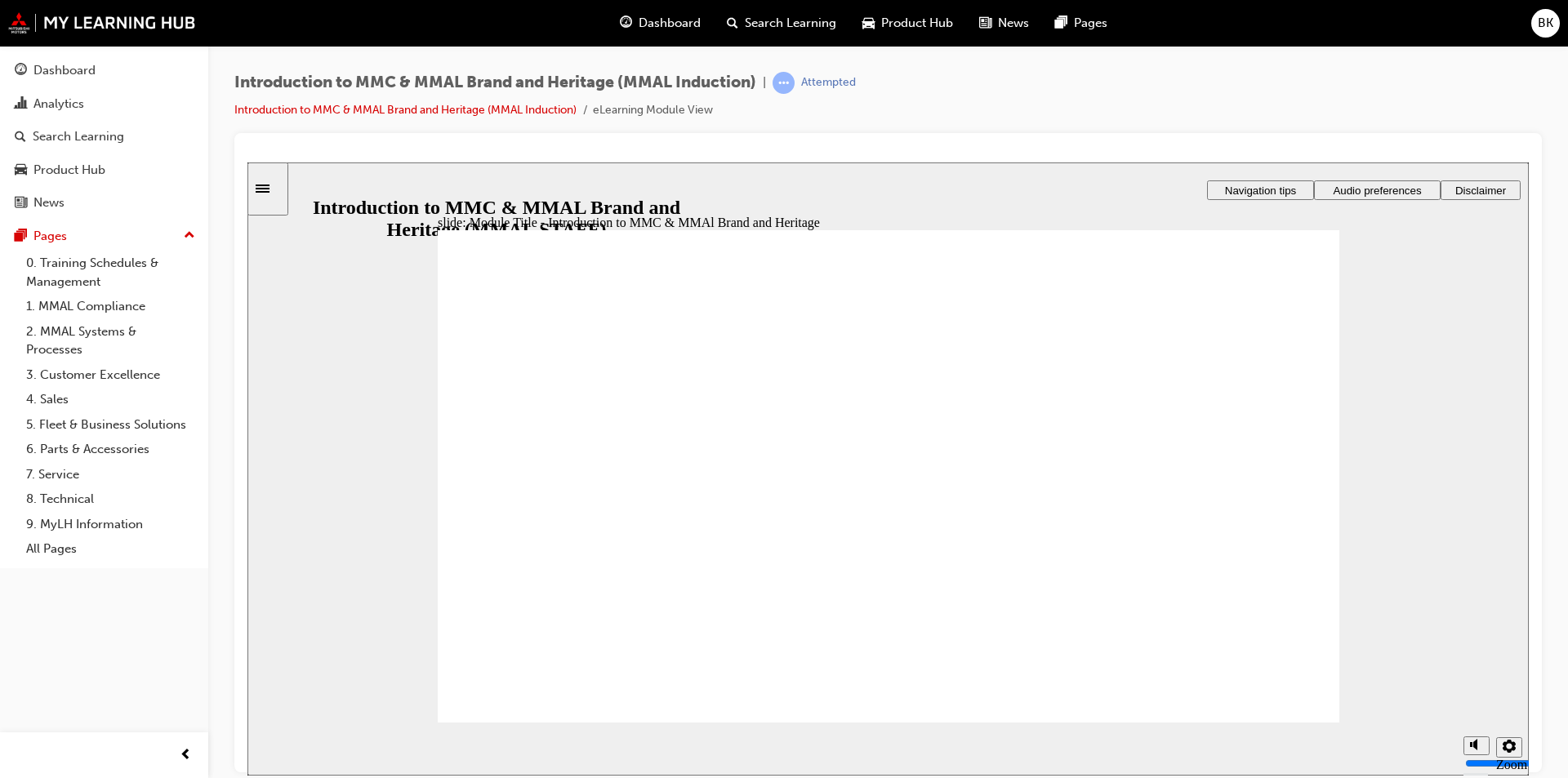 click 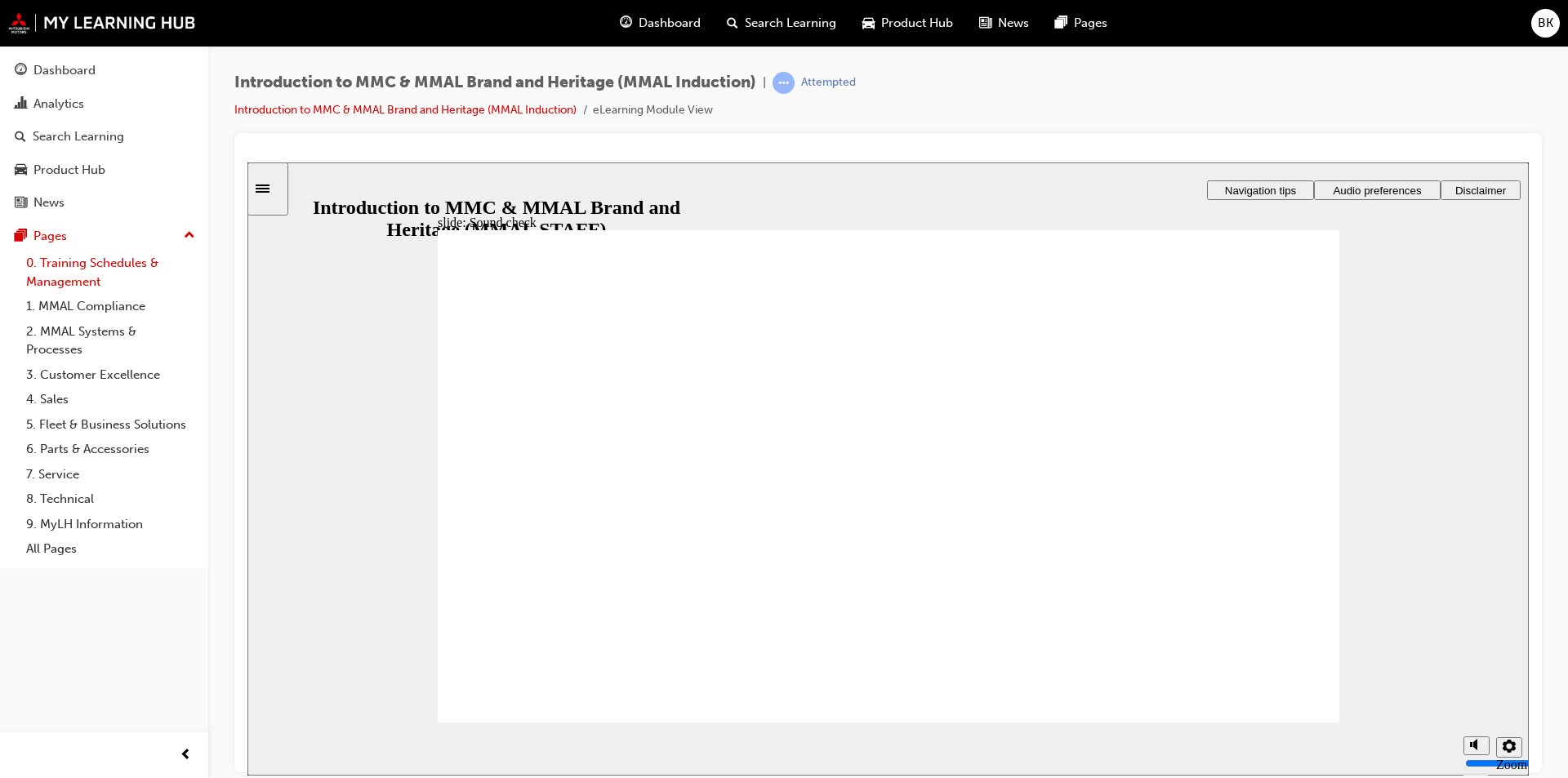 click on "0. Training Schedules & Management" at bounding box center (110, 272) 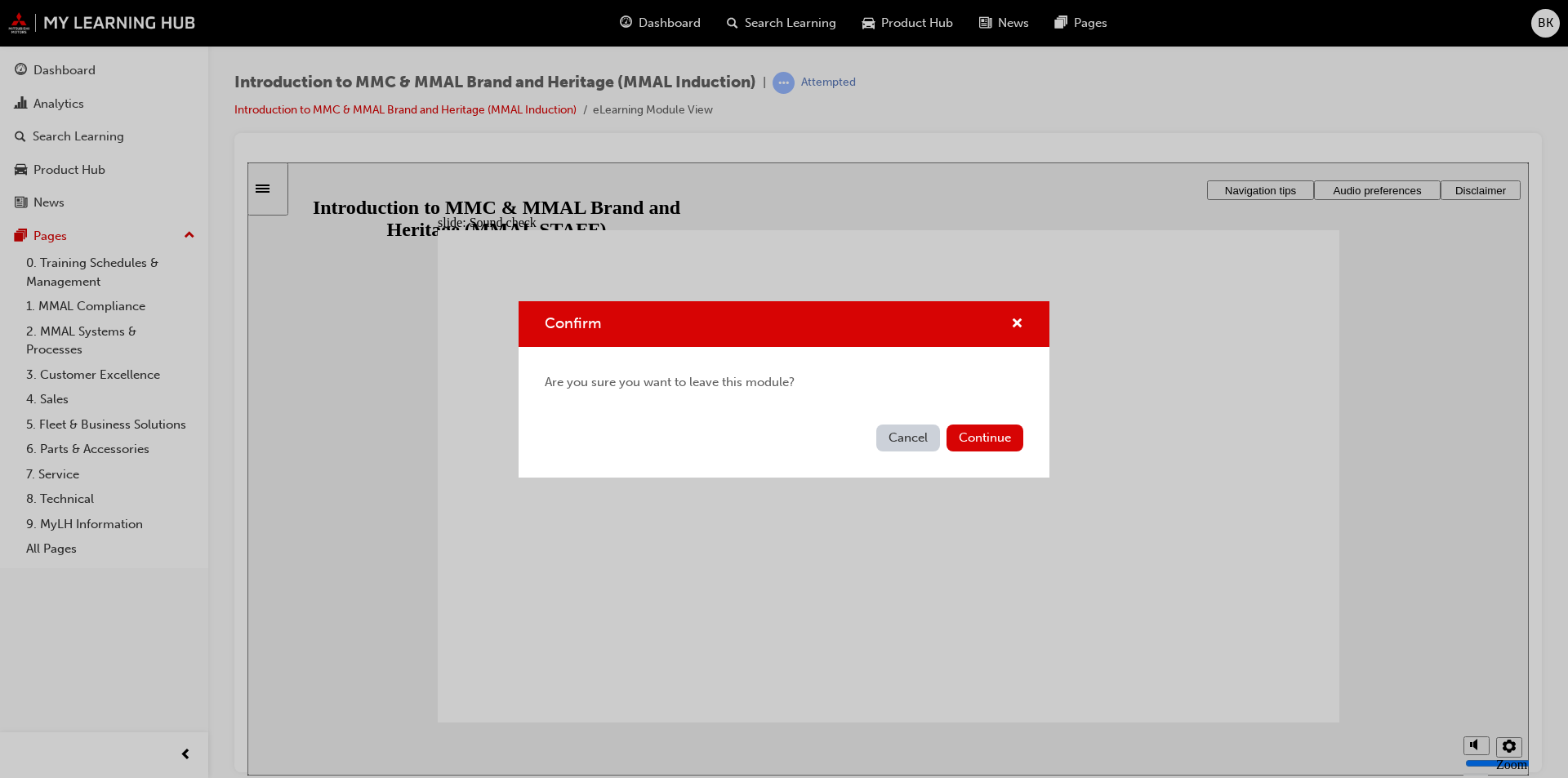 click on "Cancel" at bounding box center (908, 438) 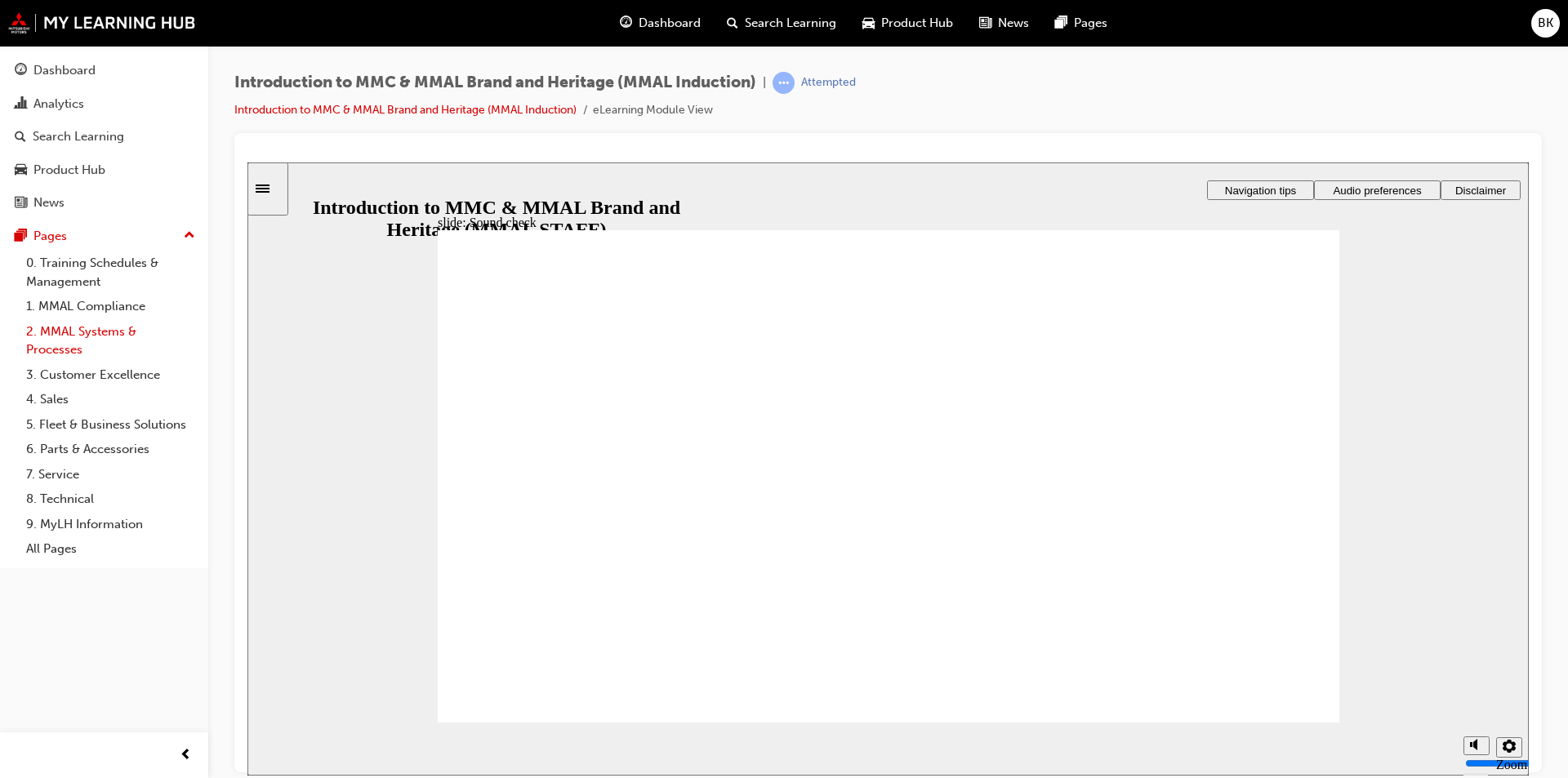 click on "2. MMAL Systems & Processes" at bounding box center [110, 340] 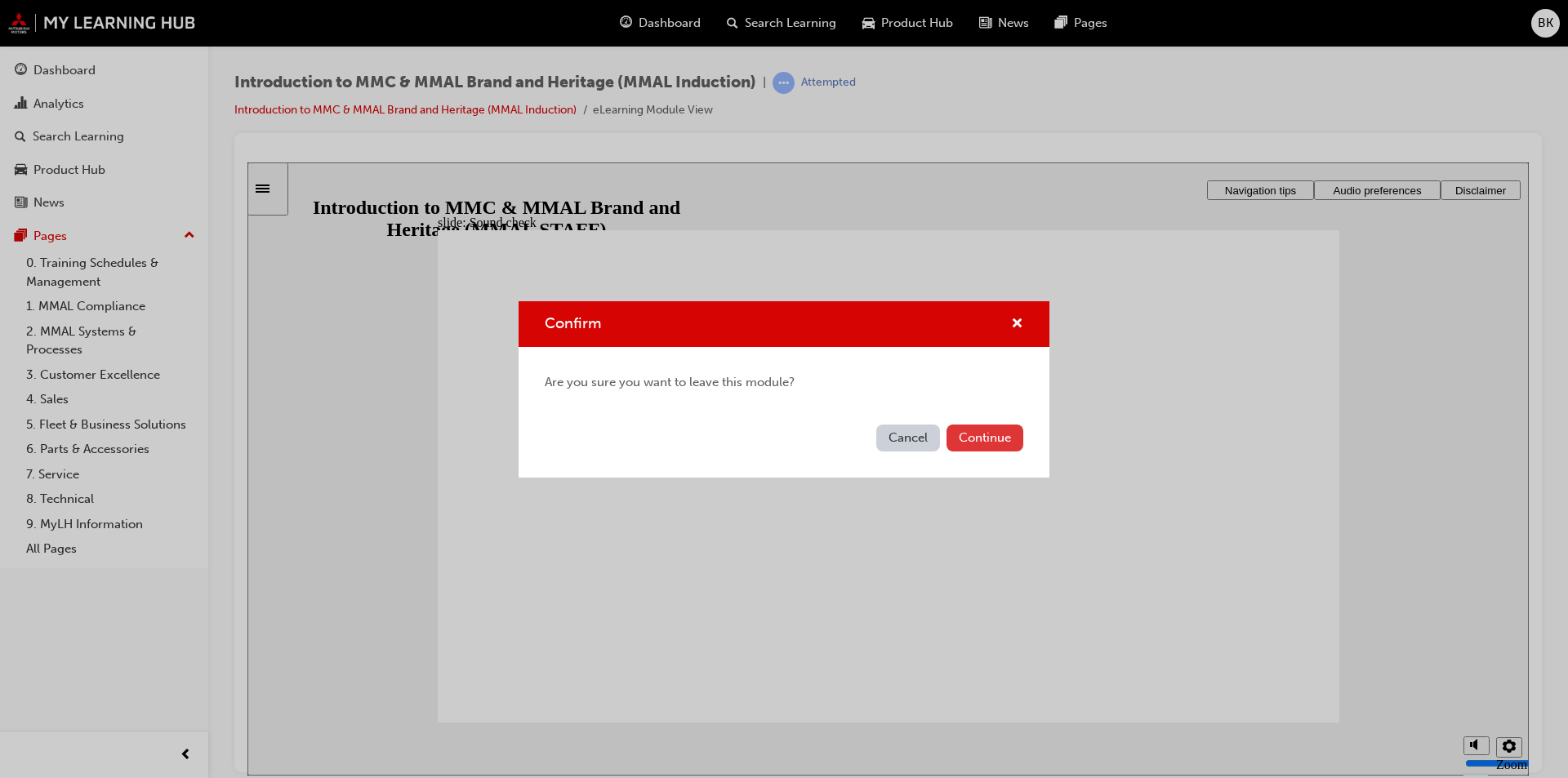 click on "Continue" at bounding box center [985, 438] 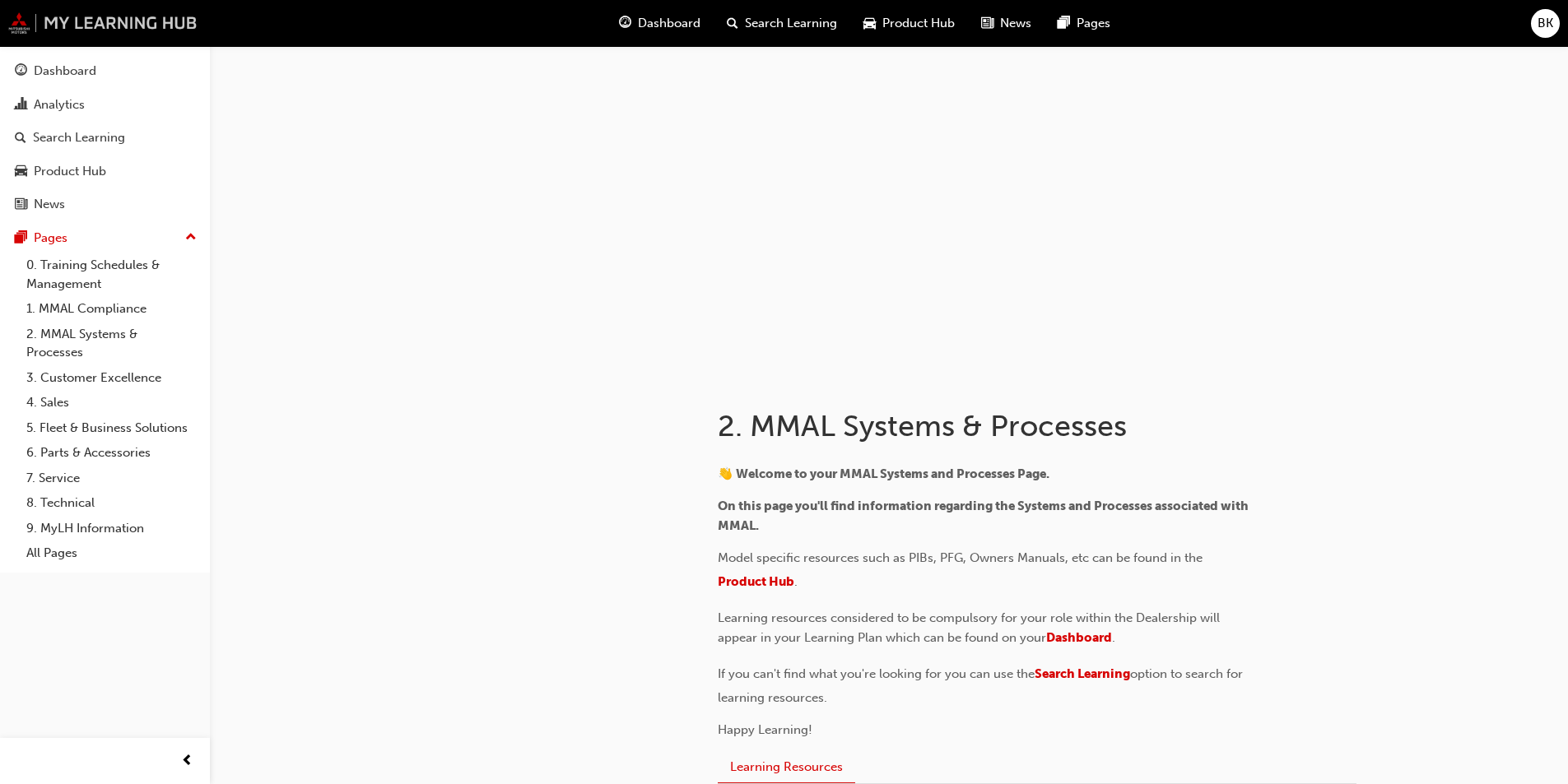 click at bounding box center (103, 23) 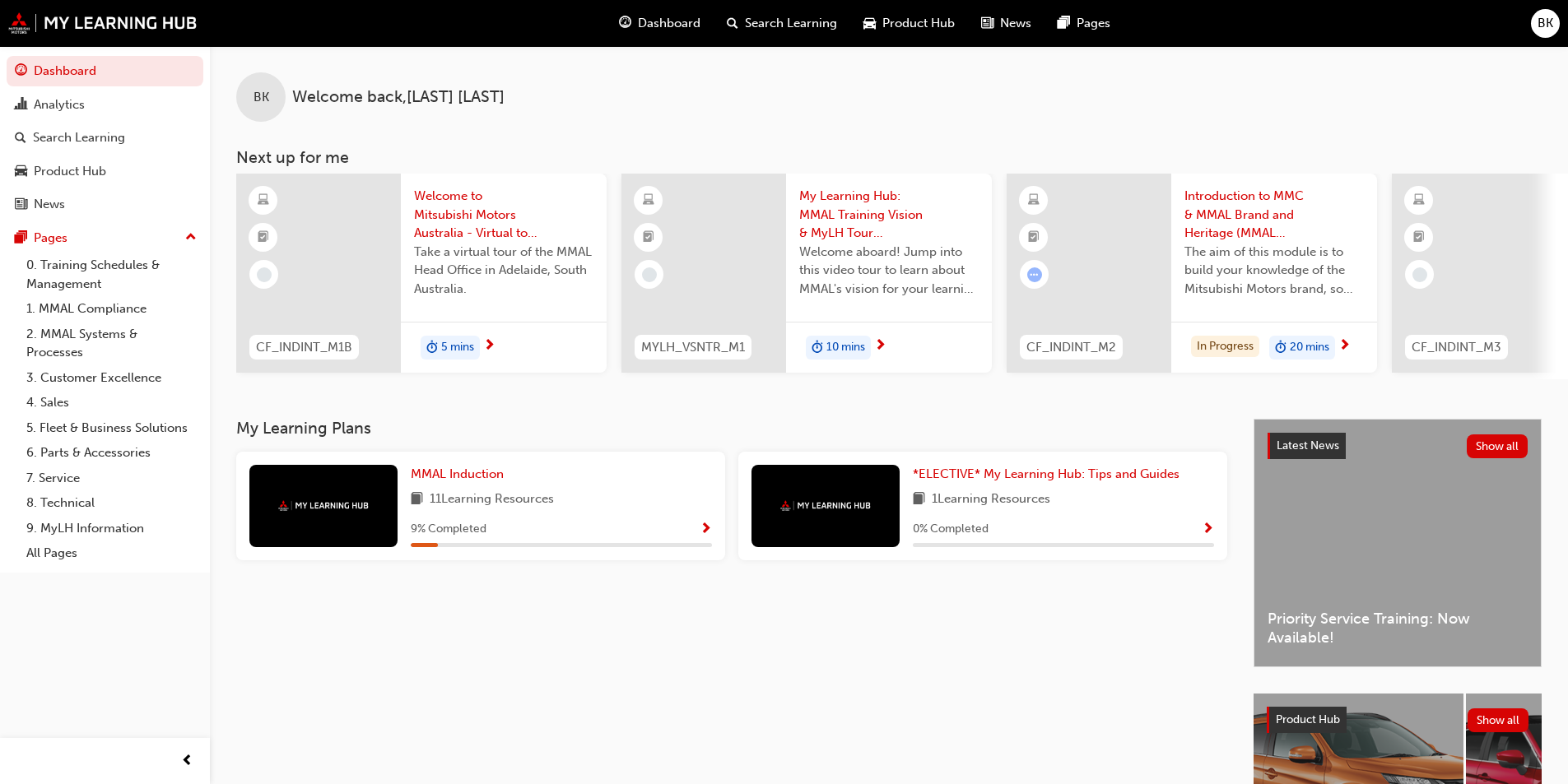 click at bounding box center [705, 530] 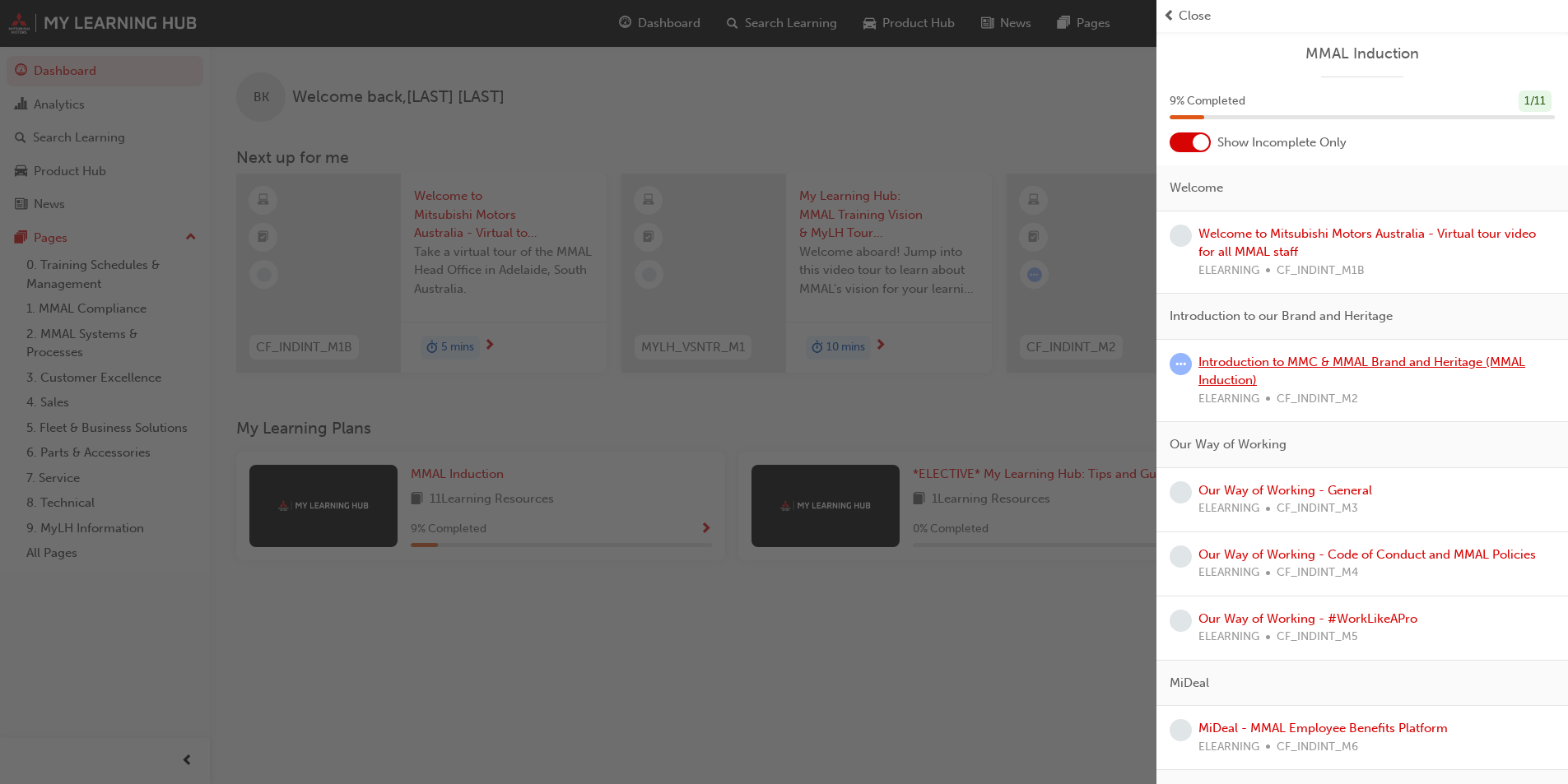 click on "Introduction to MMC & MMAL Brand and Heritage (MMAL Induction)" at bounding box center (1361, 371) 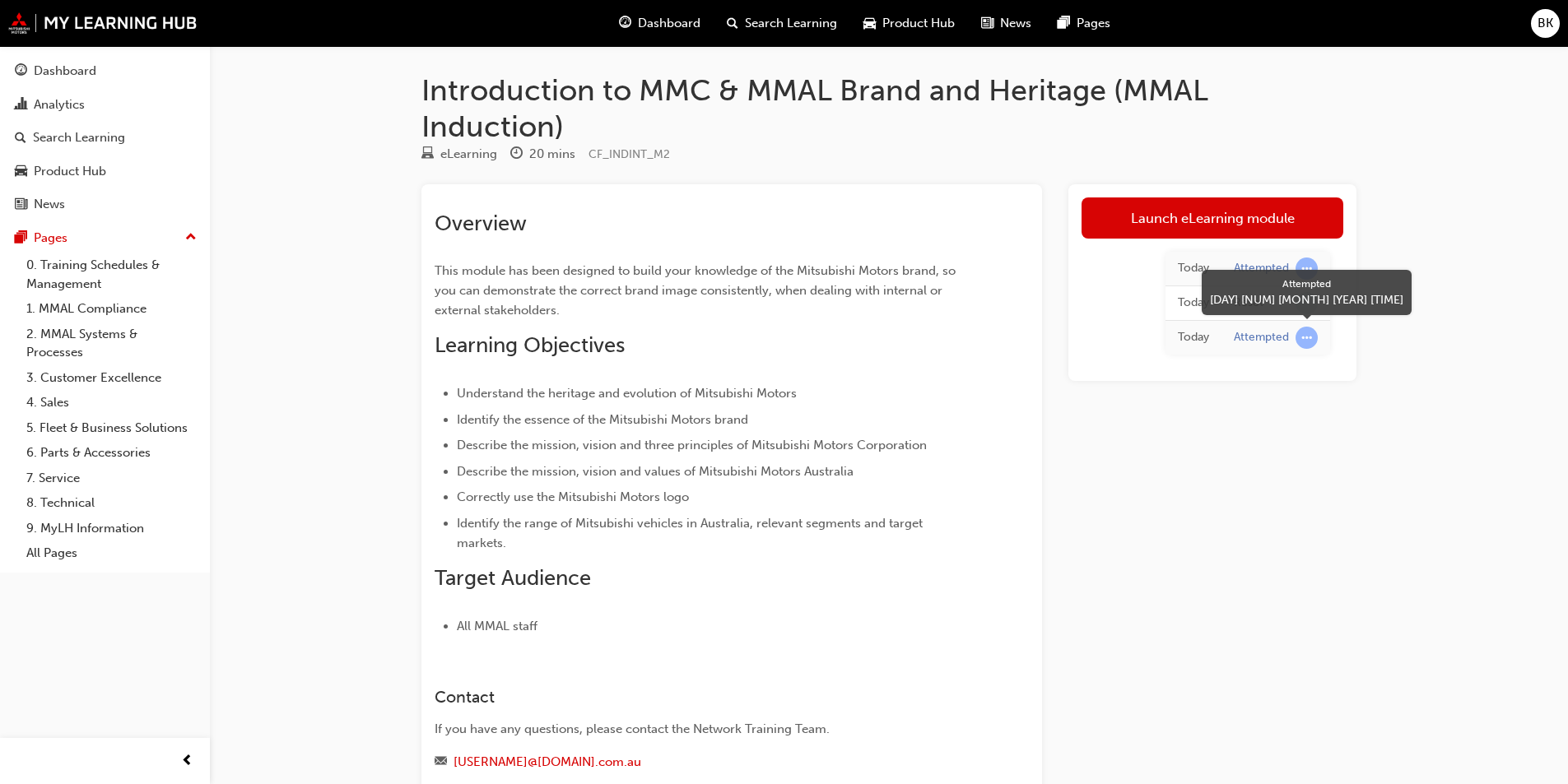 click at bounding box center [1306, 337] 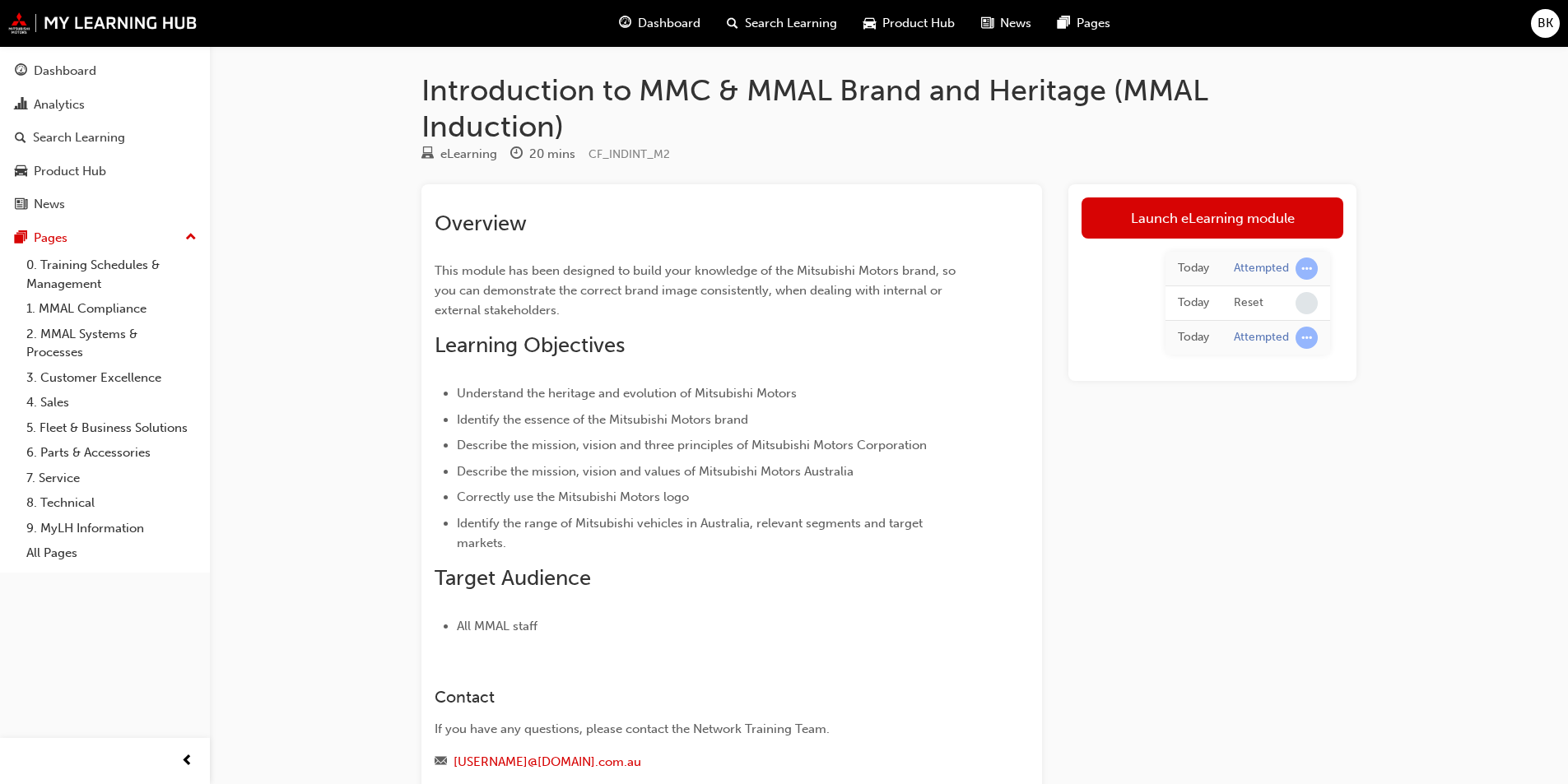 click at bounding box center [1306, 268] 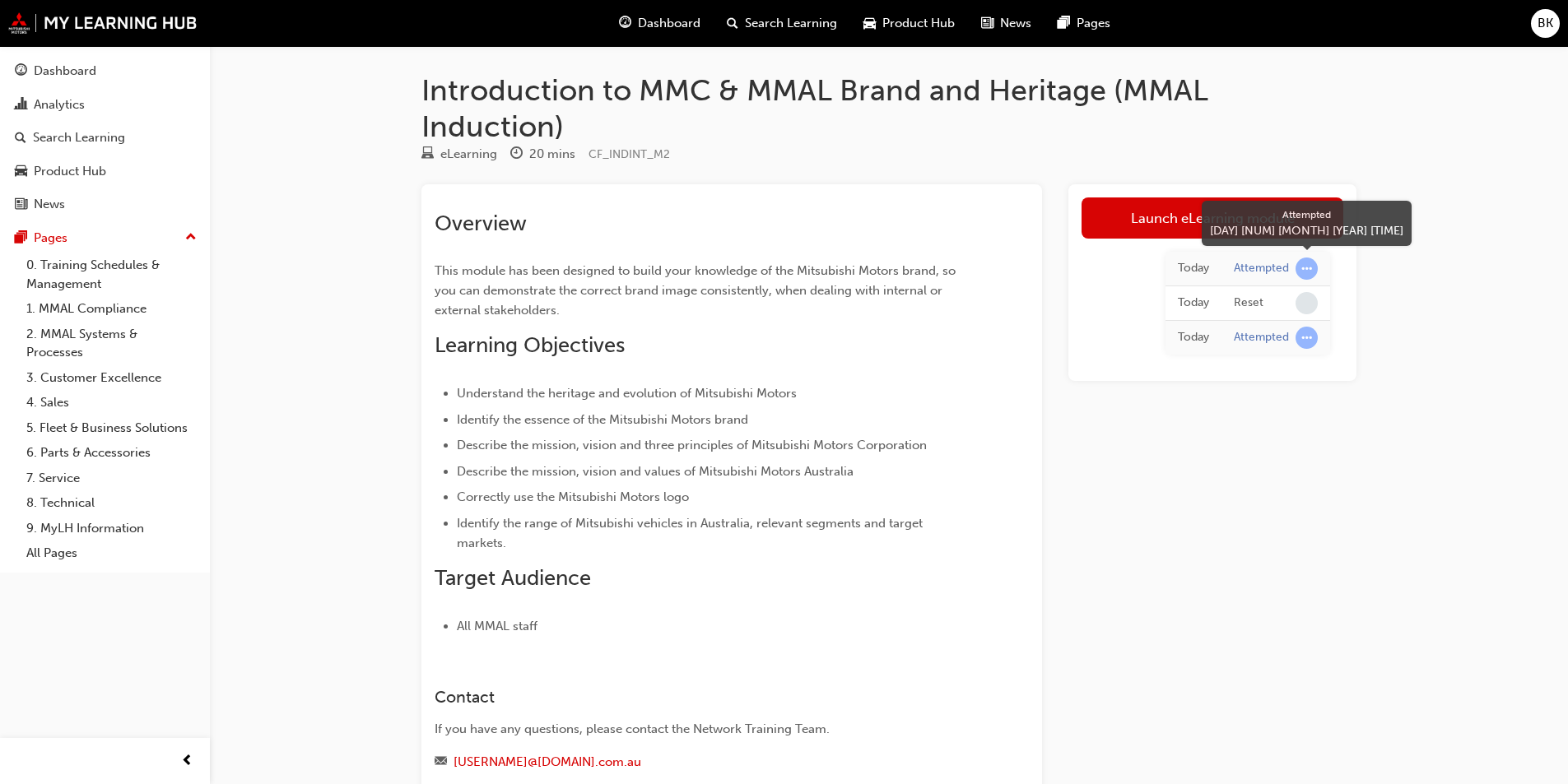 click at bounding box center [1306, 268] 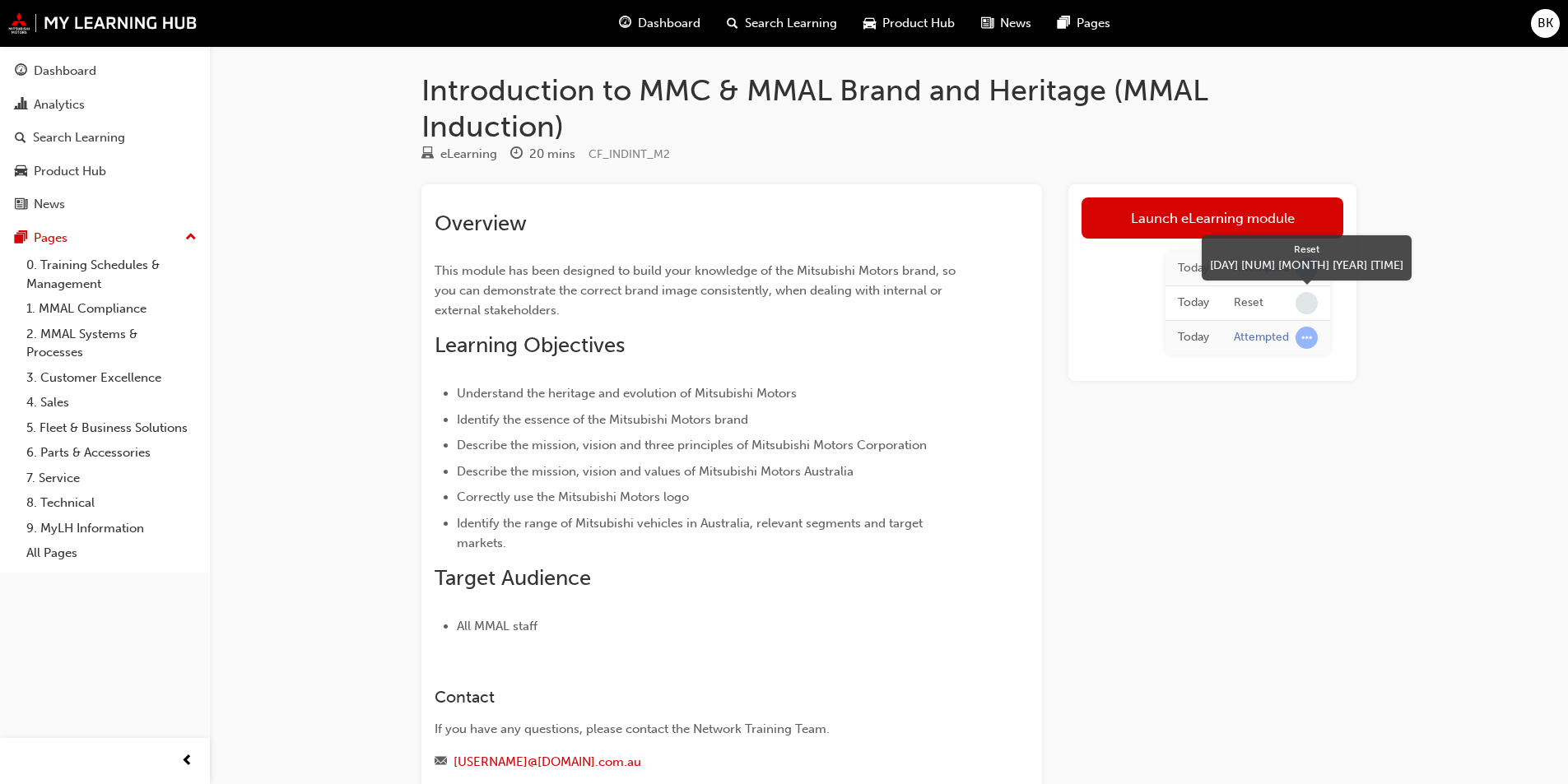 drag, startPoint x: 1243, startPoint y: 293, endPoint x: 1218, endPoint y: 304, distance: 27.313001 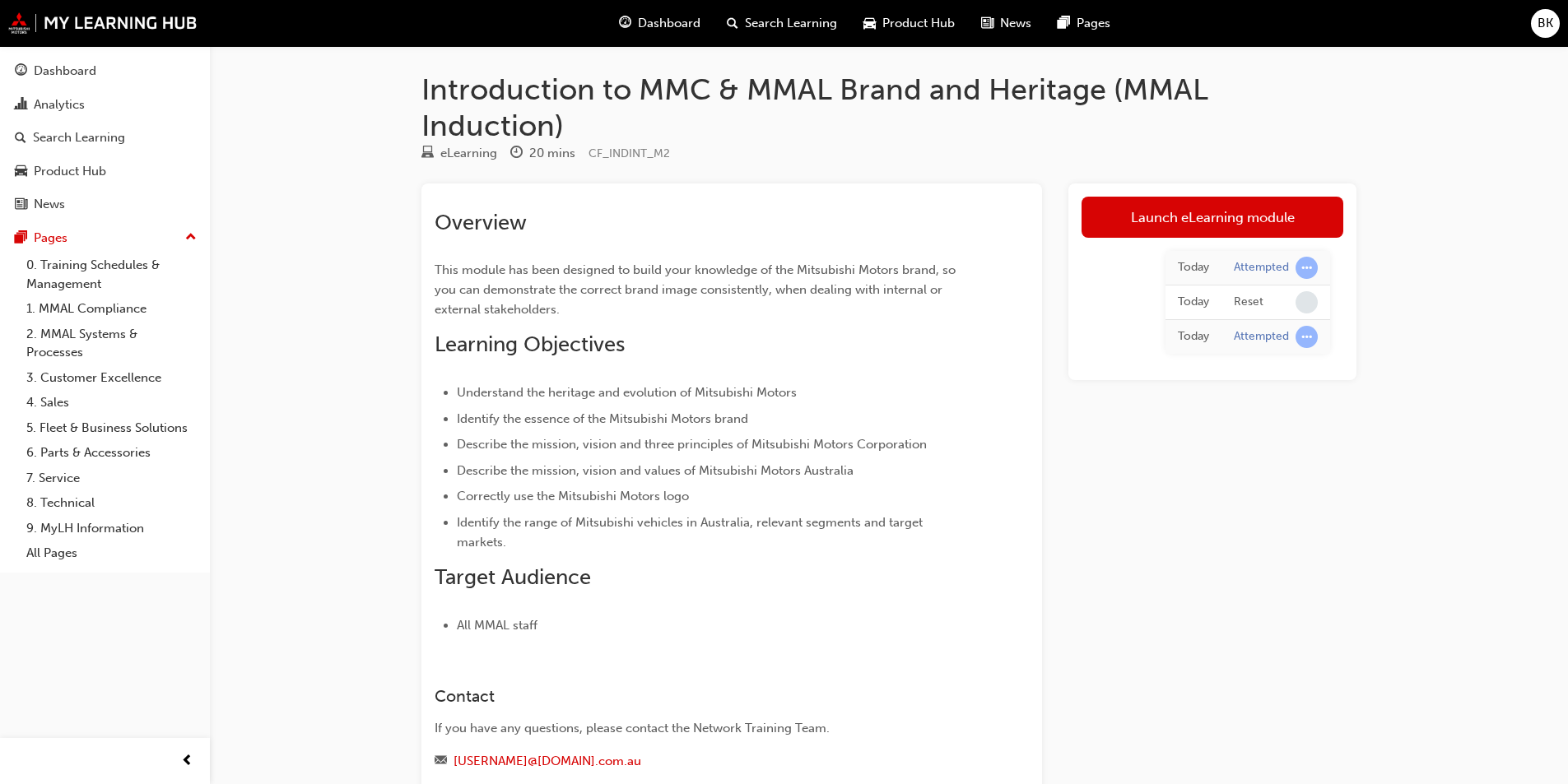 scroll, scrollTop: 0, scrollLeft: 0, axis: both 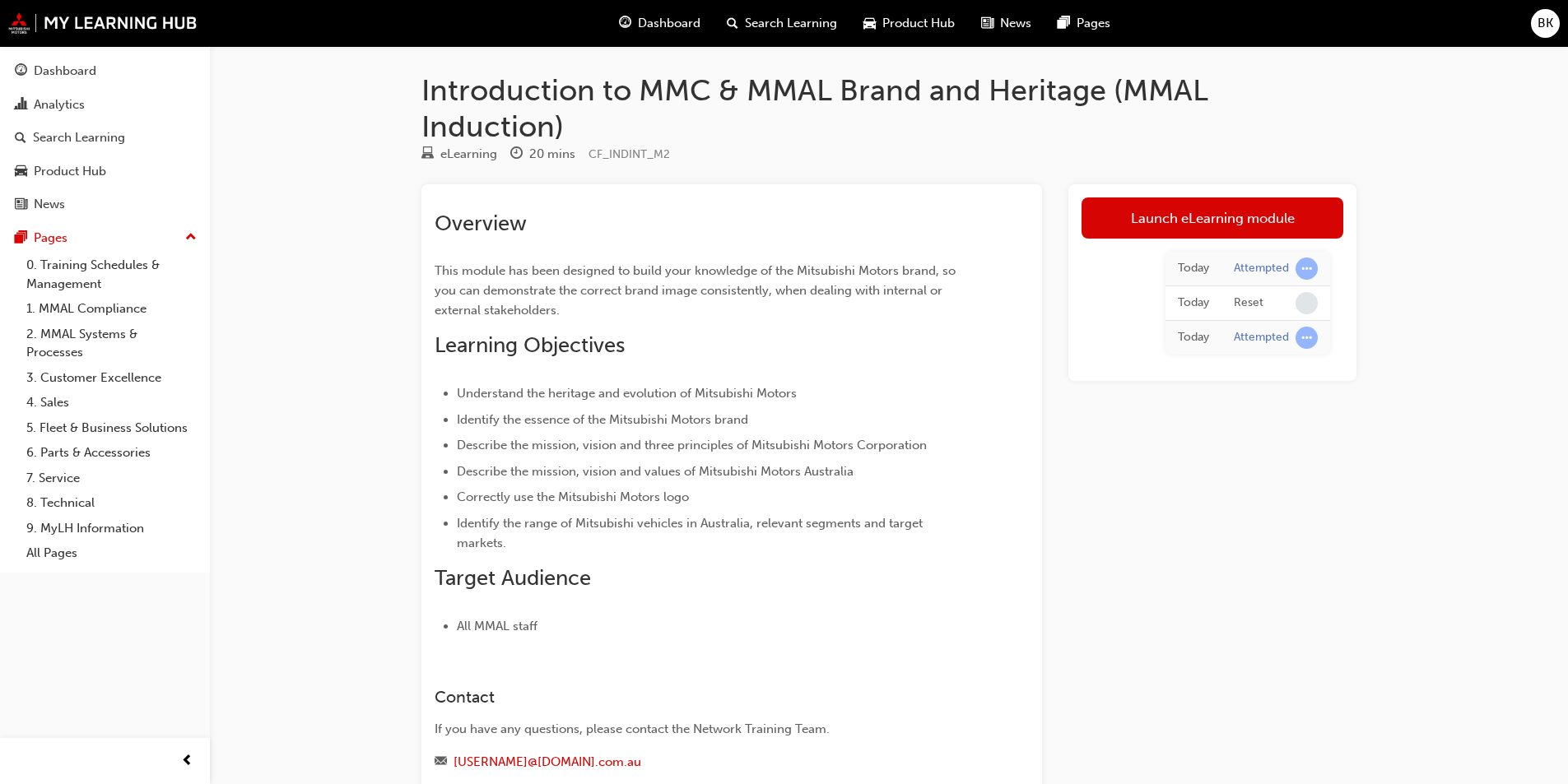 click on "Introduction to MMC & MMAL Brand and Heritage (MMAL Induction)" at bounding box center (889, 108) 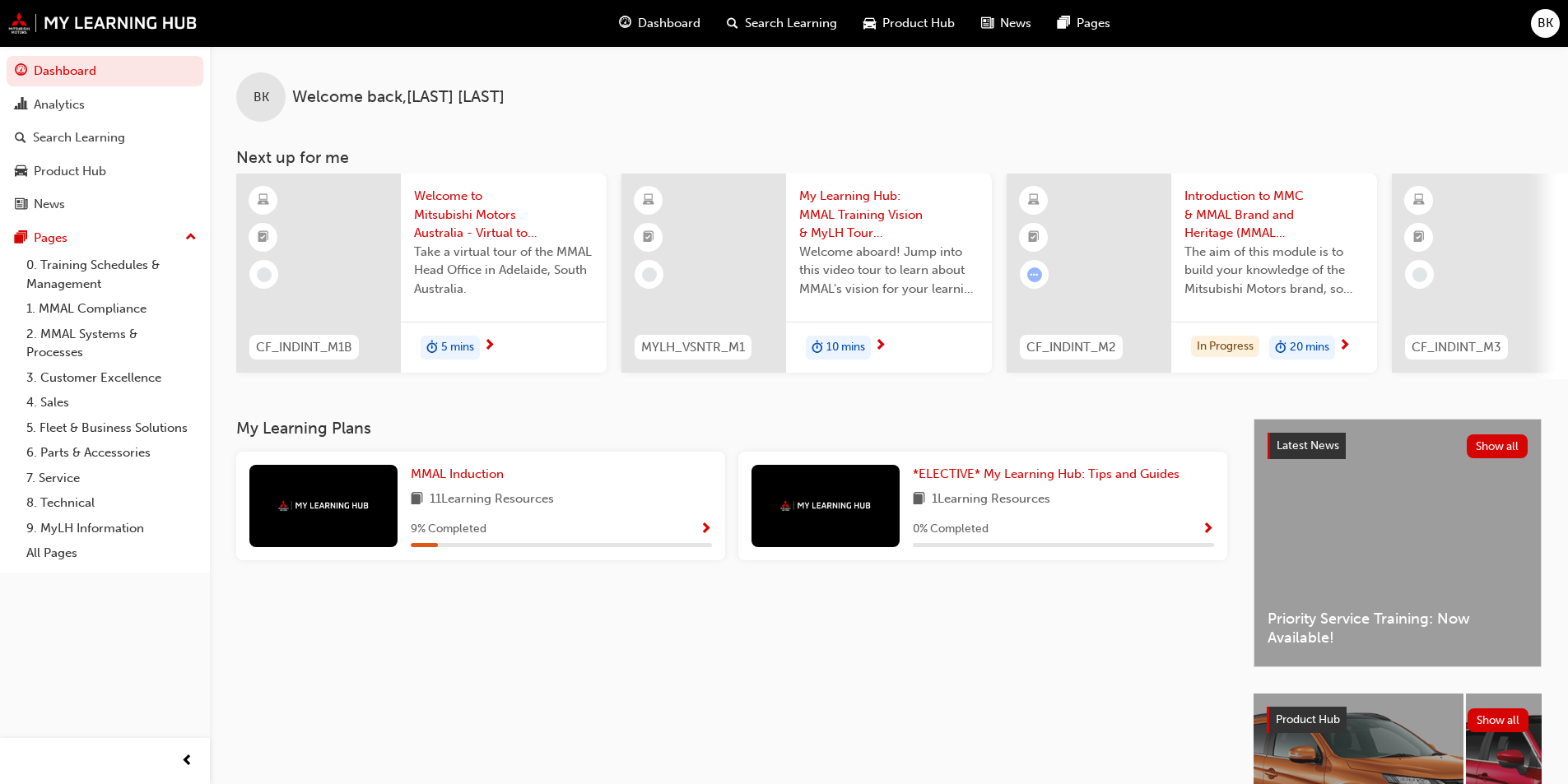 click on "My Learning Hub: MMAL Training Vision & MyLH Tour (Elective)" at bounding box center (889, 215) 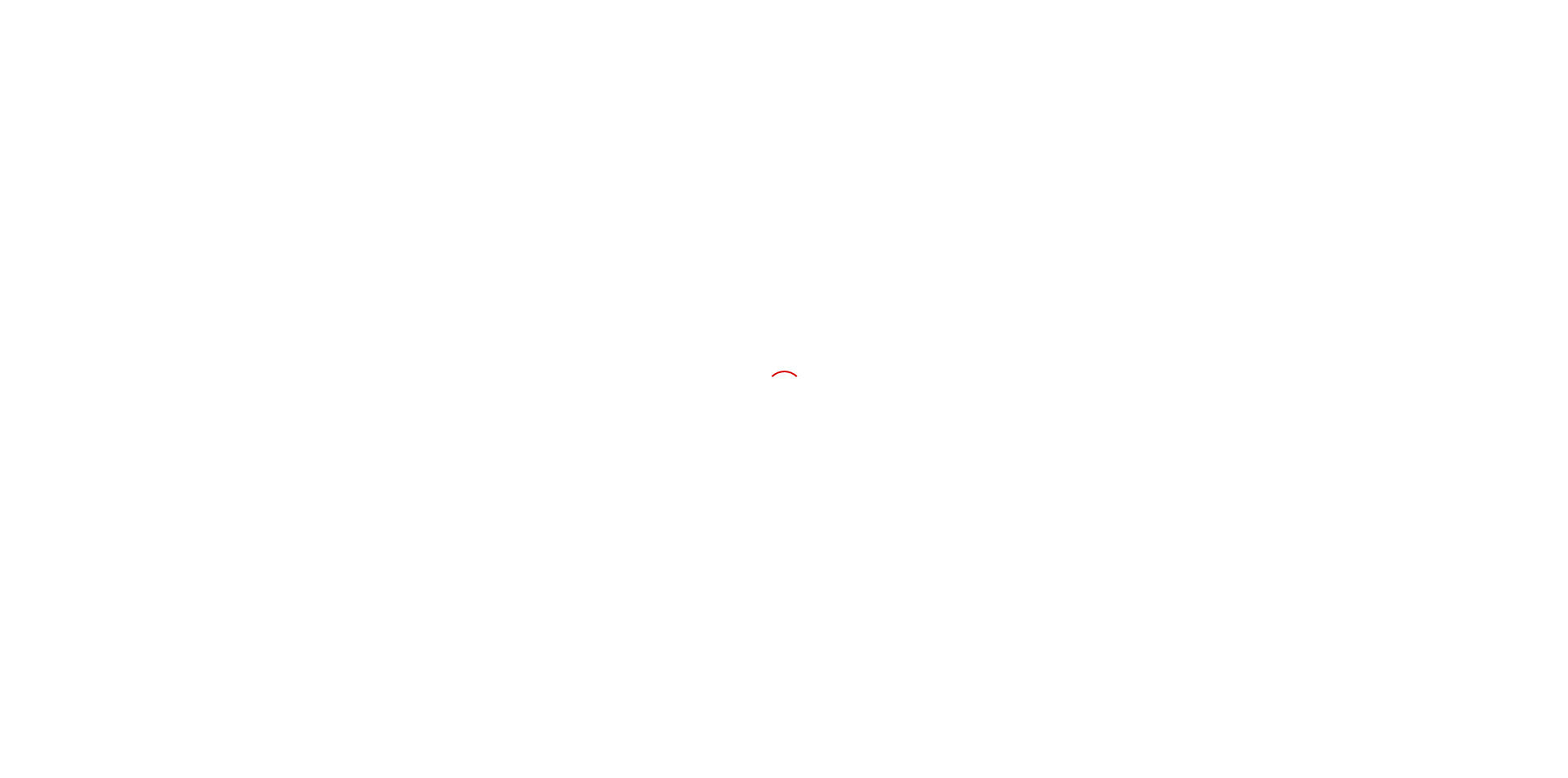 scroll, scrollTop: 0, scrollLeft: 0, axis: both 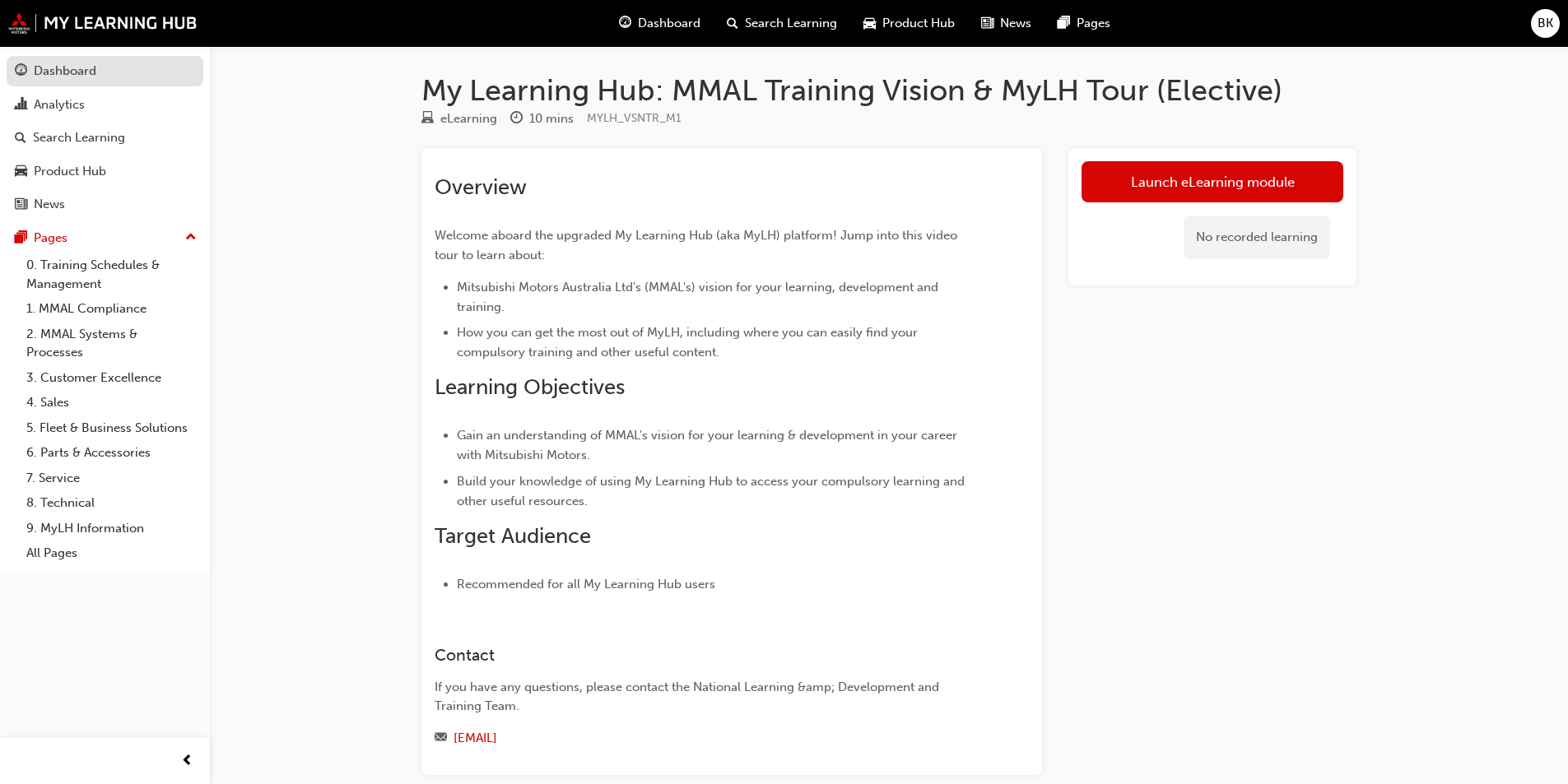 click on "Dashboard" at bounding box center (65, 71) 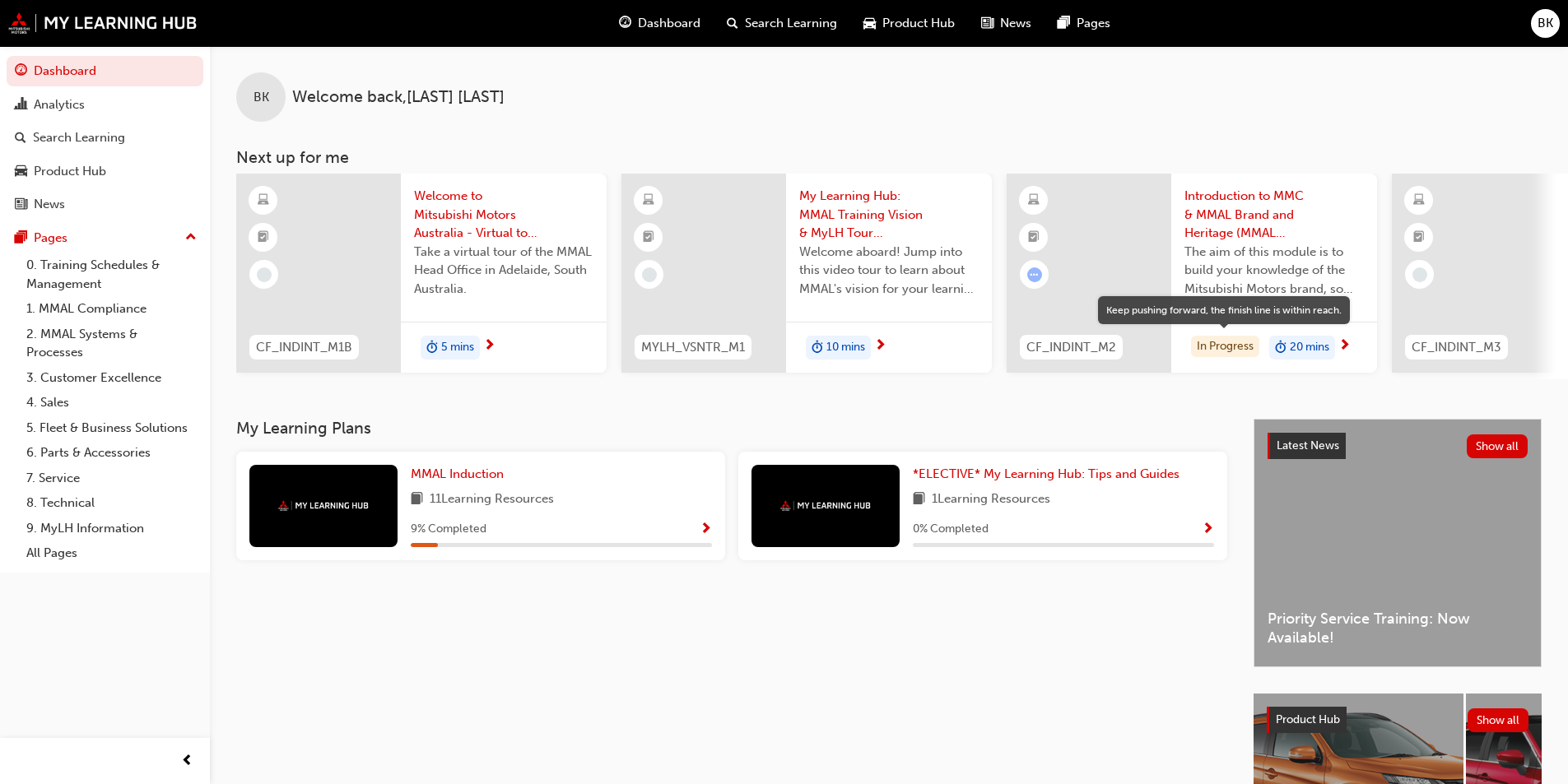 click on "In Progress" at bounding box center [1225, 346] 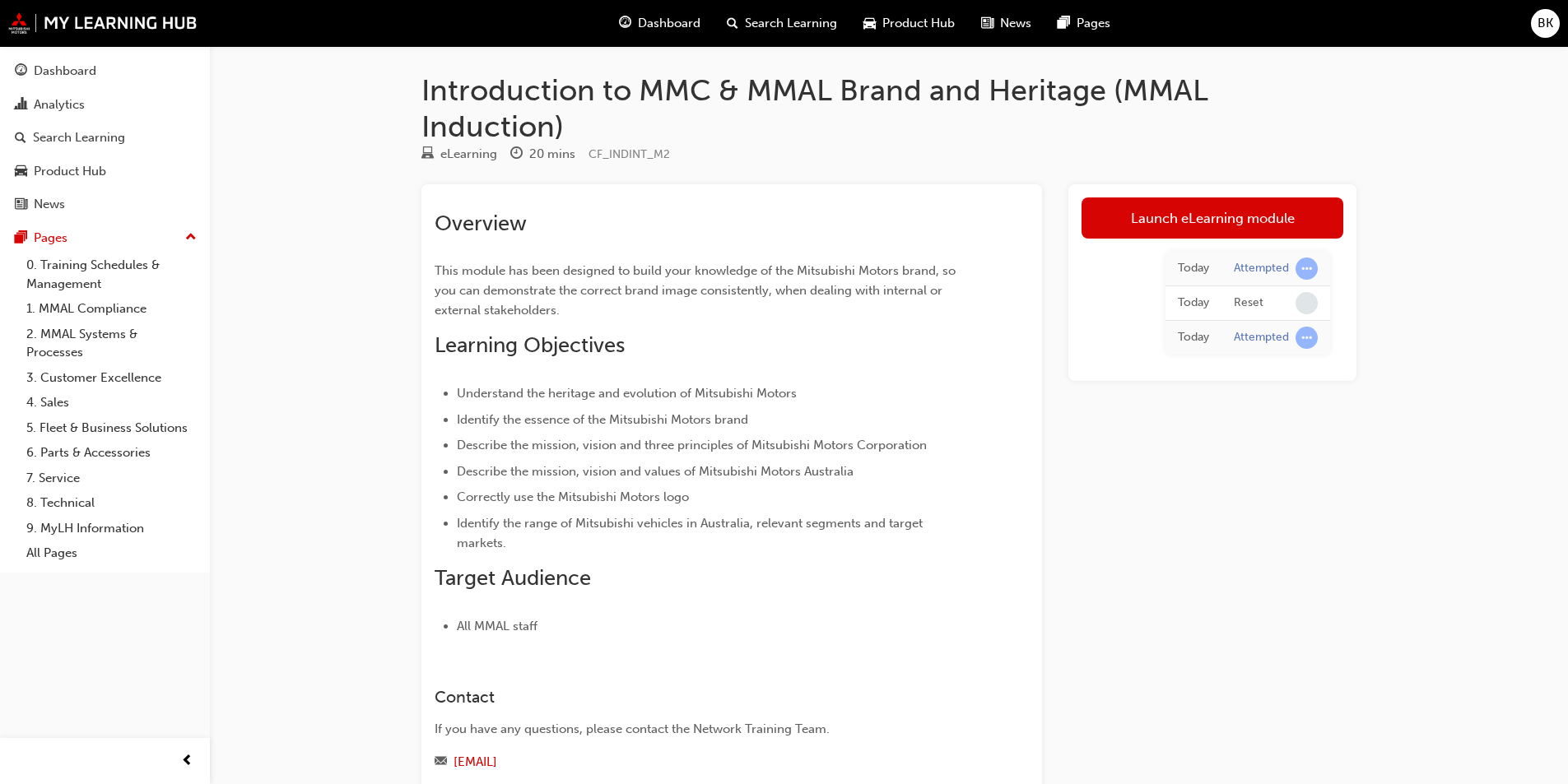 click on "Launch eLearning module" at bounding box center (1212, 218) 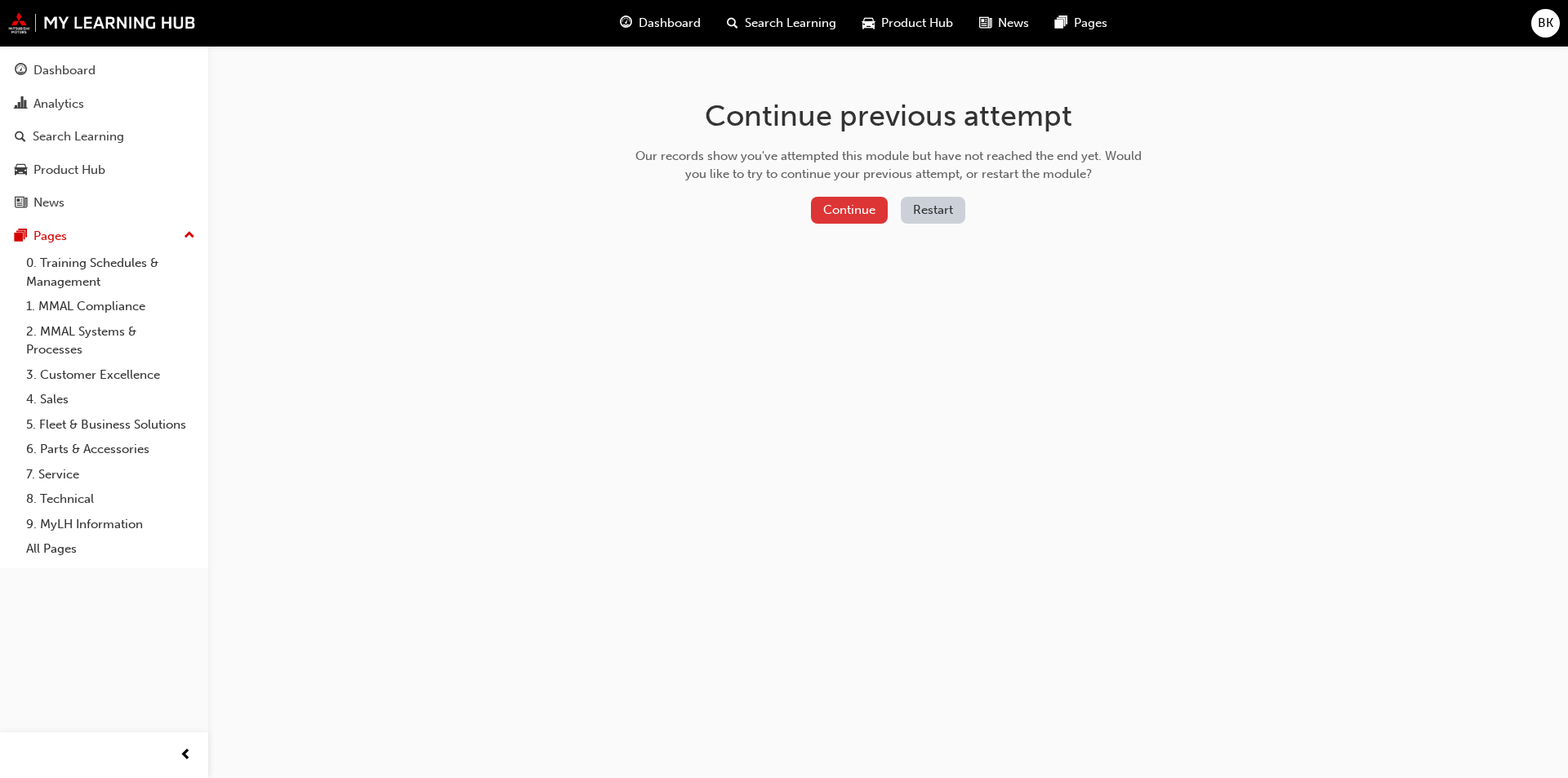 click on "Continue" at bounding box center (849, 210) 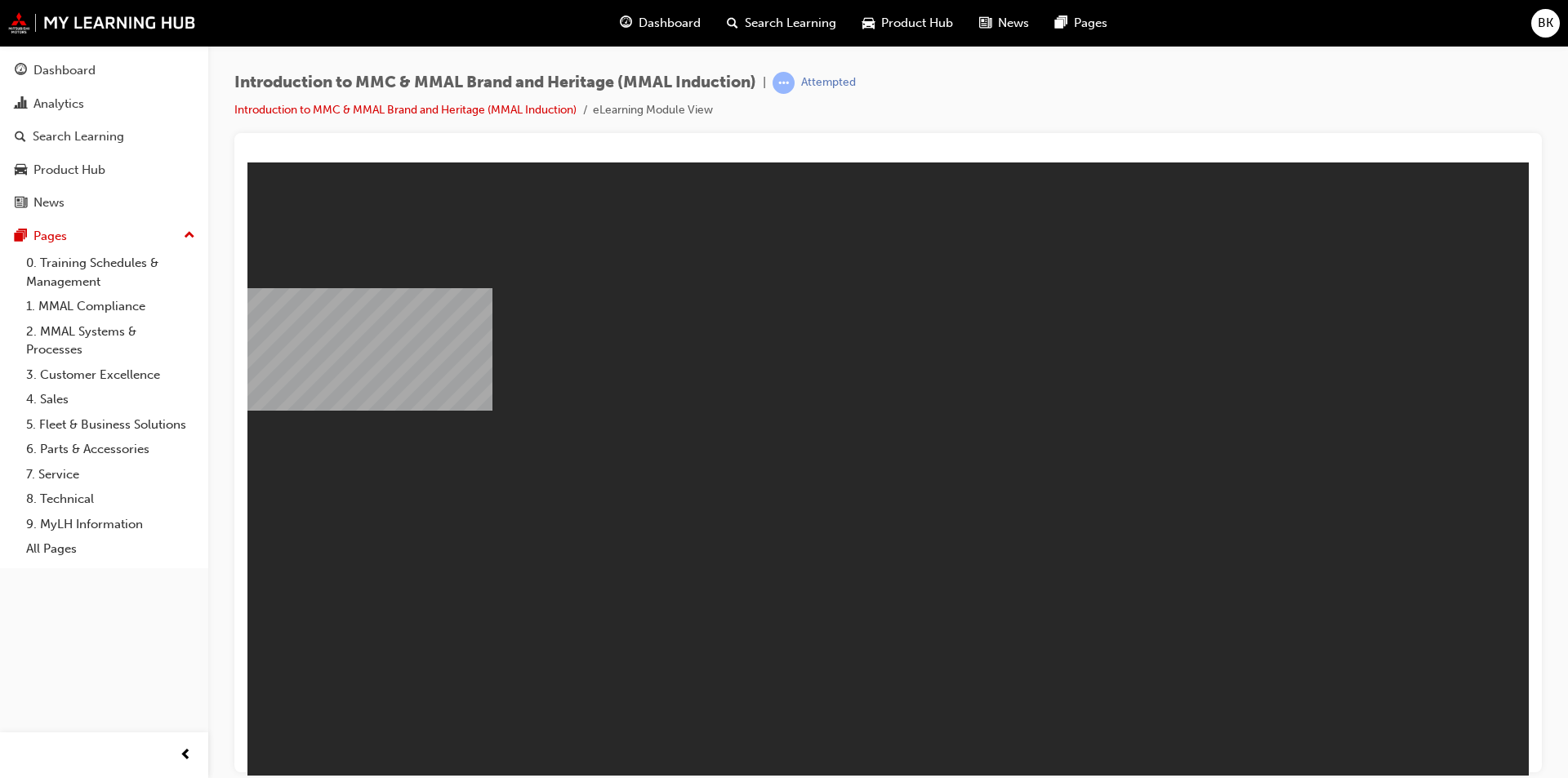 scroll, scrollTop: 0, scrollLeft: 0, axis: both 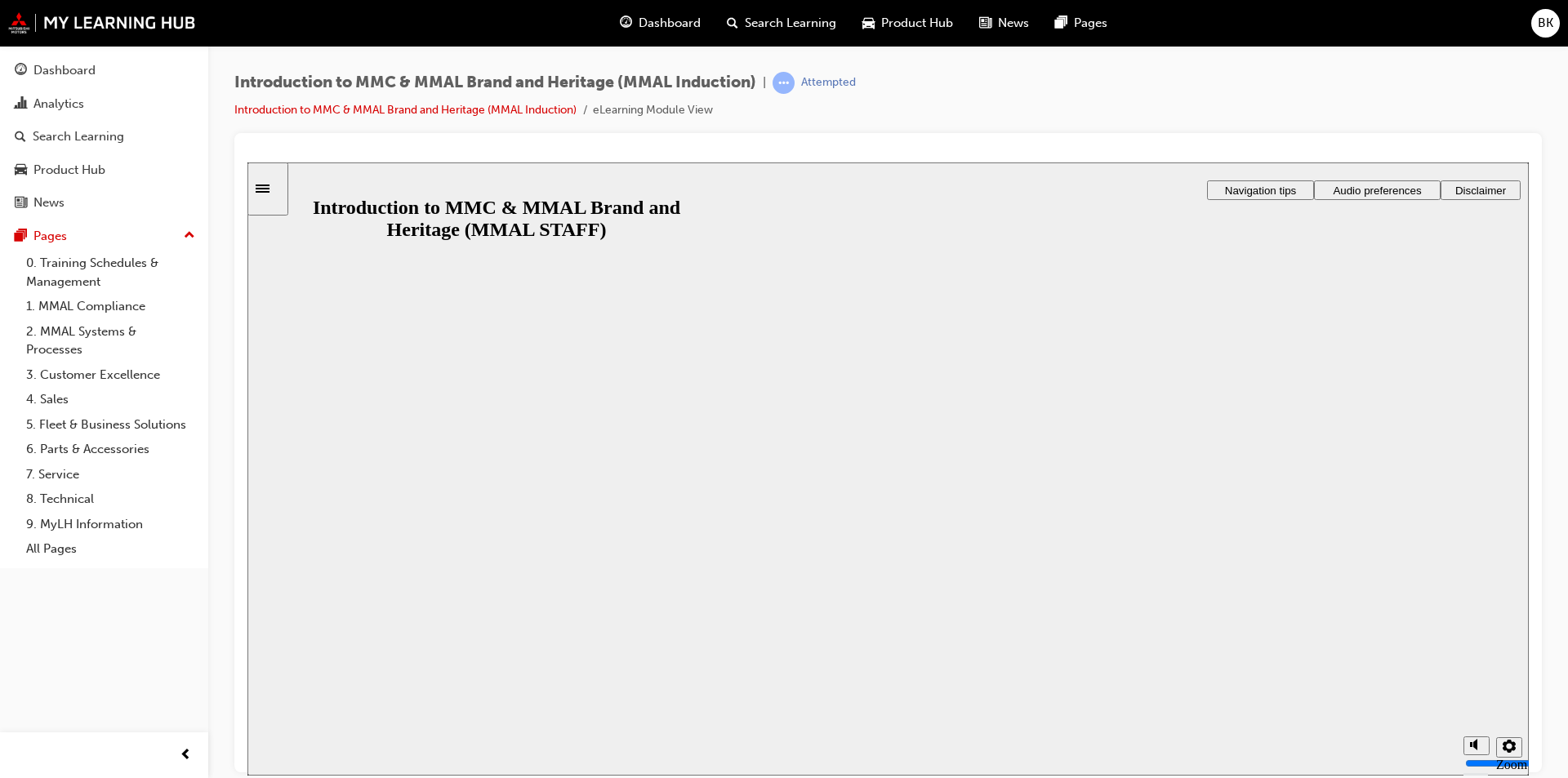 click on "Resume" at bounding box center (278, 811) 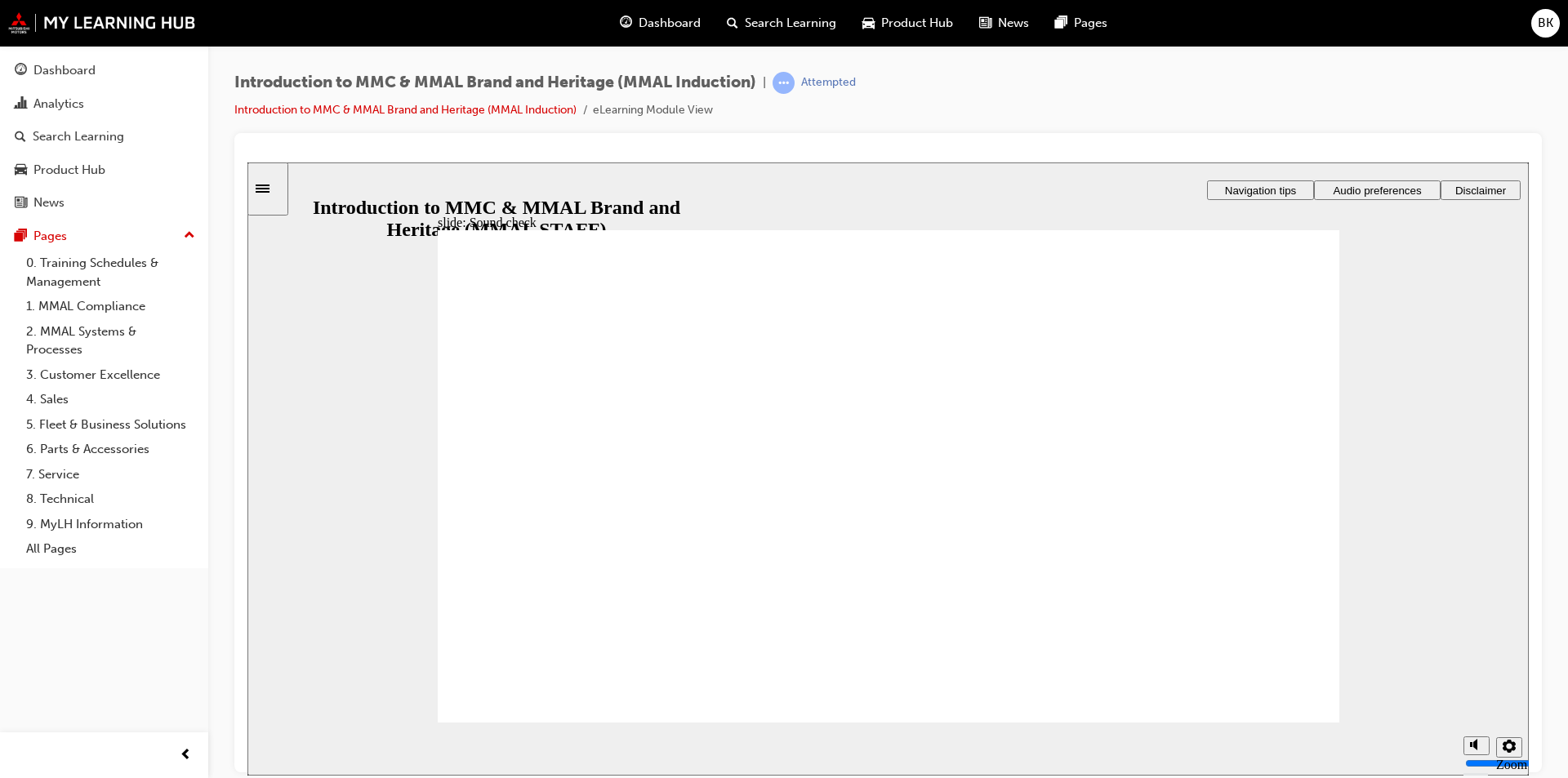 click 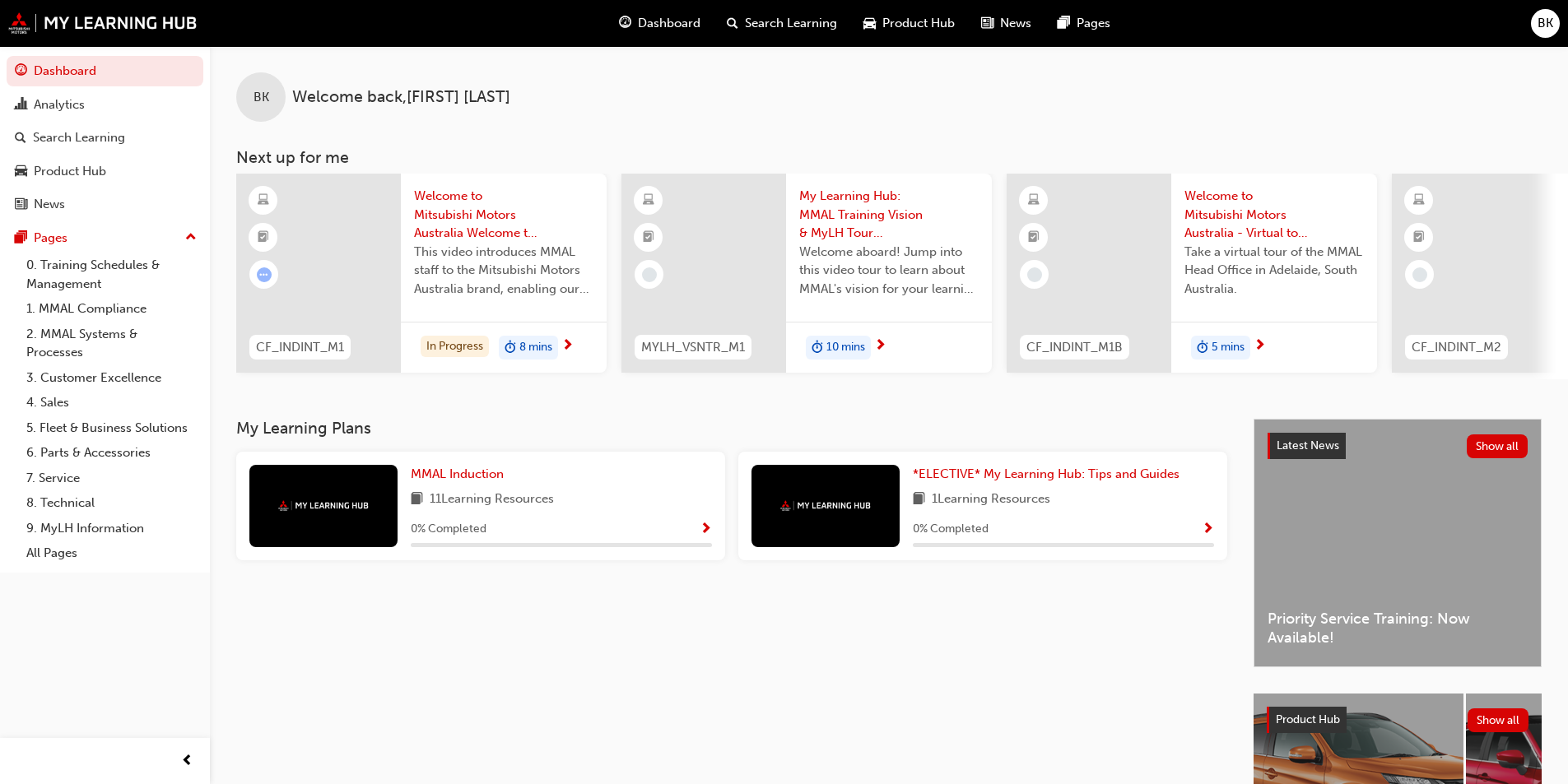 scroll, scrollTop: 0, scrollLeft: 0, axis: both 